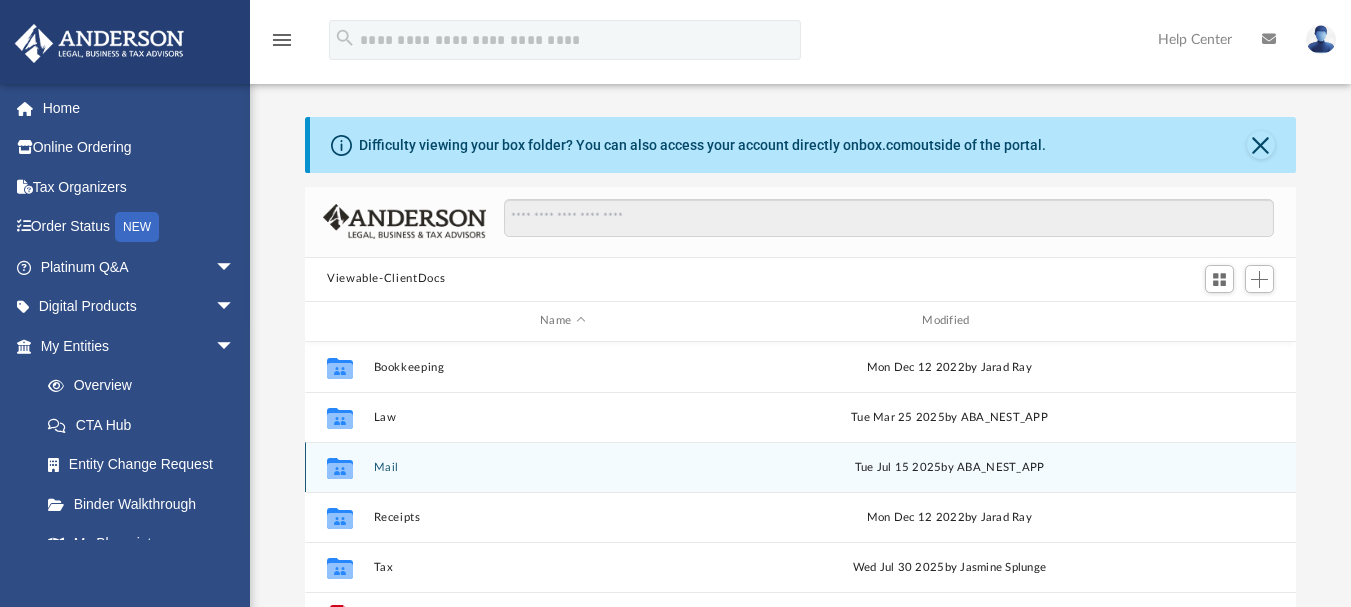 scroll, scrollTop: 149, scrollLeft: 0, axis: vertical 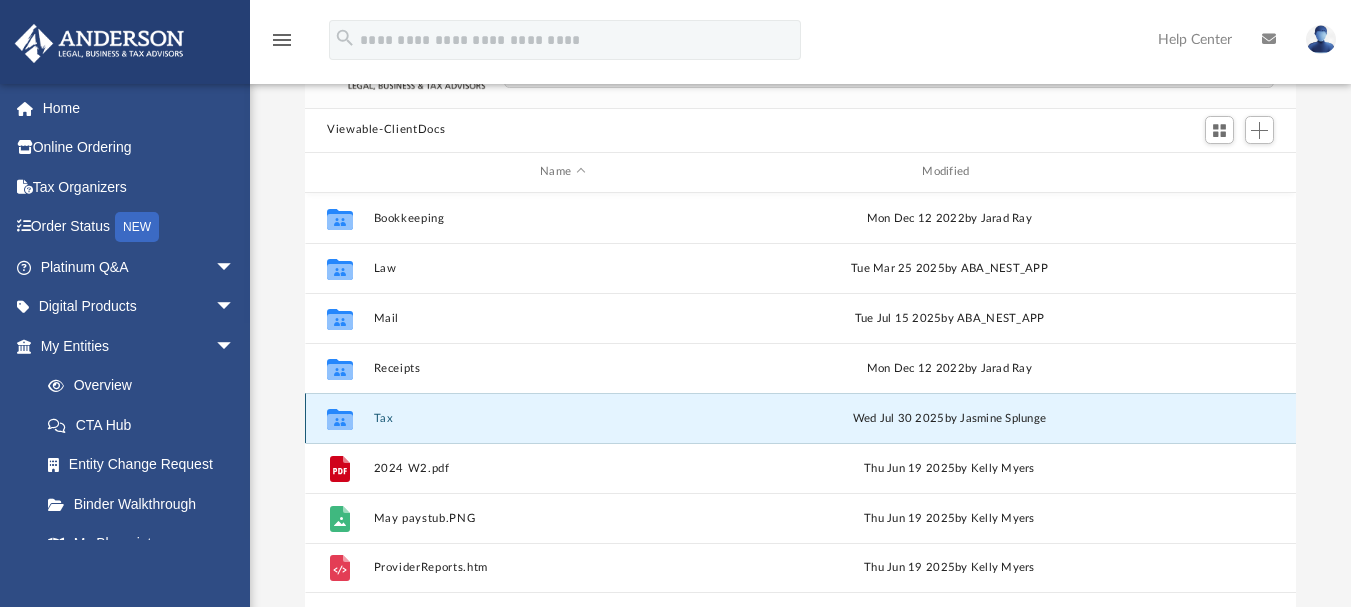 click on "Tax" at bounding box center (563, 417) 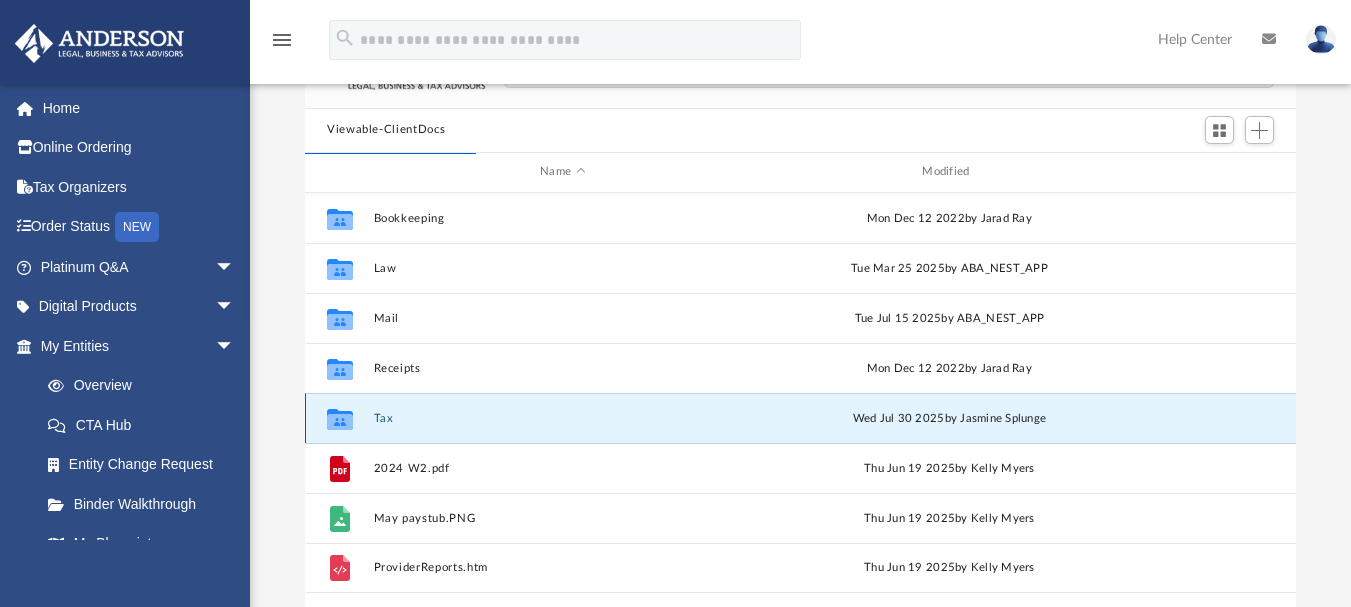 click on "Tax" at bounding box center (563, 417) 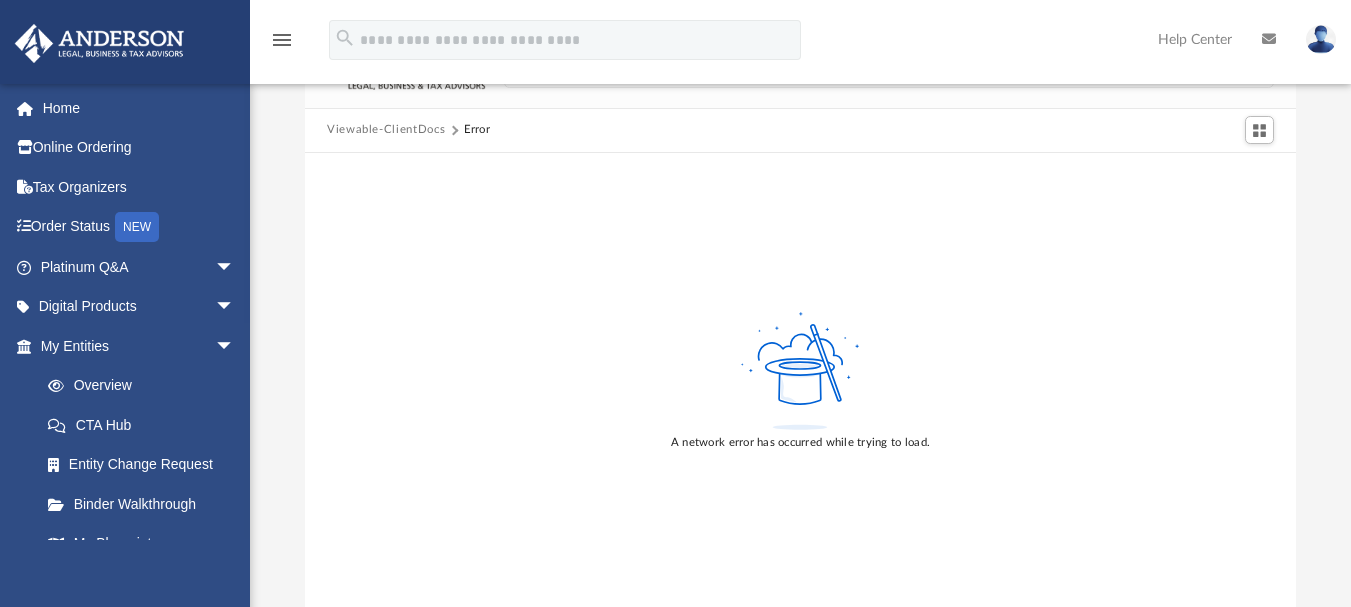 click on "Viewable-ClientDocs" at bounding box center (386, 130) 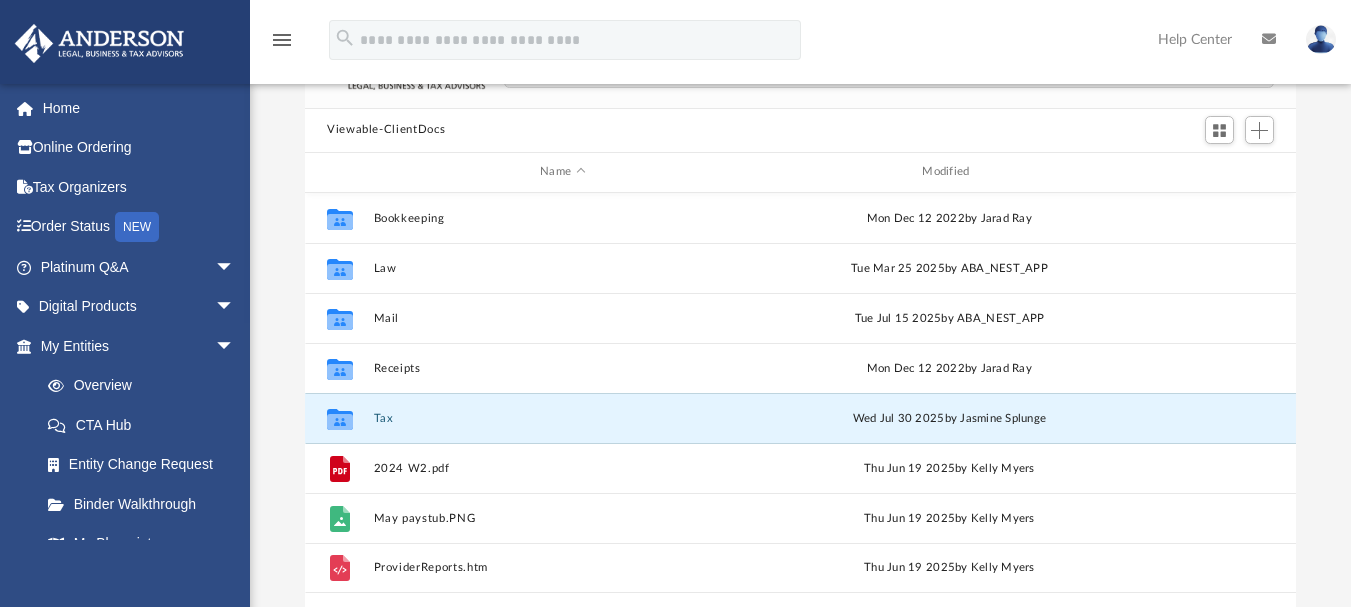 scroll, scrollTop: 16, scrollLeft: 16, axis: both 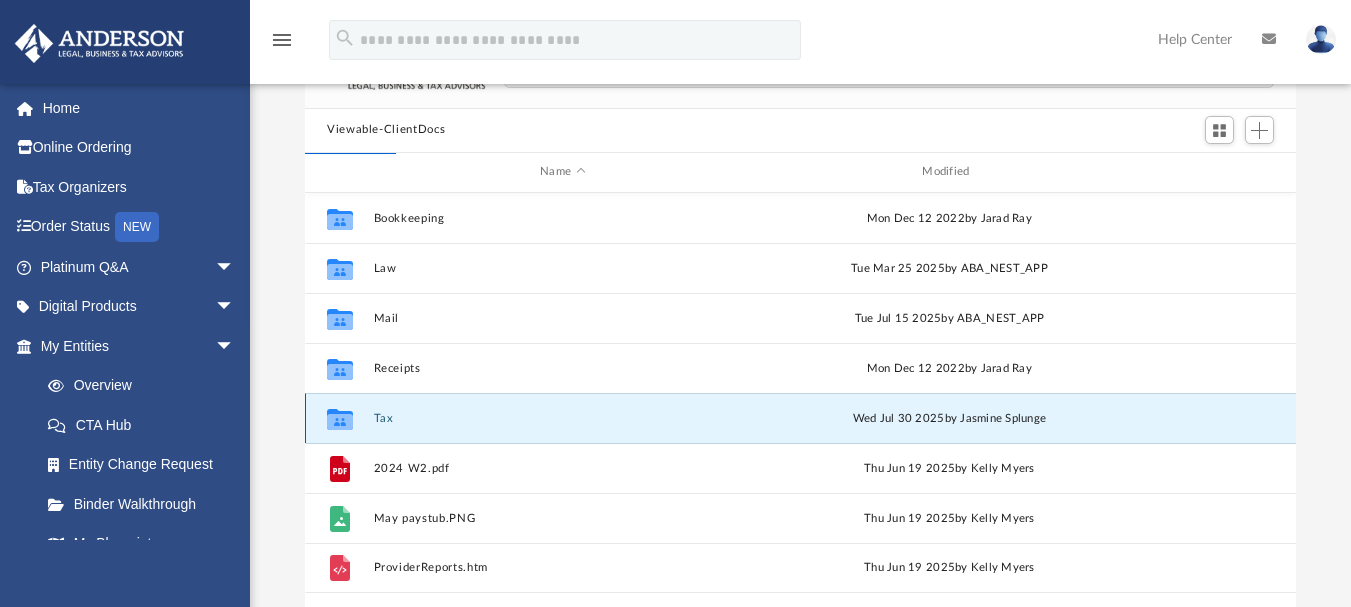 click on "Tax" at bounding box center [563, 417] 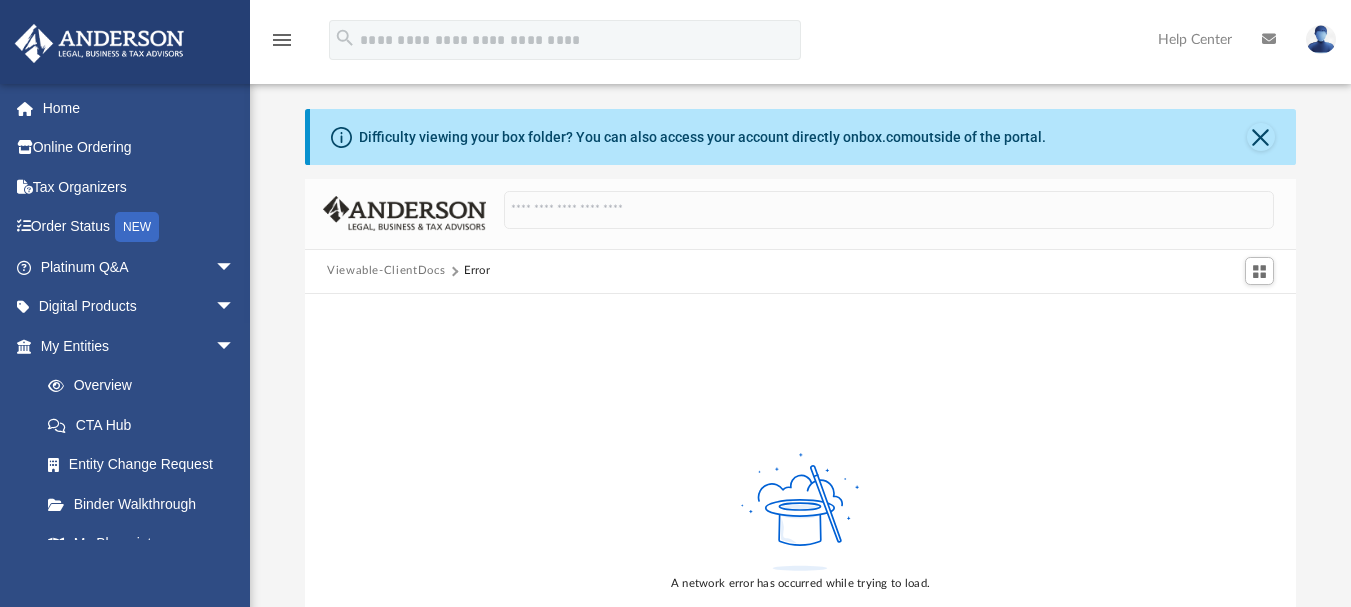 scroll, scrollTop: 0, scrollLeft: 0, axis: both 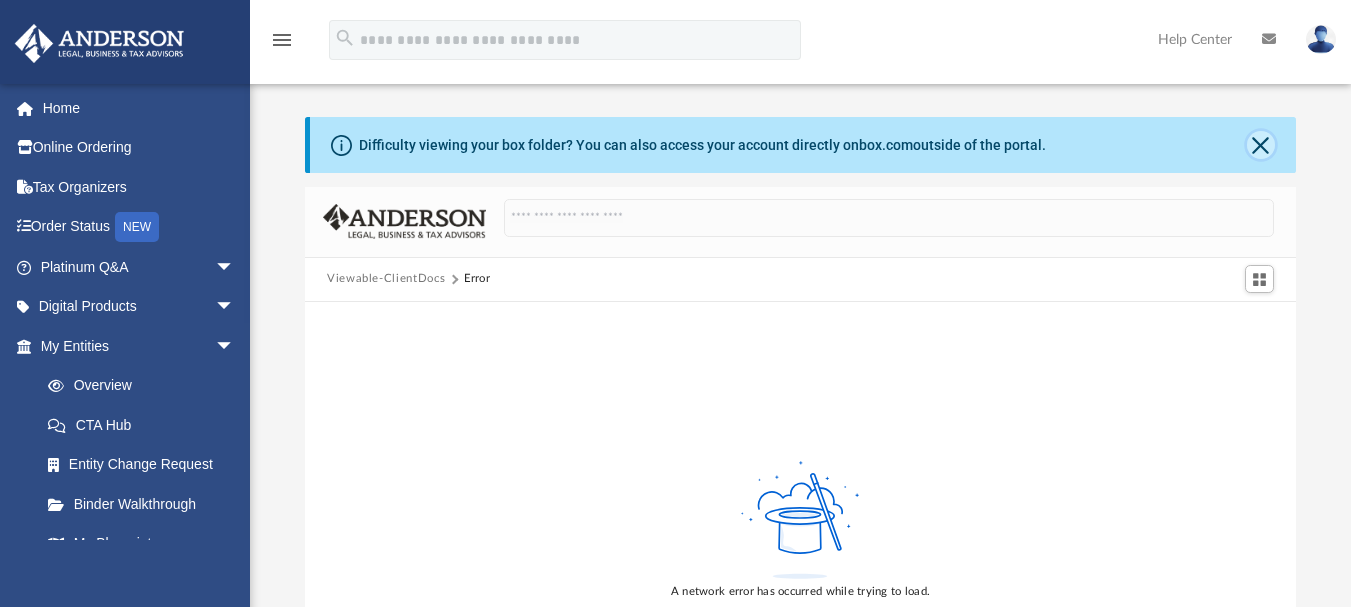 click 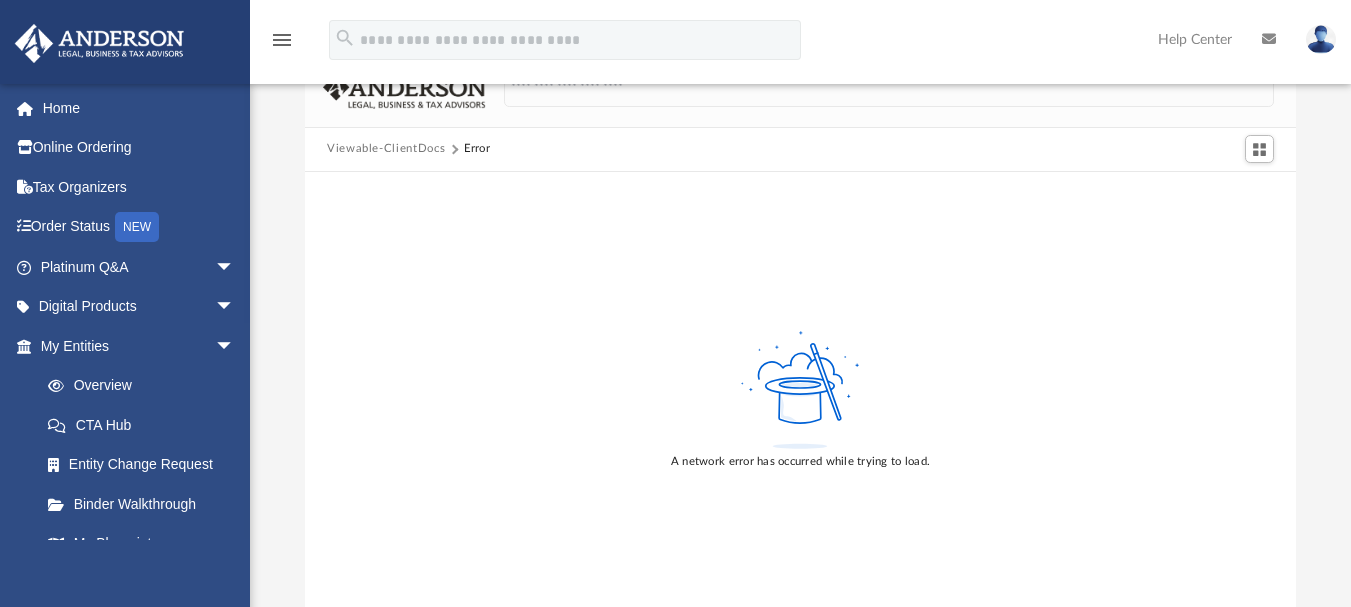 scroll, scrollTop: 0, scrollLeft: 0, axis: both 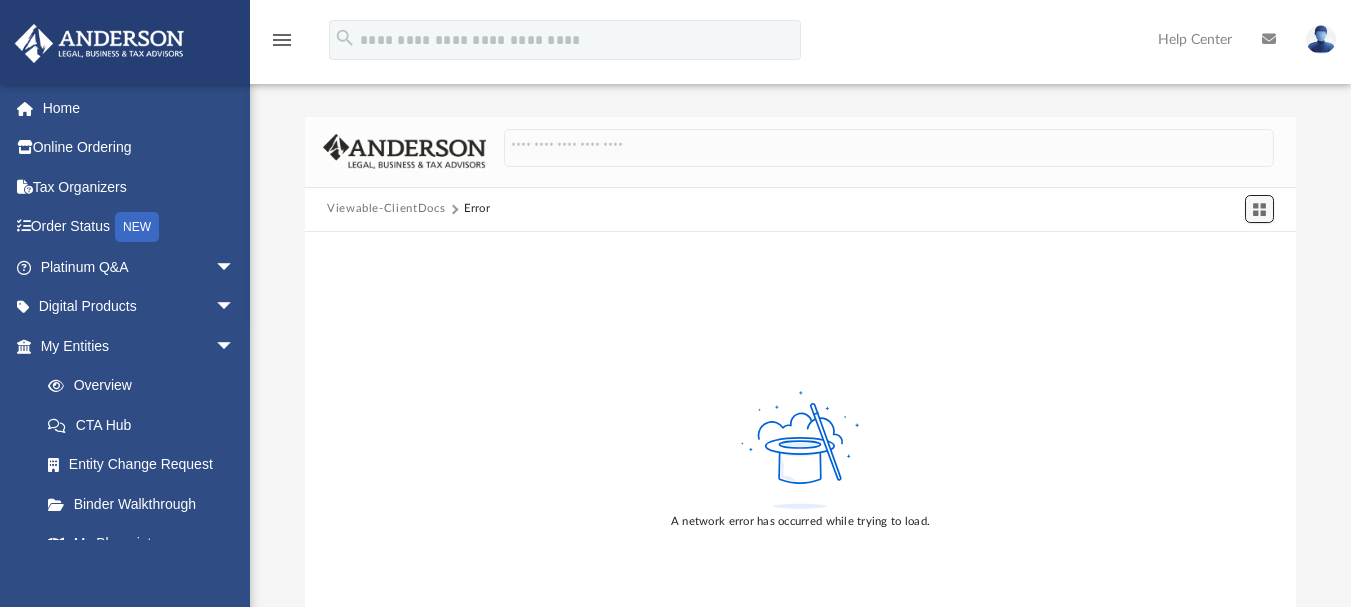 click at bounding box center (1259, 209) 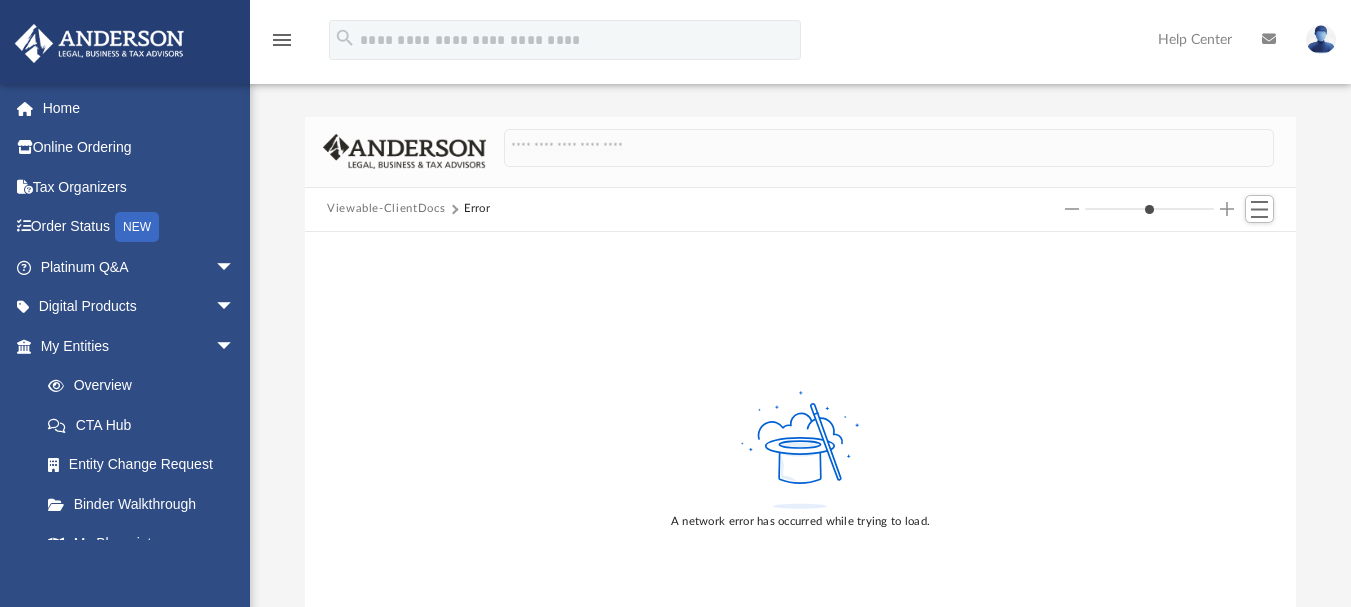 click on "A network error has occurred while trying to load." at bounding box center (800, 459) 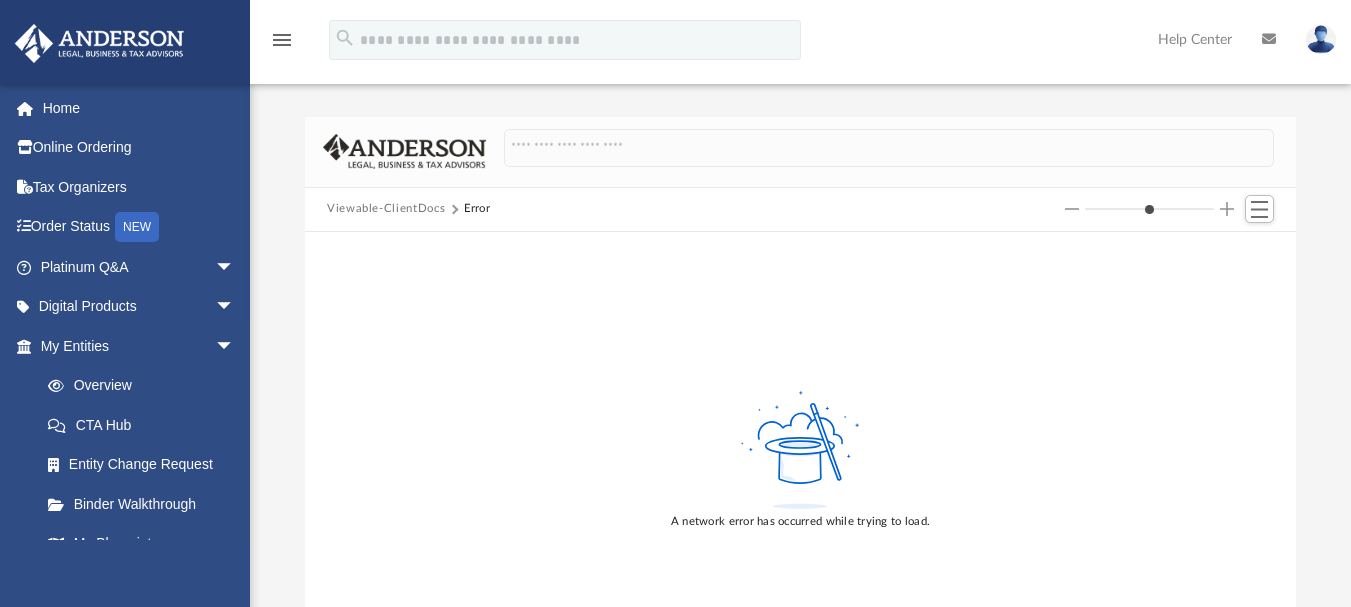 click on "A network error has occurred while trying to load." at bounding box center (800, 459) 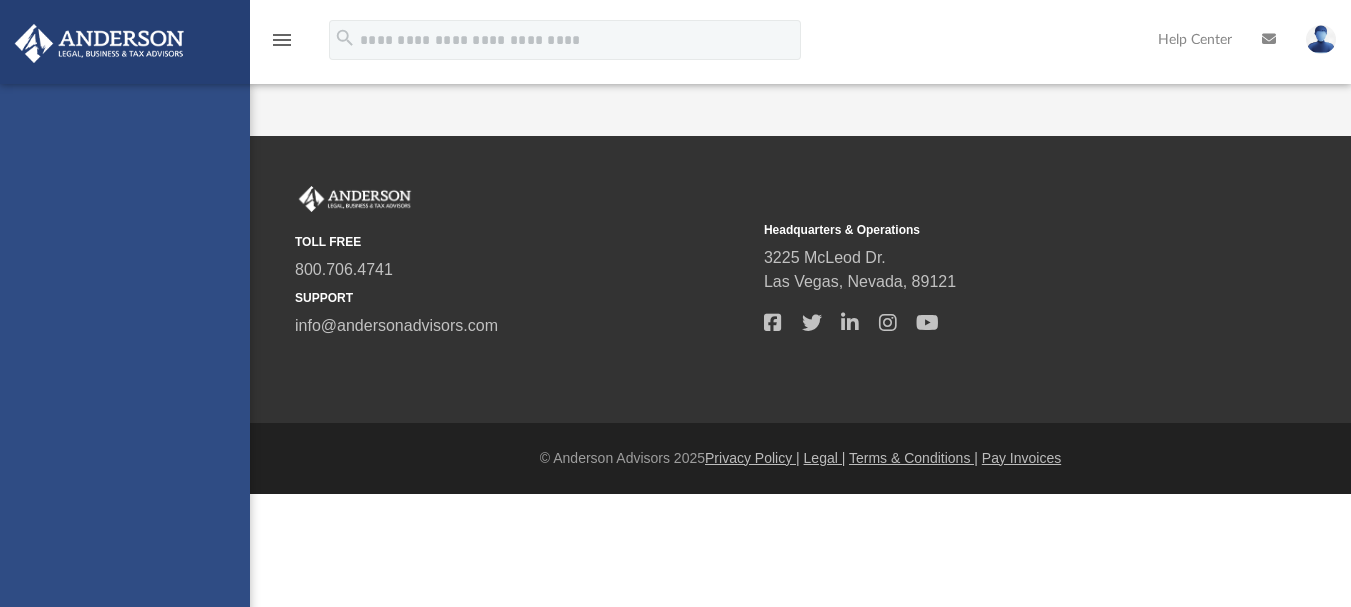 scroll, scrollTop: 0, scrollLeft: 0, axis: both 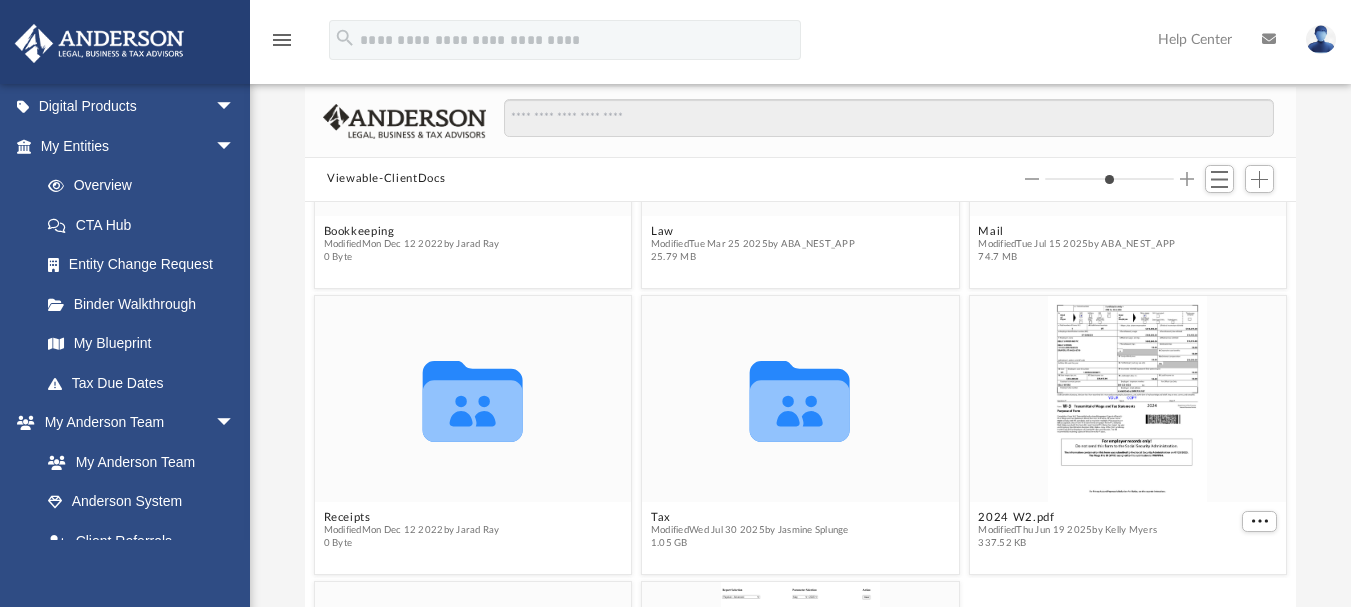 click at bounding box center [1187, 179] 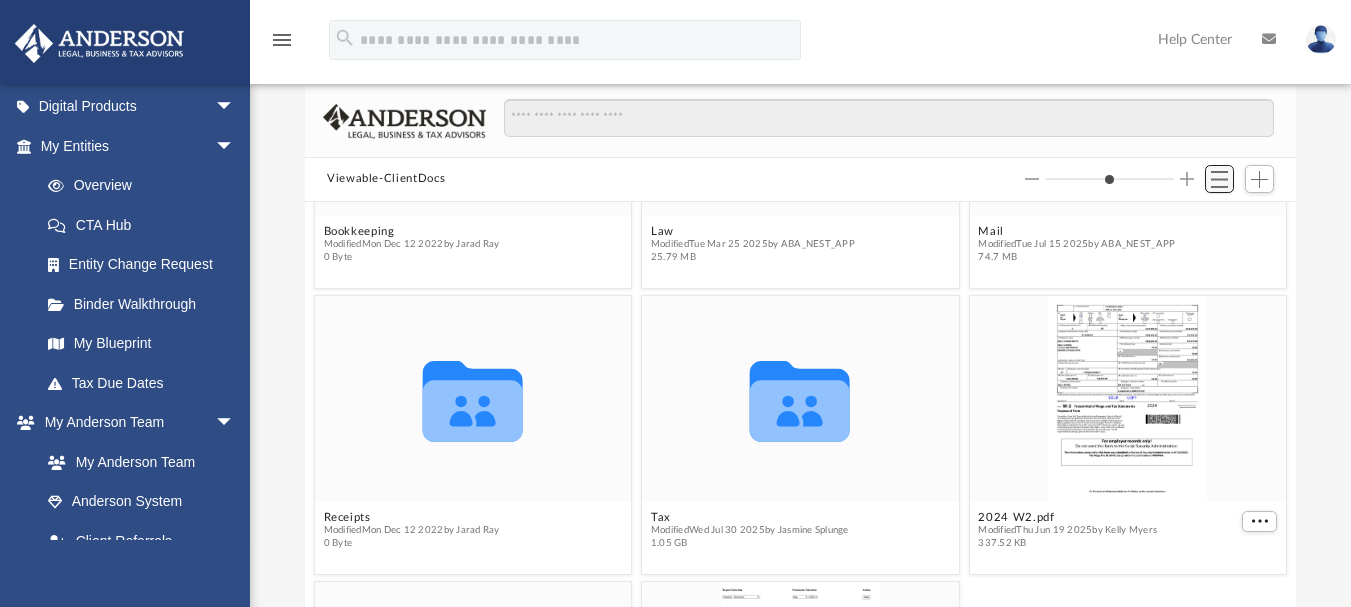 click at bounding box center (1220, 179) 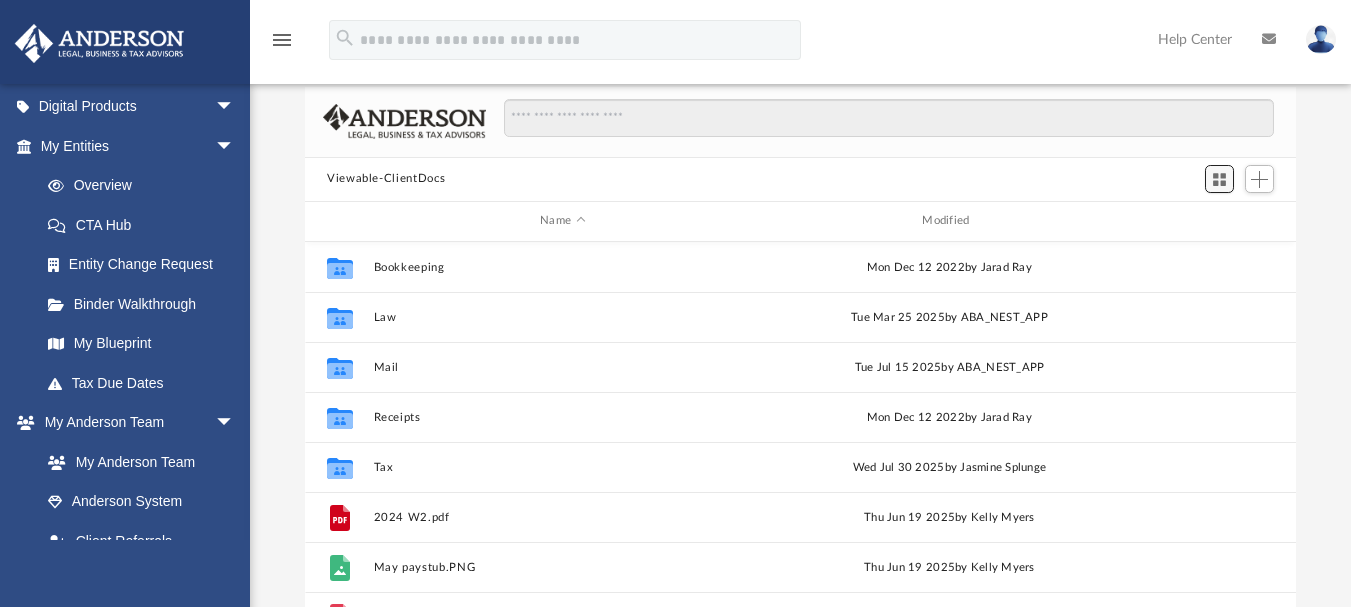 scroll, scrollTop: 16, scrollLeft: 16, axis: both 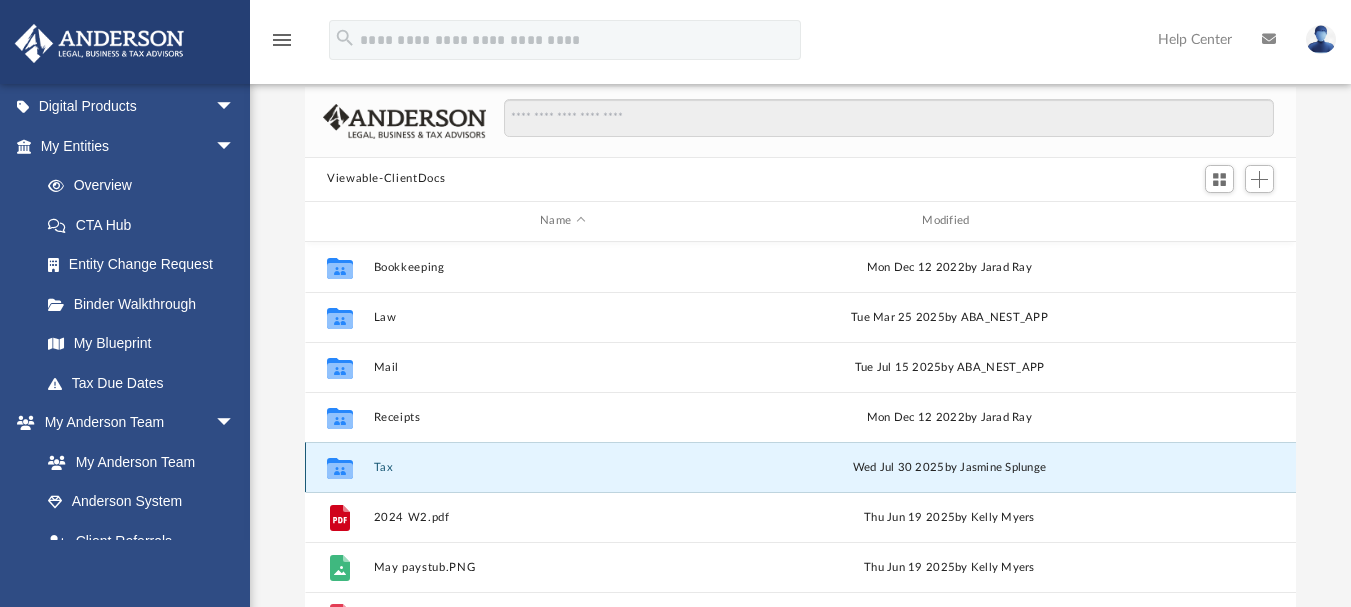 click on "Tax" at bounding box center (563, 466) 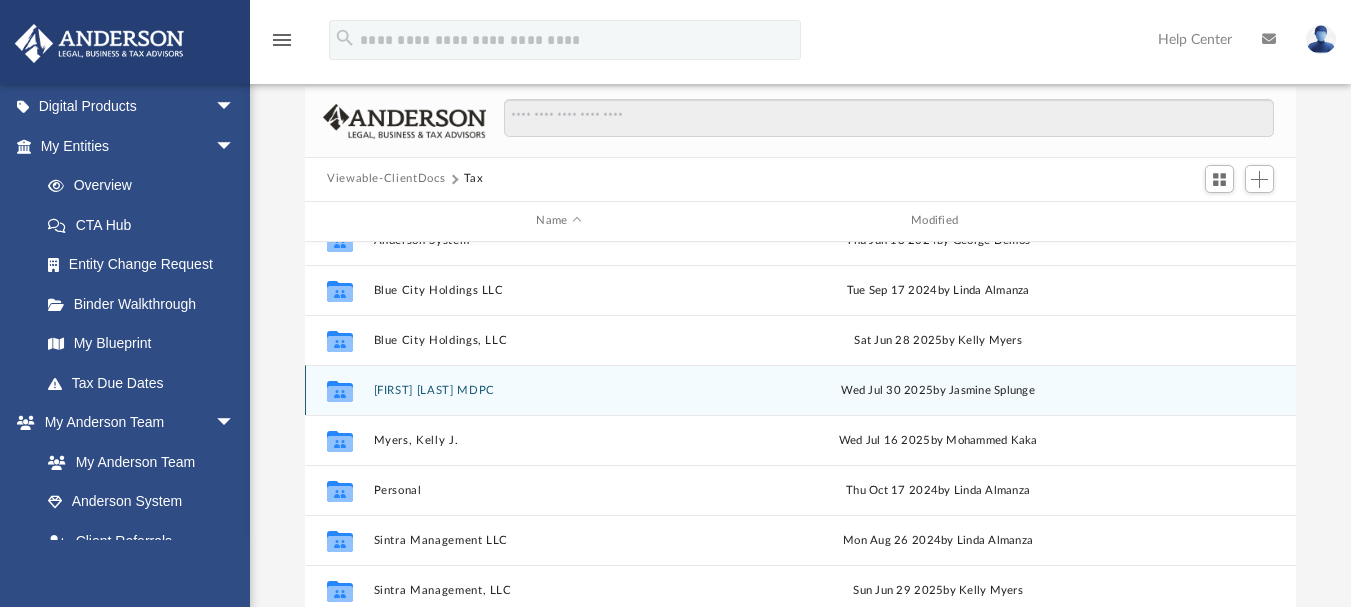 scroll, scrollTop: 0, scrollLeft: 0, axis: both 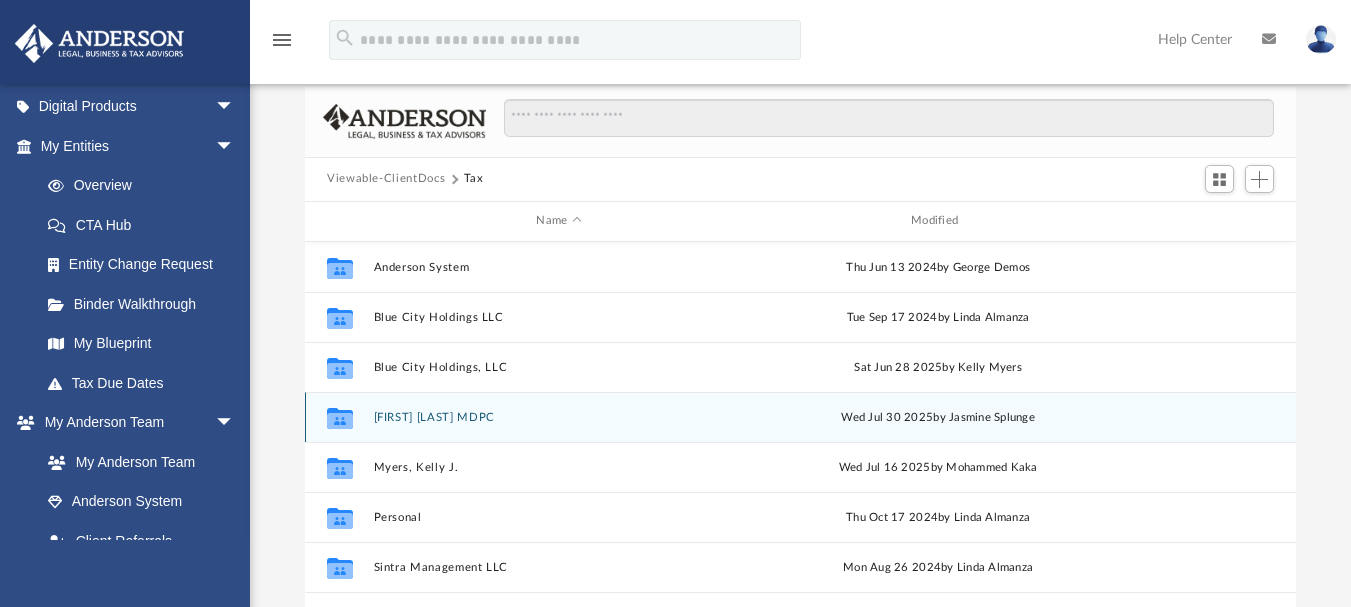 click on "[FIRST] [LAST] MDPC" at bounding box center [559, 416] 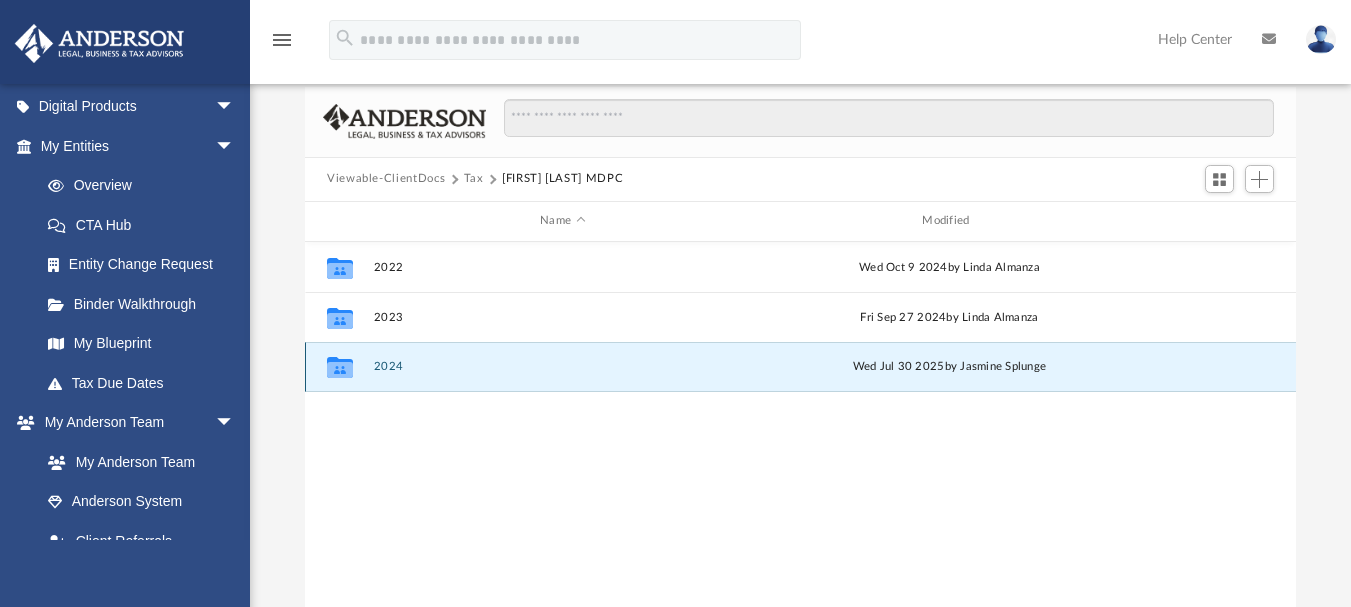 click on "2024" at bounding box center [563, 366] 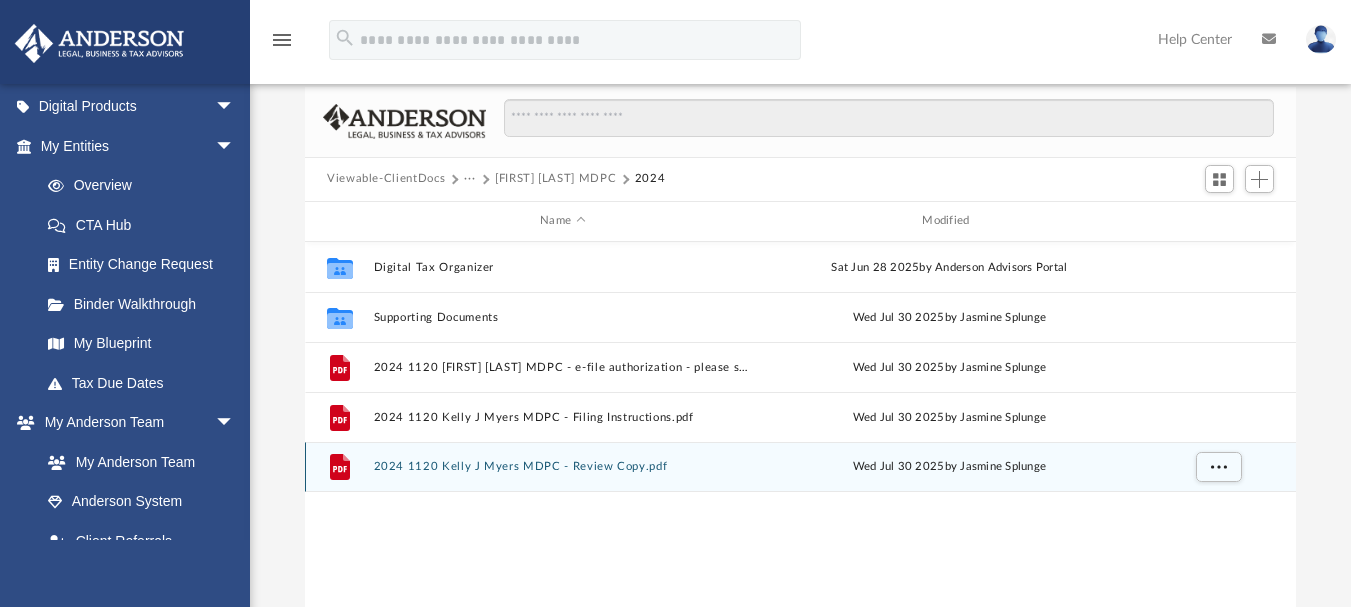 click on "2024 1120 Kelly J Myers MDPC - Review Copy.pdf" at bounding box center [563, 466] 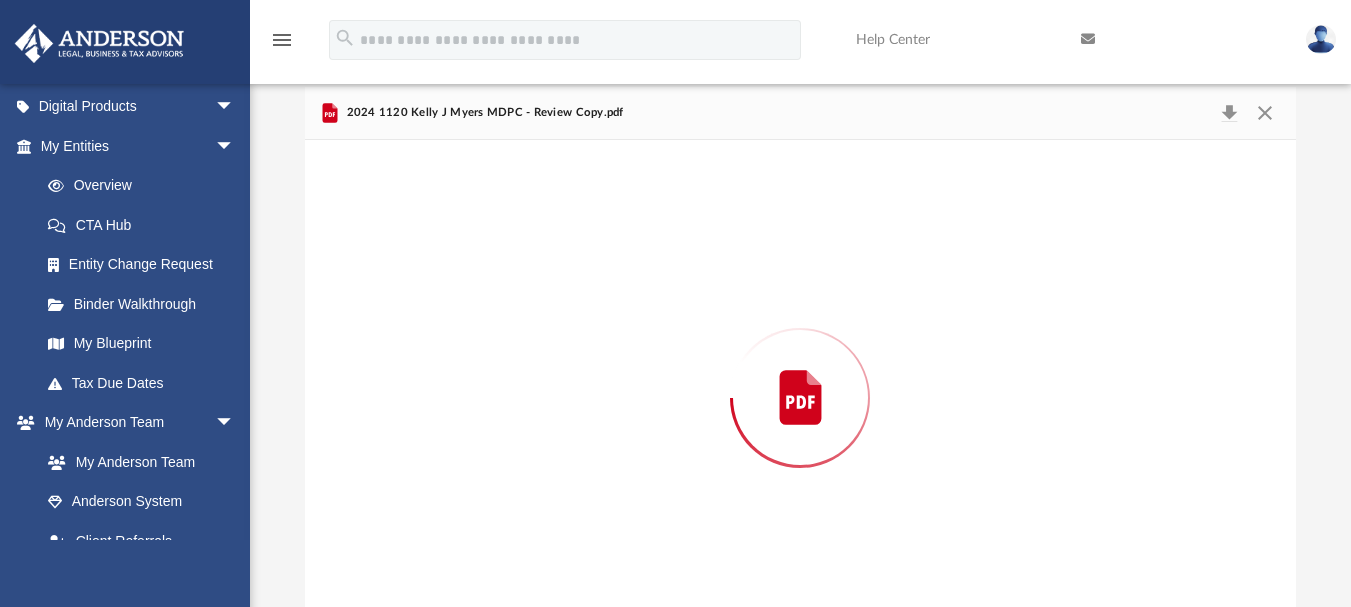 scroll, scrollTop: 149, scrollLeft: 0, axis: vertical 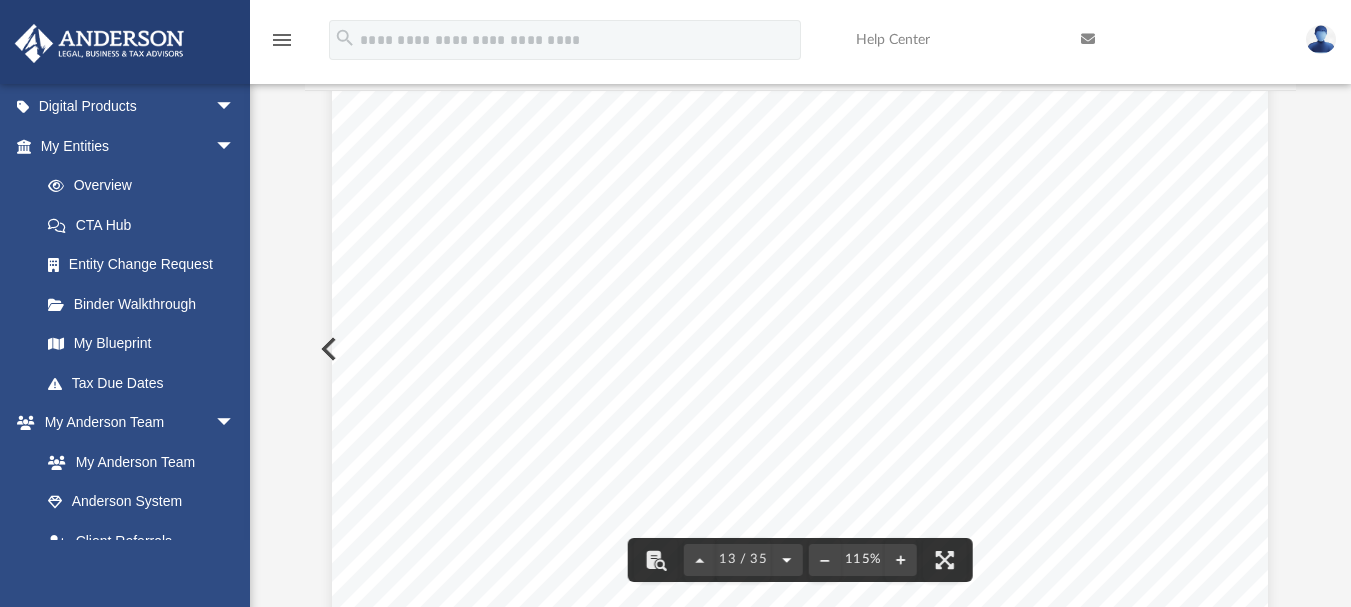 click at bounding box center (787, 560) 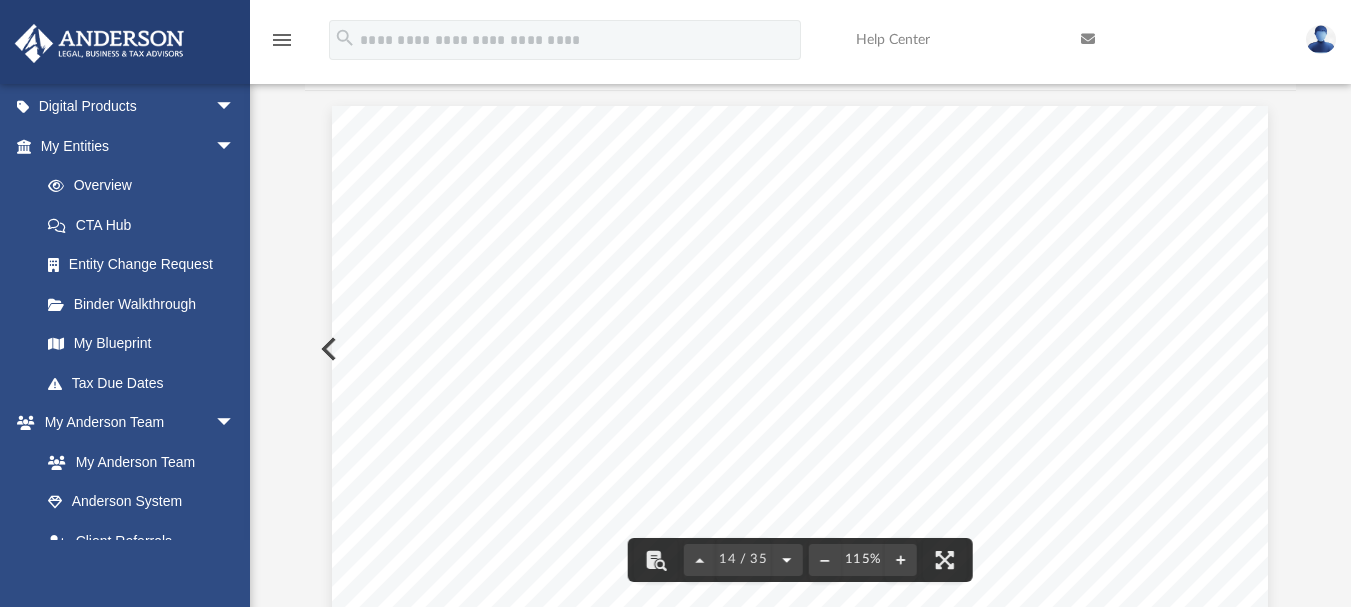 click at bounding box center [787, 560] 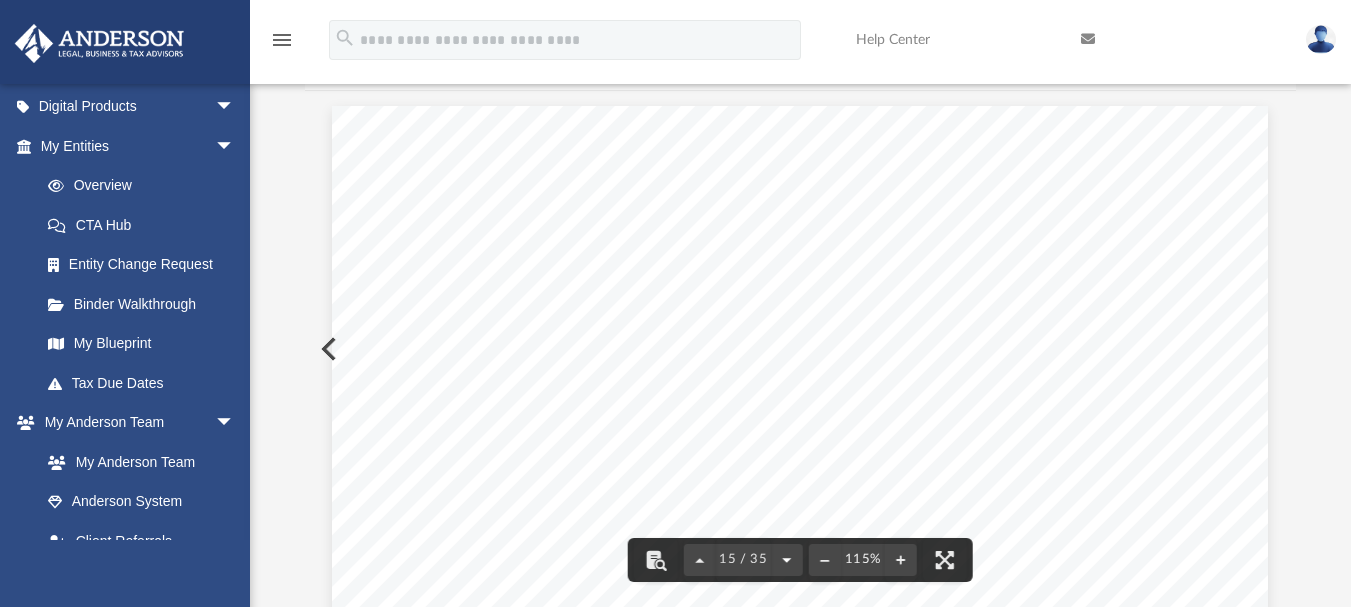 click at bounding box center (787, 560) 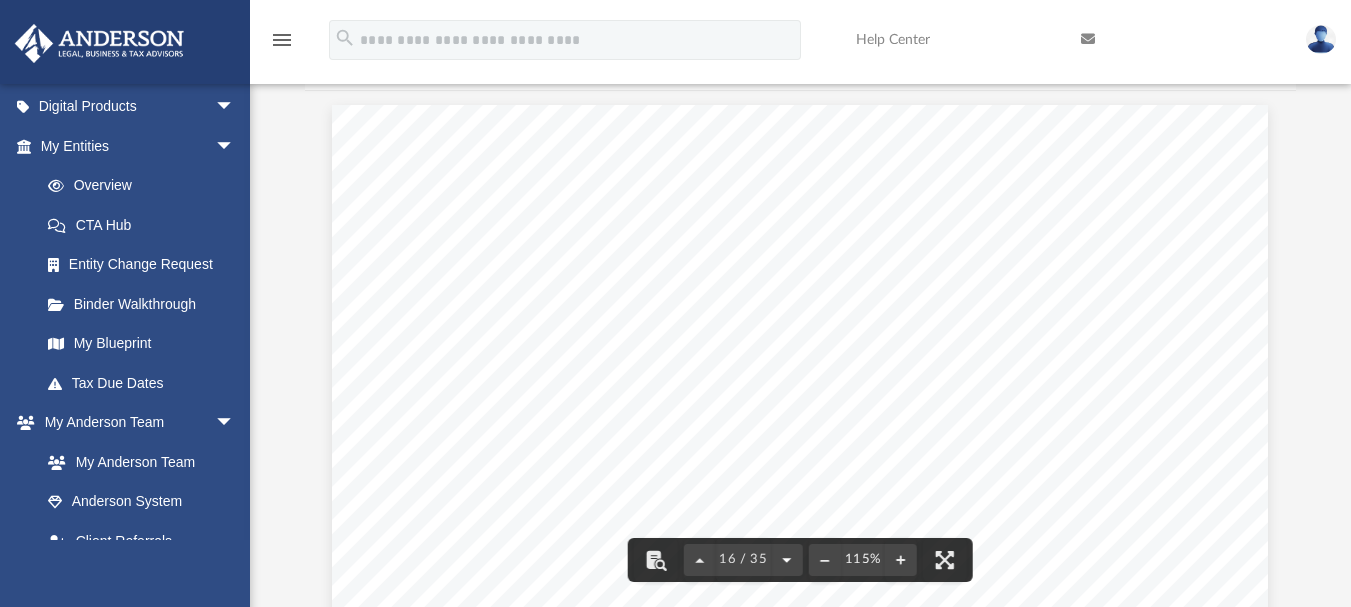 click at bounding box center (787, 560) 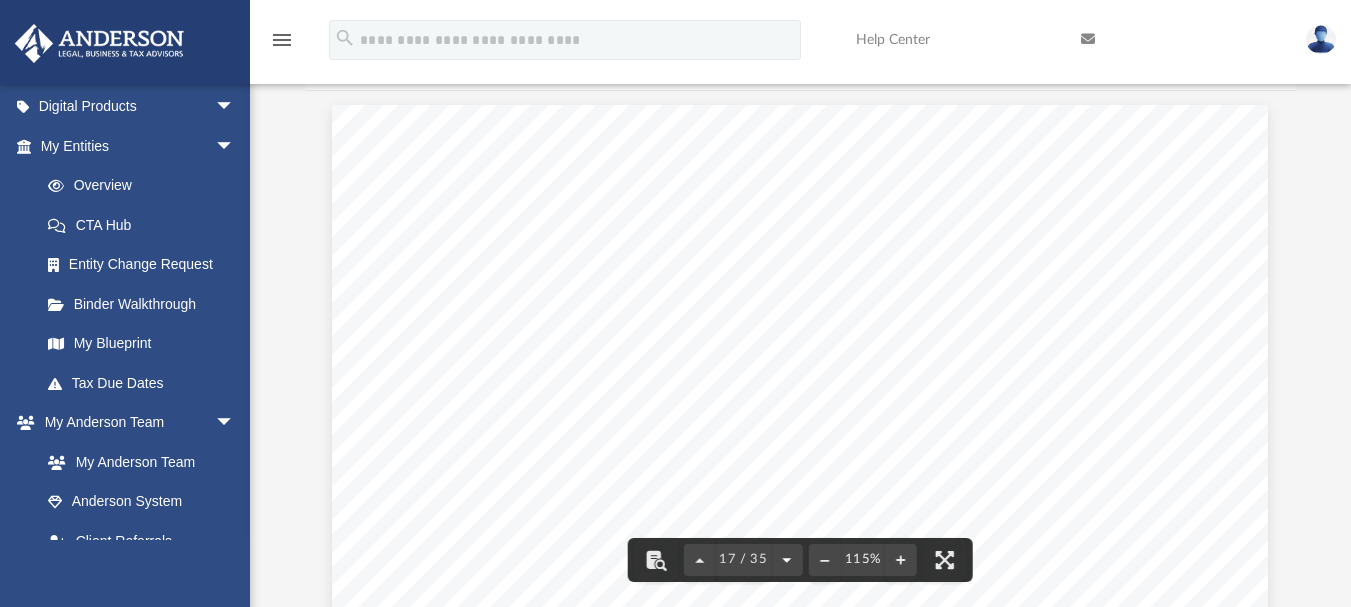 click at bounding box center [787, 560] 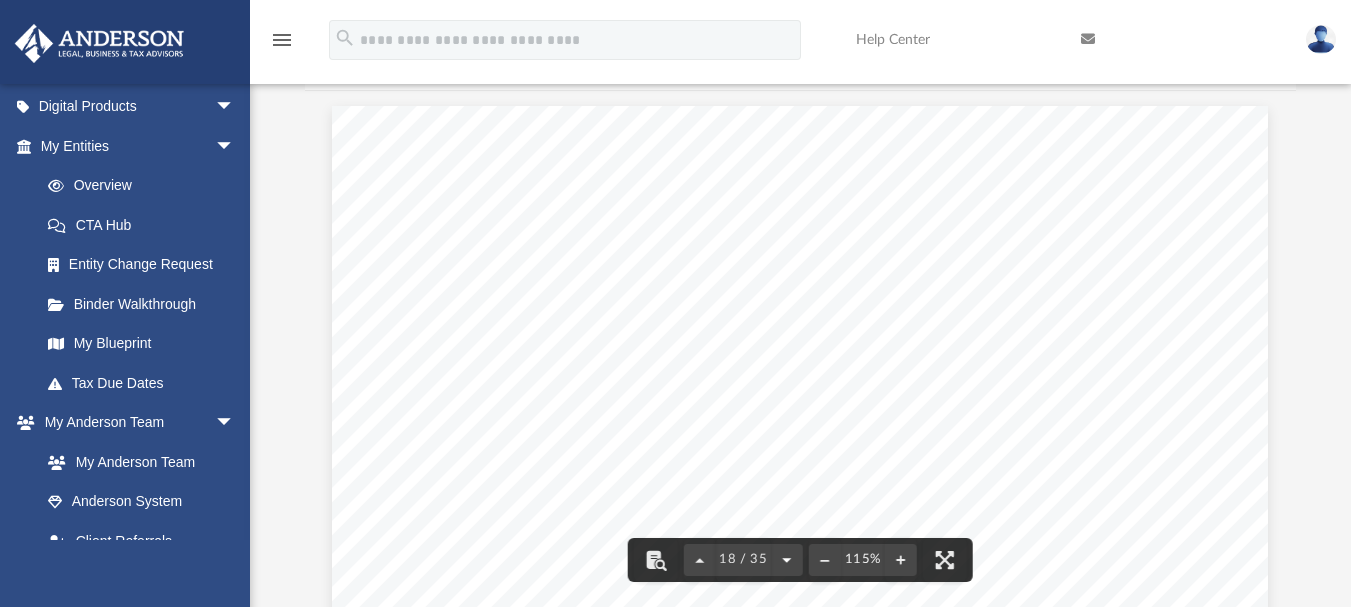 click at bounding box center (787, 560) 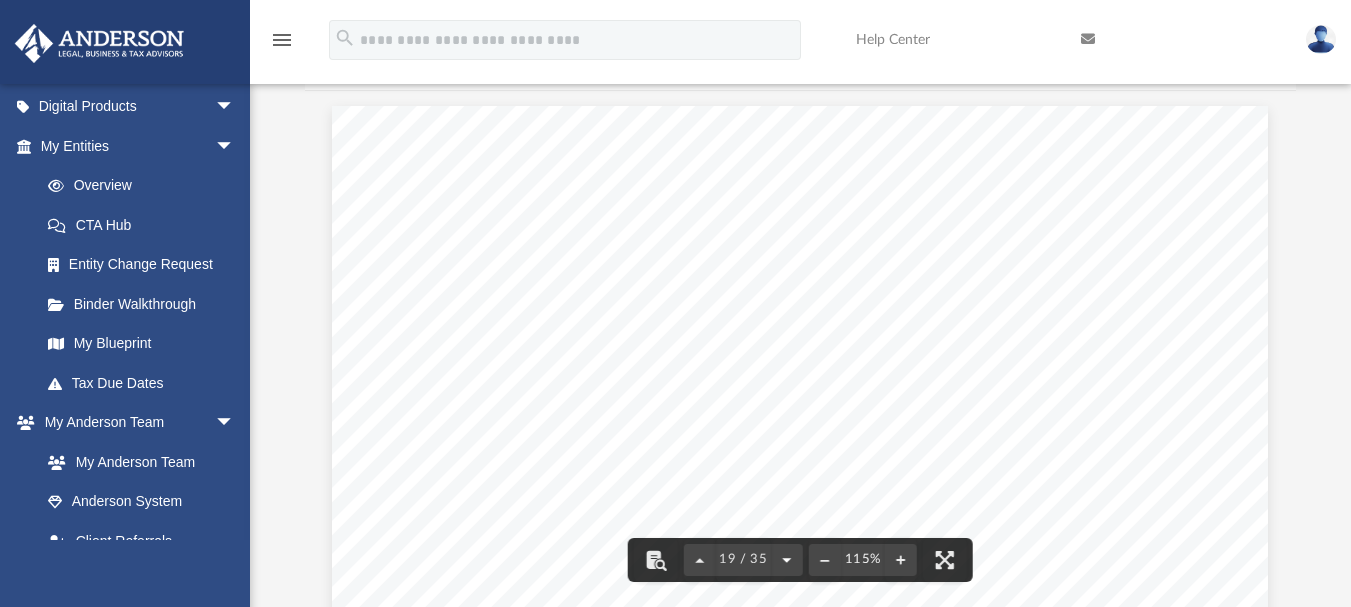 click at bounding box center (787, 560) 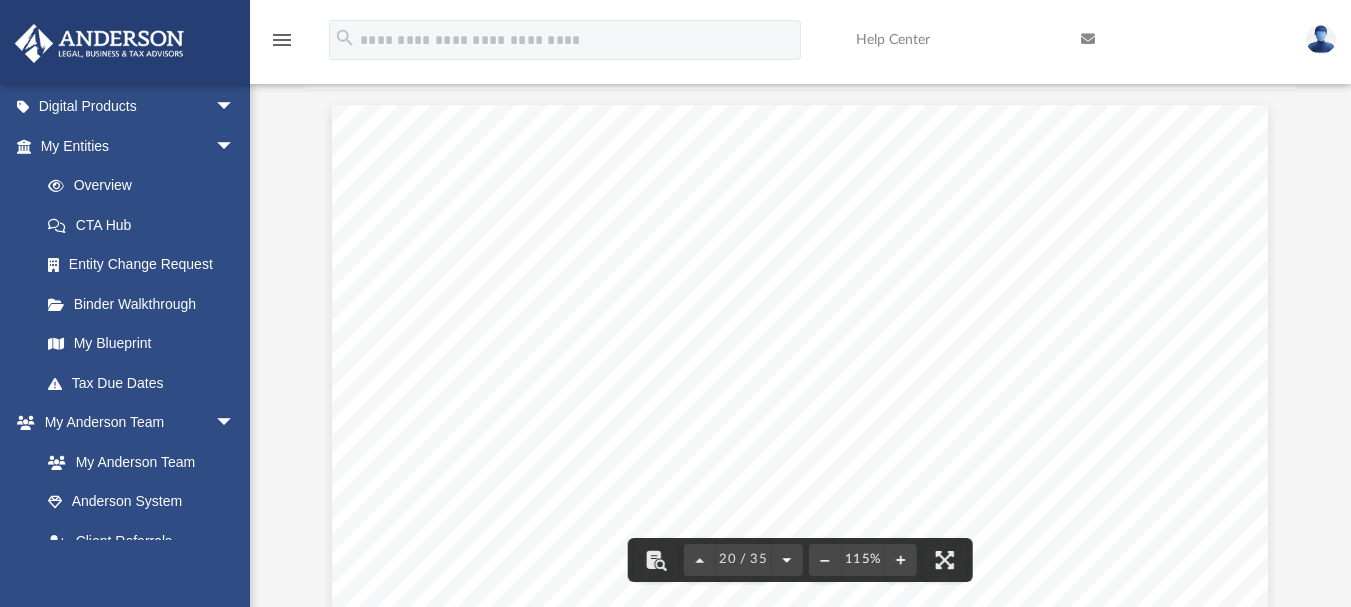 click at bounding box center (787, 560) 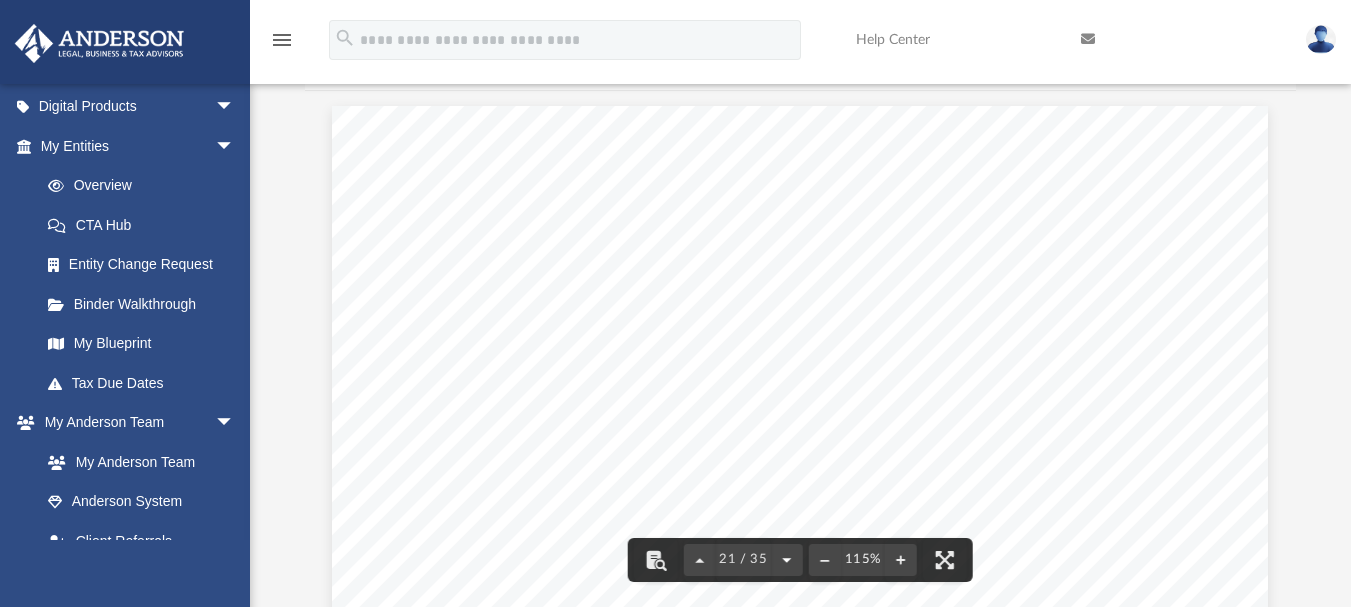 click at bounding box center (787, 560) 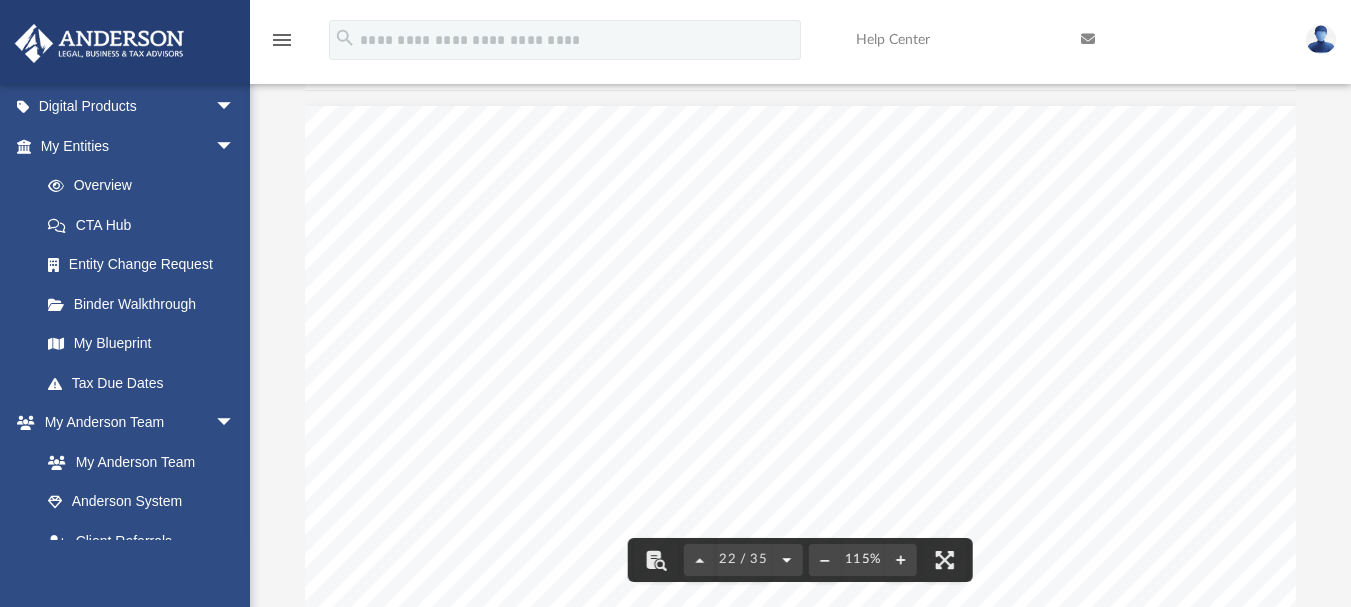 click at bounding box center (787, 560) 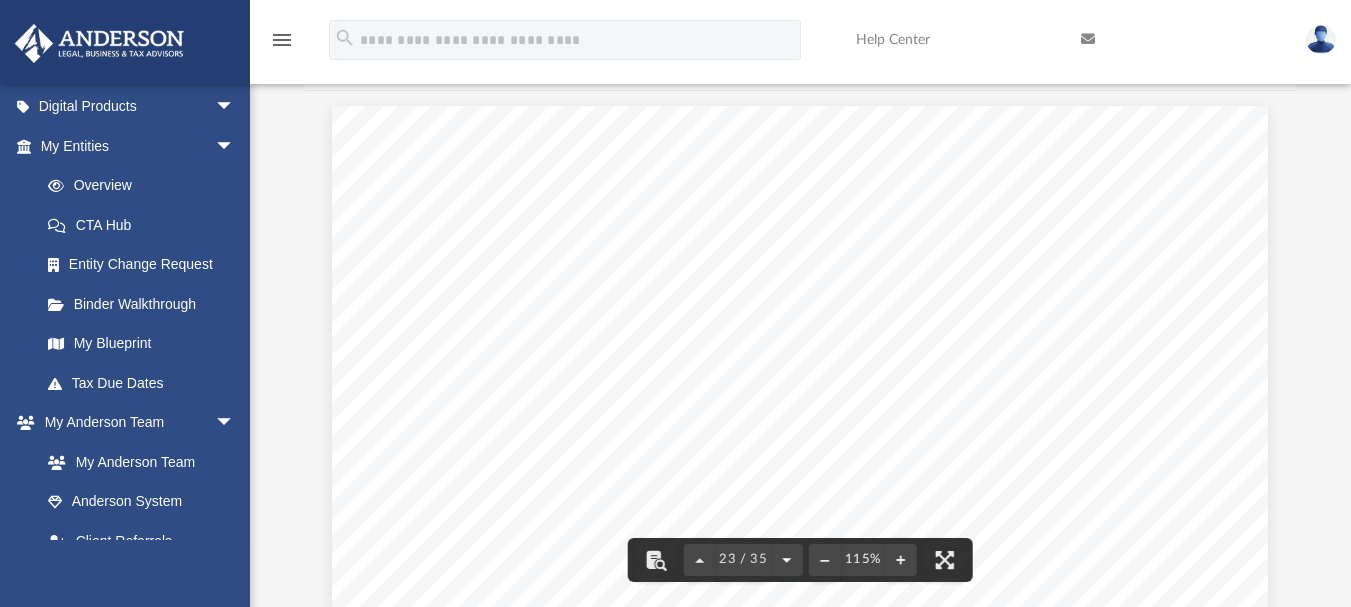 click at bounding box center [787, 560] 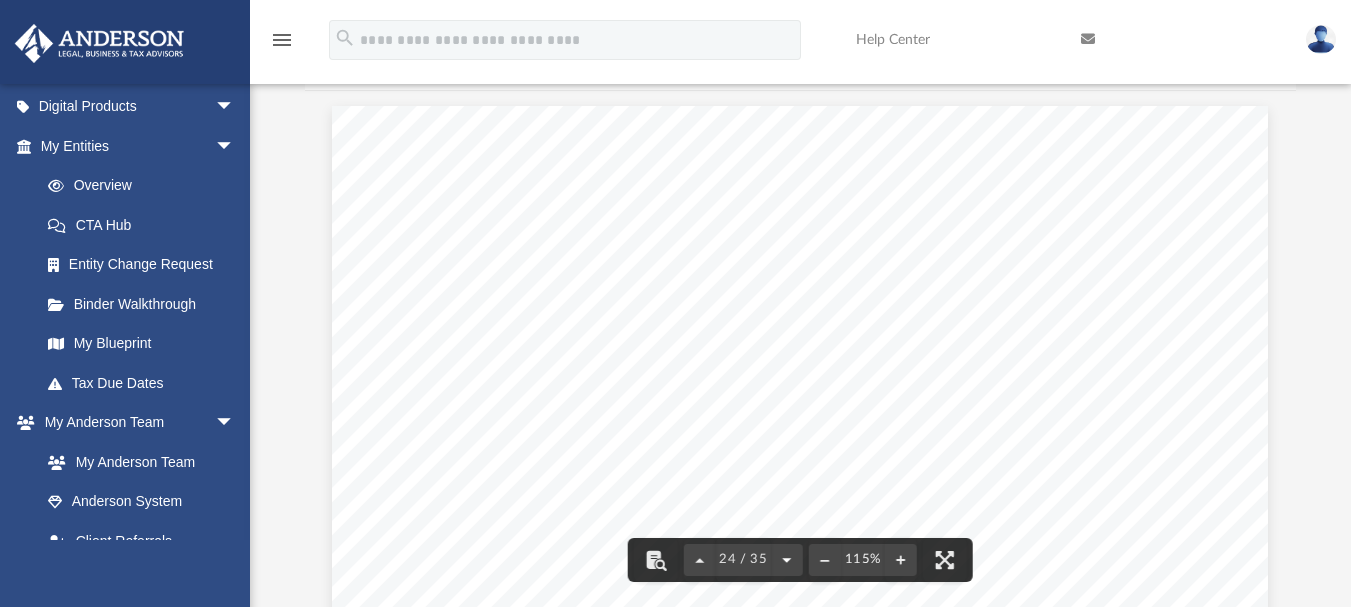 scroll, scrollTop: 27724, scrollLeft: 0, axis: vertical 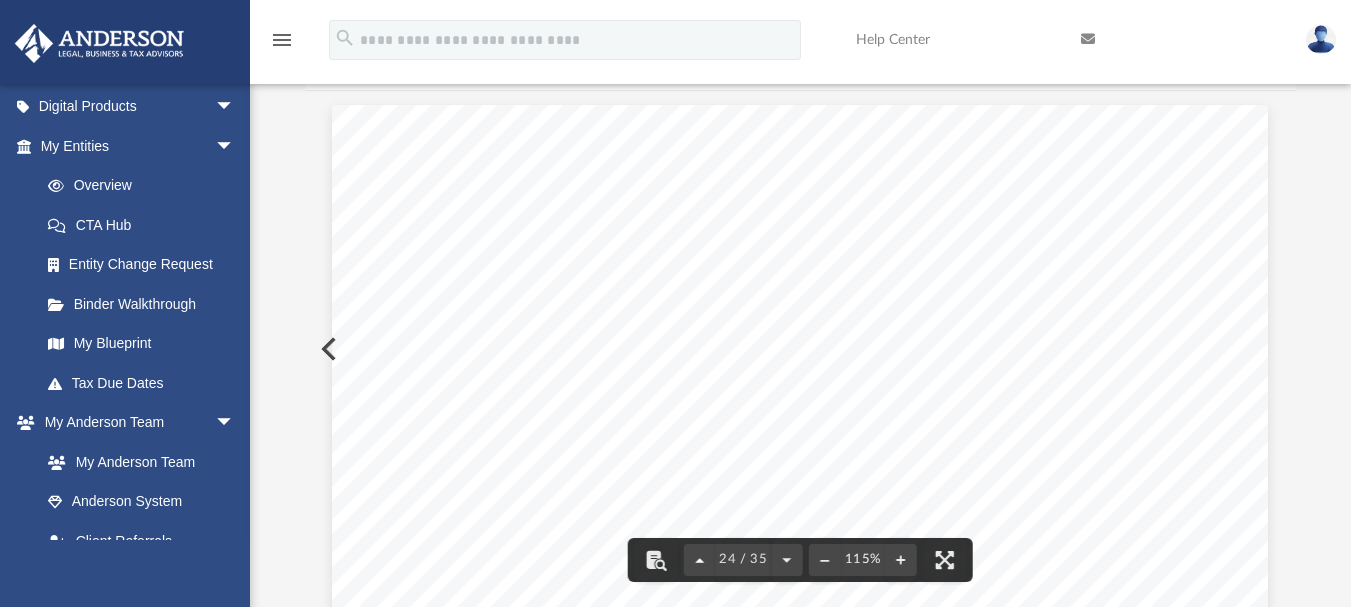 click at bounding box center [700, 560] 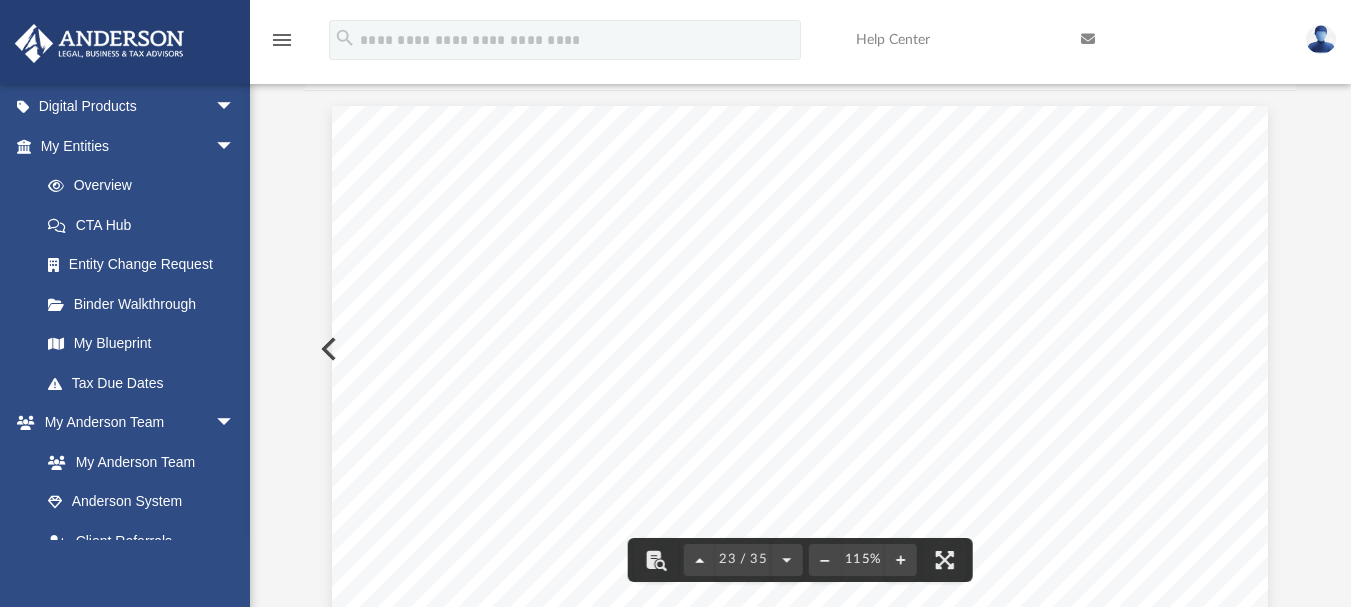 click at bounding box center [700, 560] 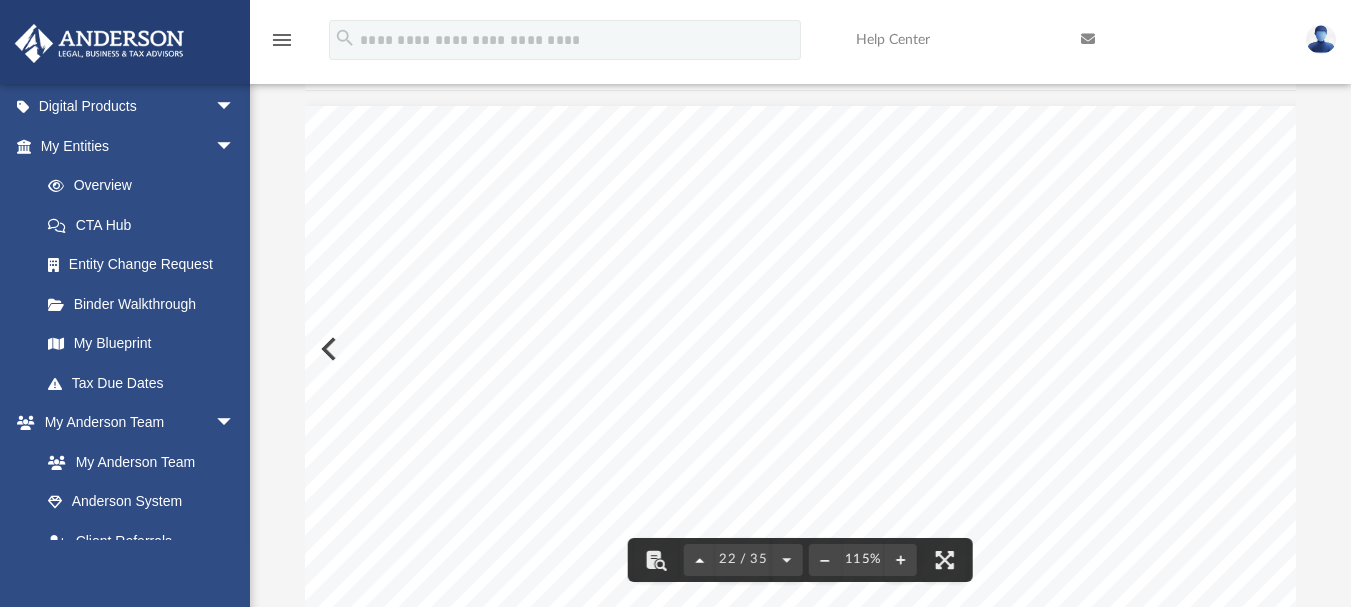 click at bounding box center (700, 560) 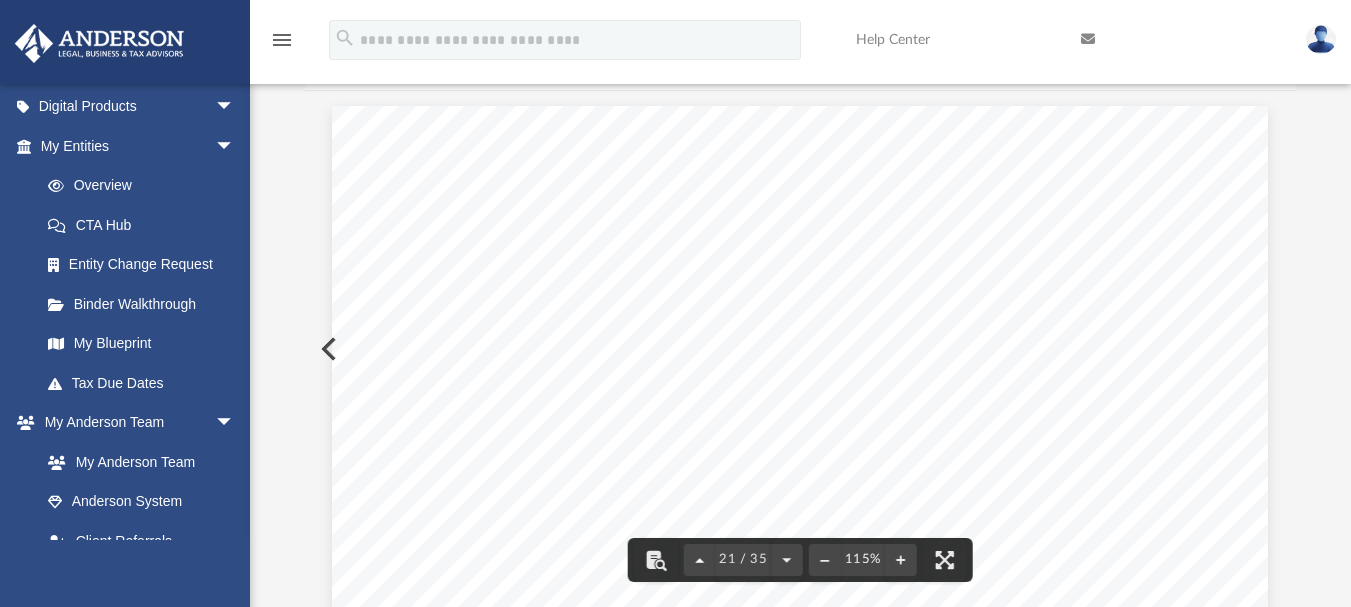 click at bounding box center (700, 560) 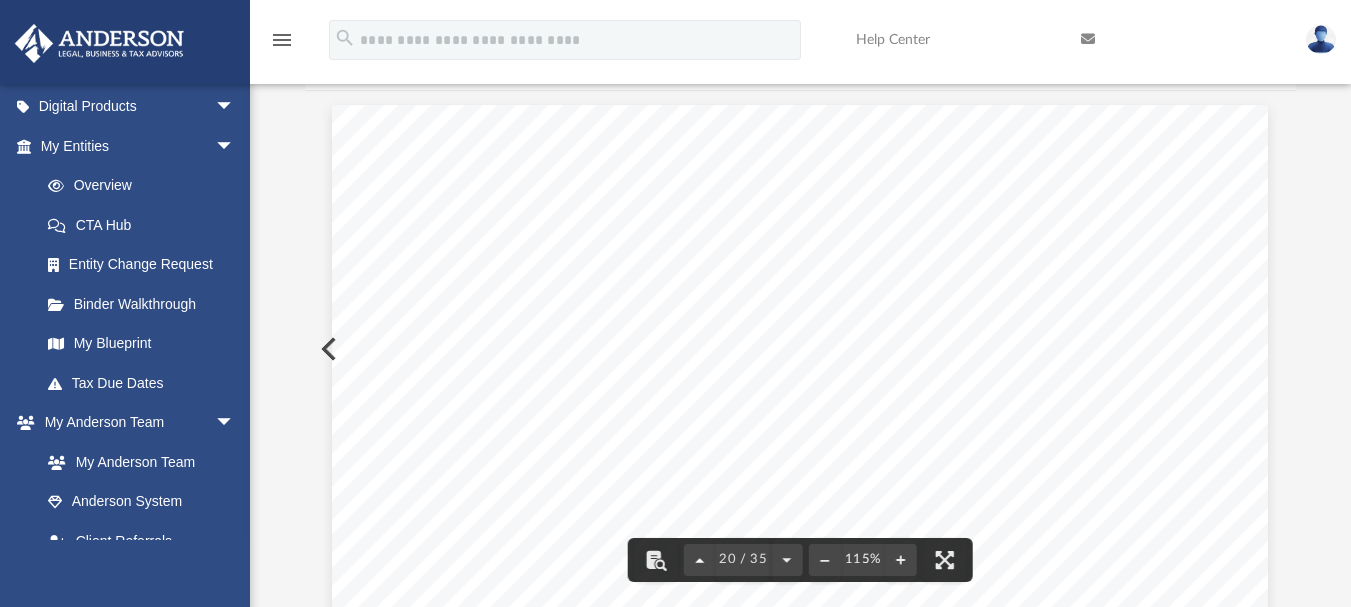 click at bounding box center (700, 560) 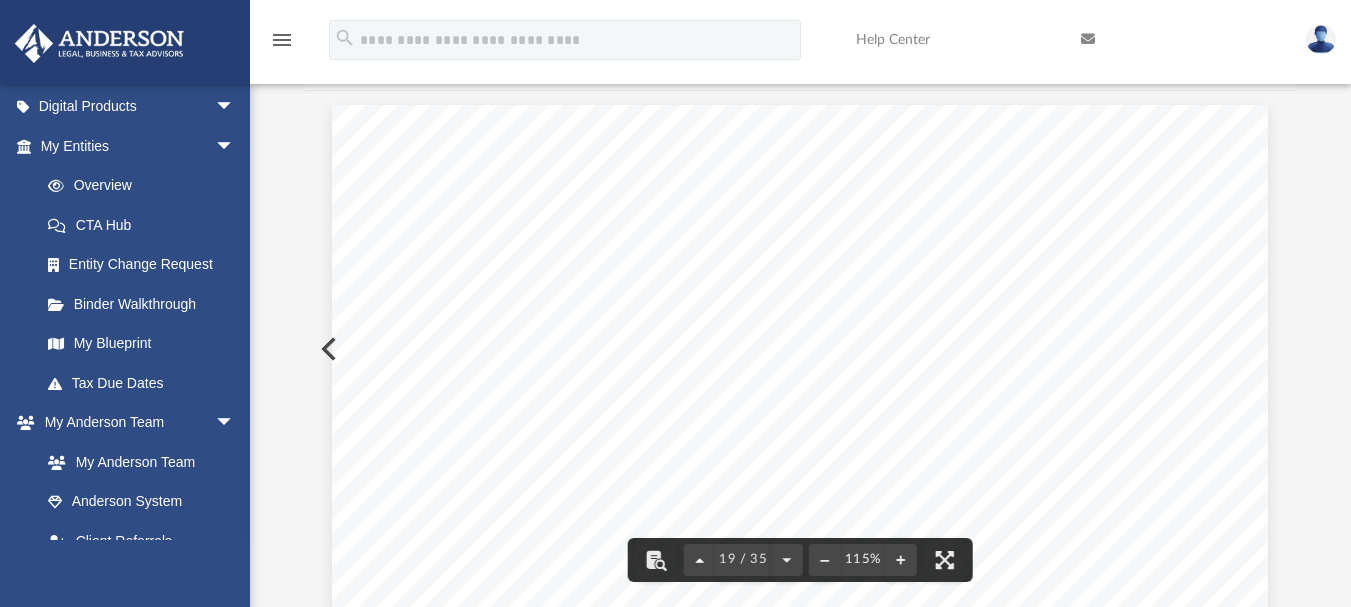click at bounding box center (700, 560) 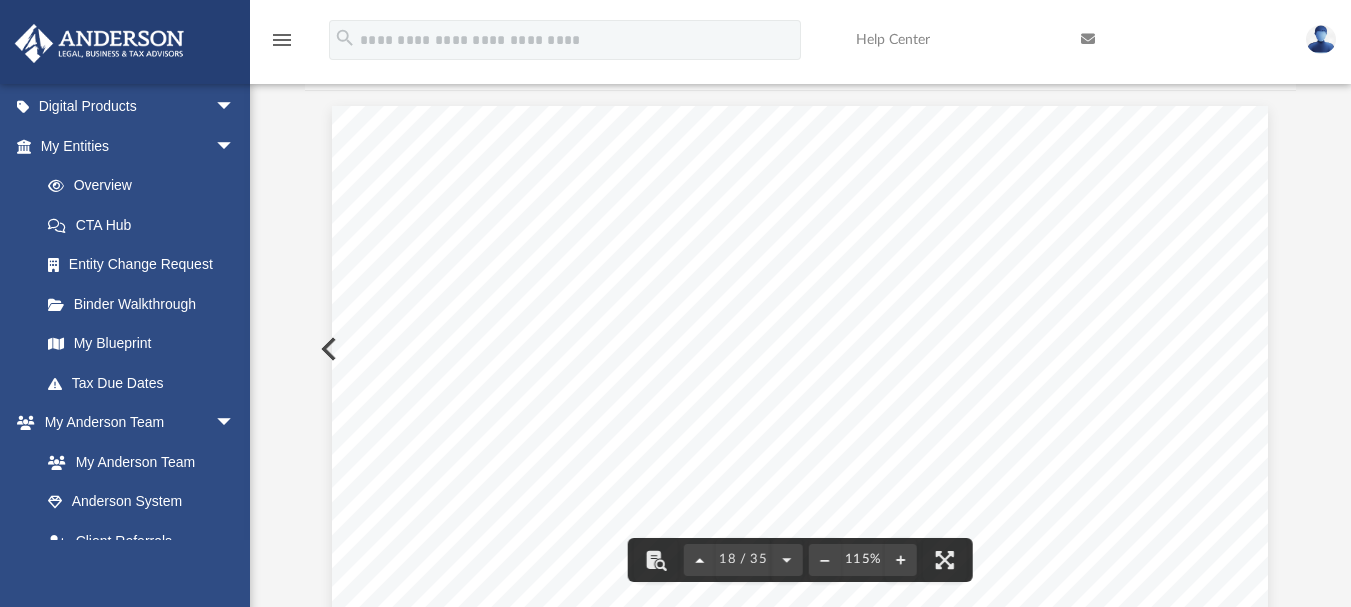 click at bounding box center [700, 560] 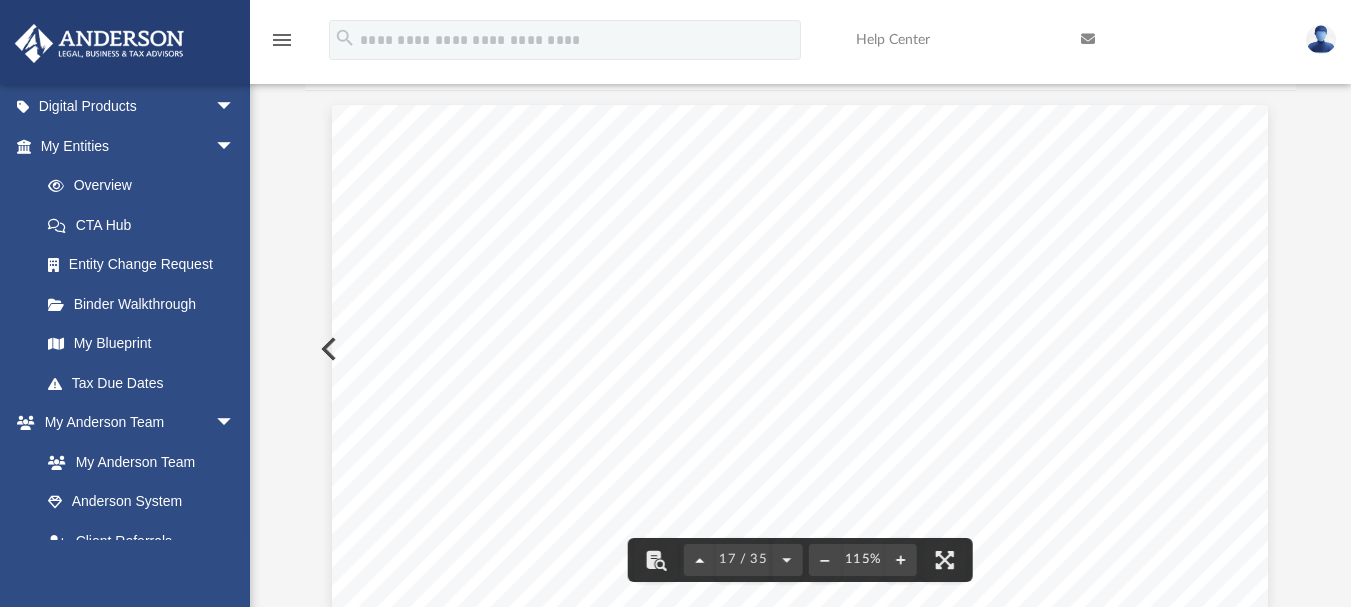 click at bounding box center (700, 560) 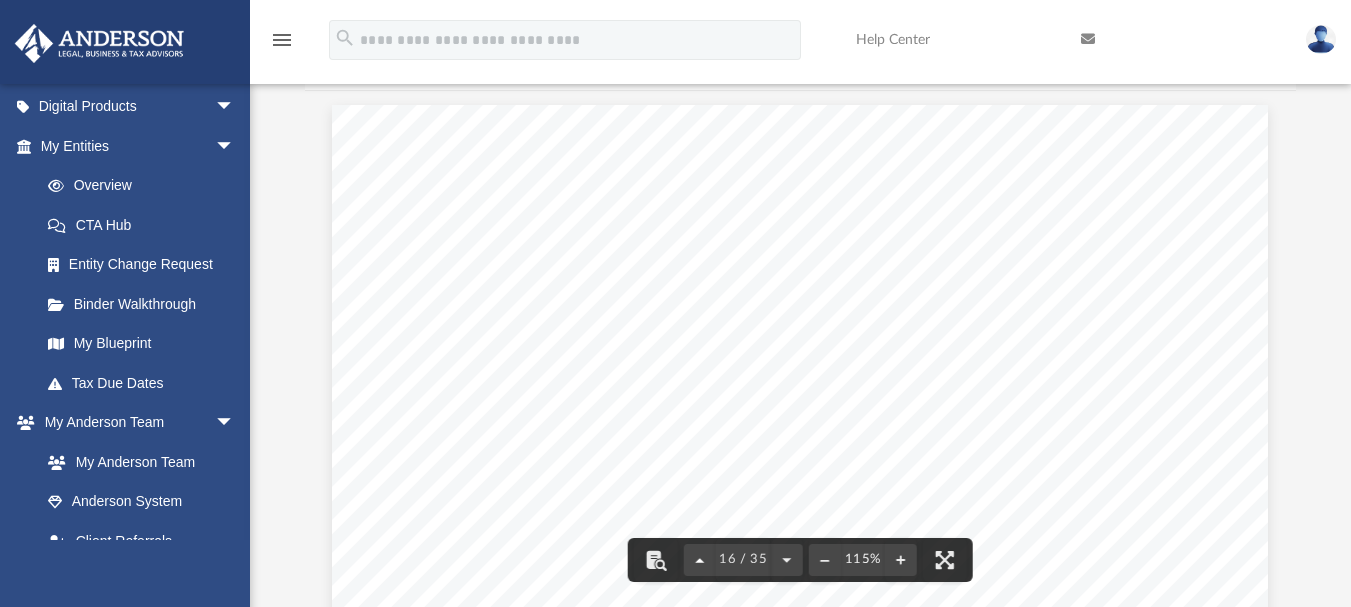 click at bounding box center (700, 560) 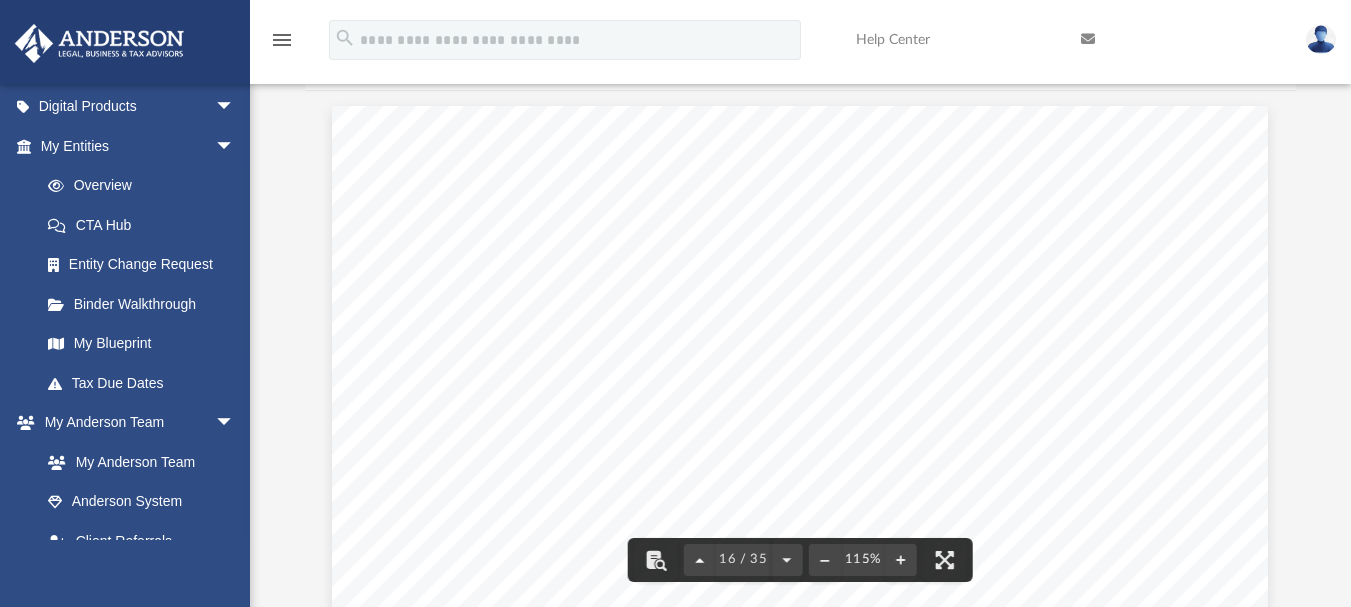 click at bounding box center [700, 560] 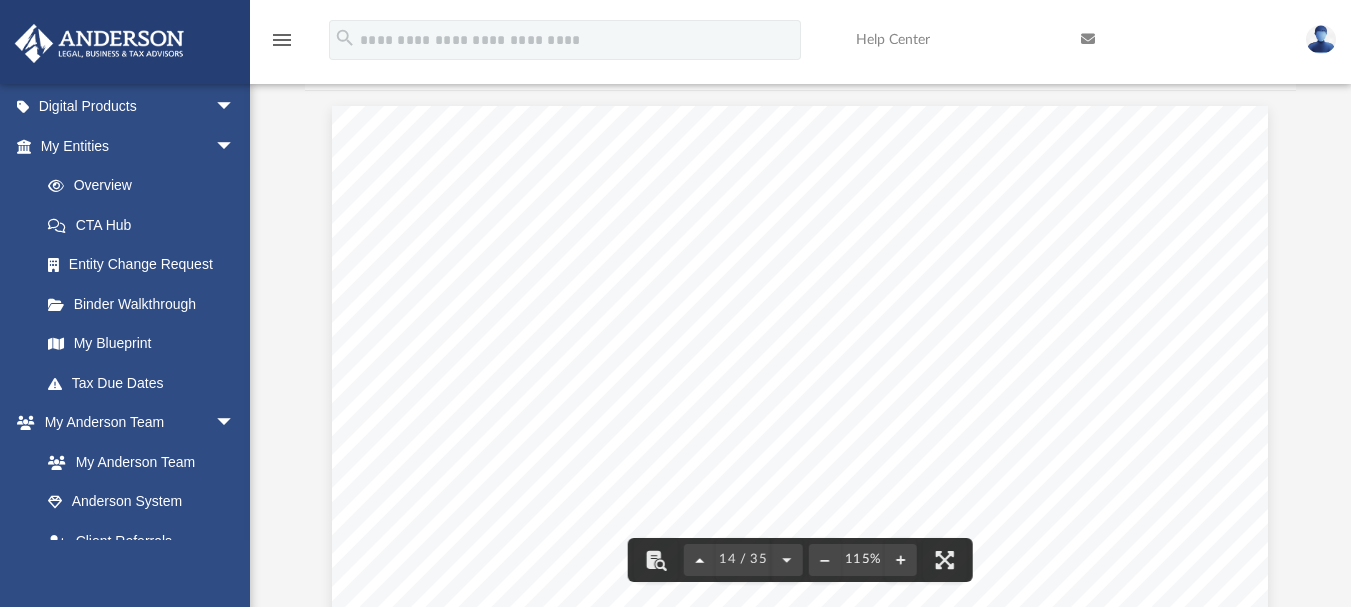 click at bounding box center (700, 560) 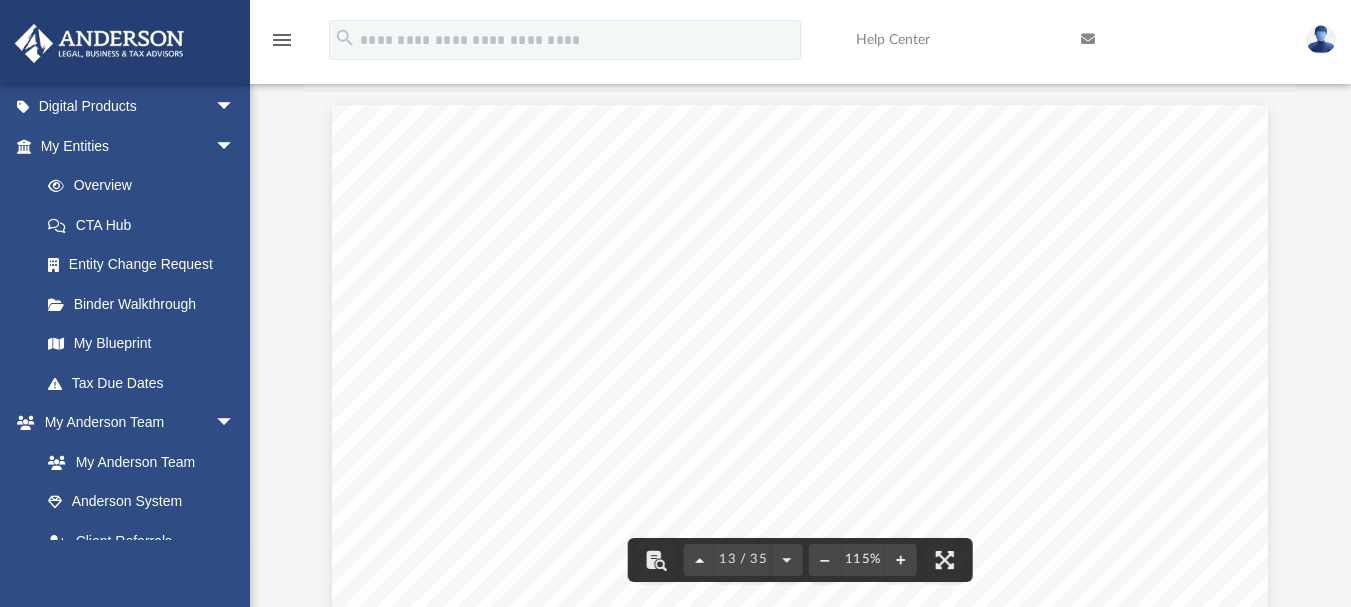 click at bounding box center [700, 560] 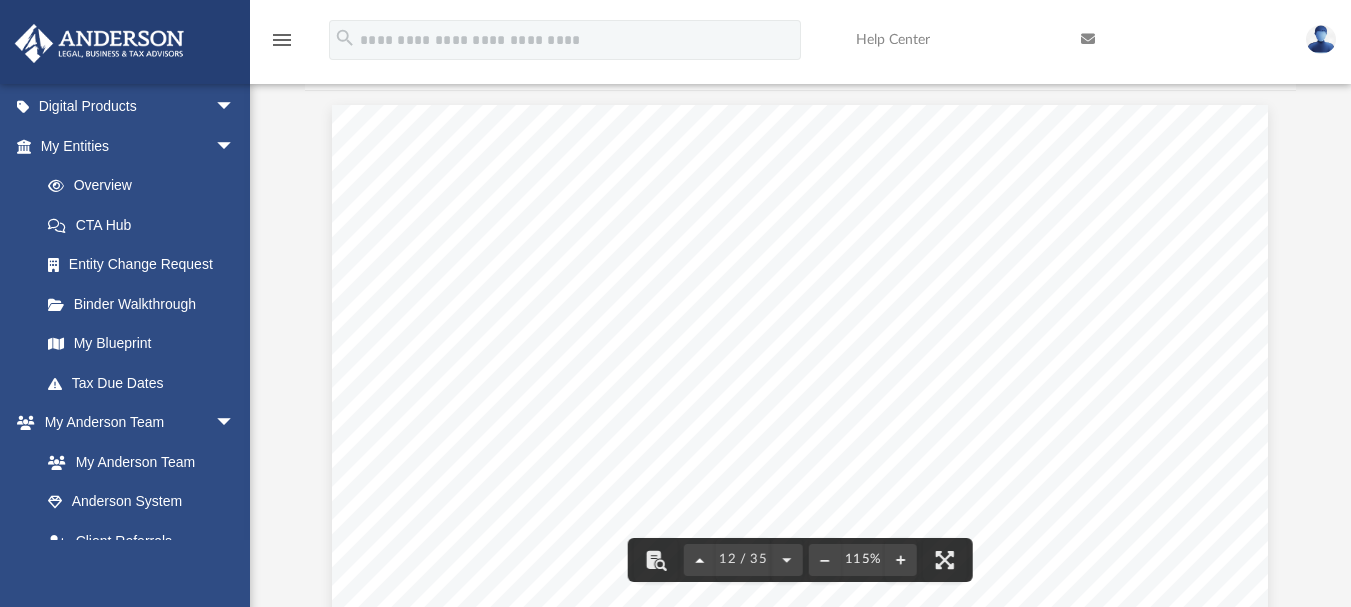 scroll, scrollTop: 13104, scrollLeft: 0, axis: vertical 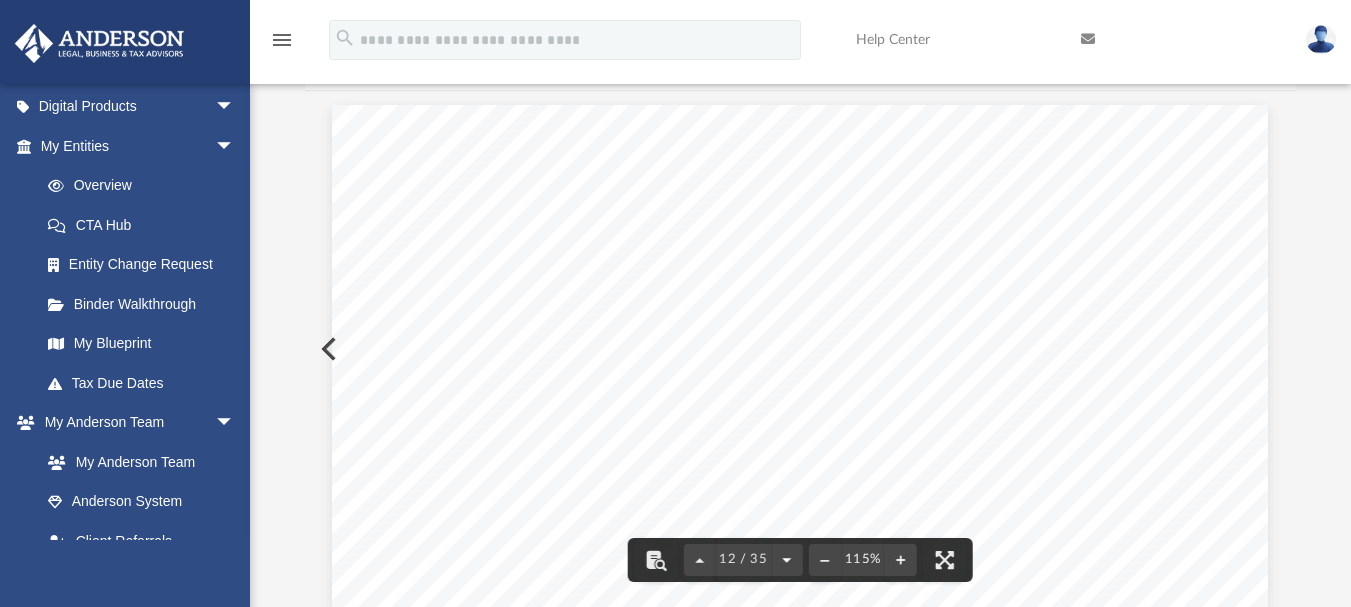 click at bounding box center (787, 560) 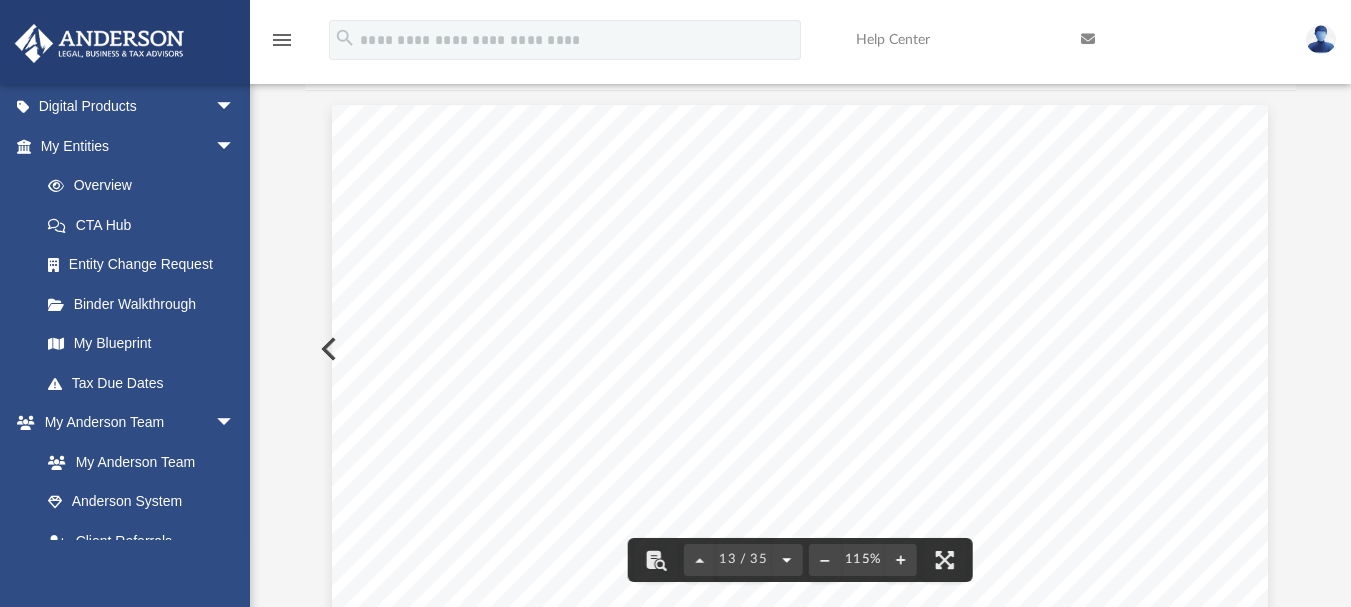 scroll, scrollTop: 14345, scrollLeft: 0, axis: vertical 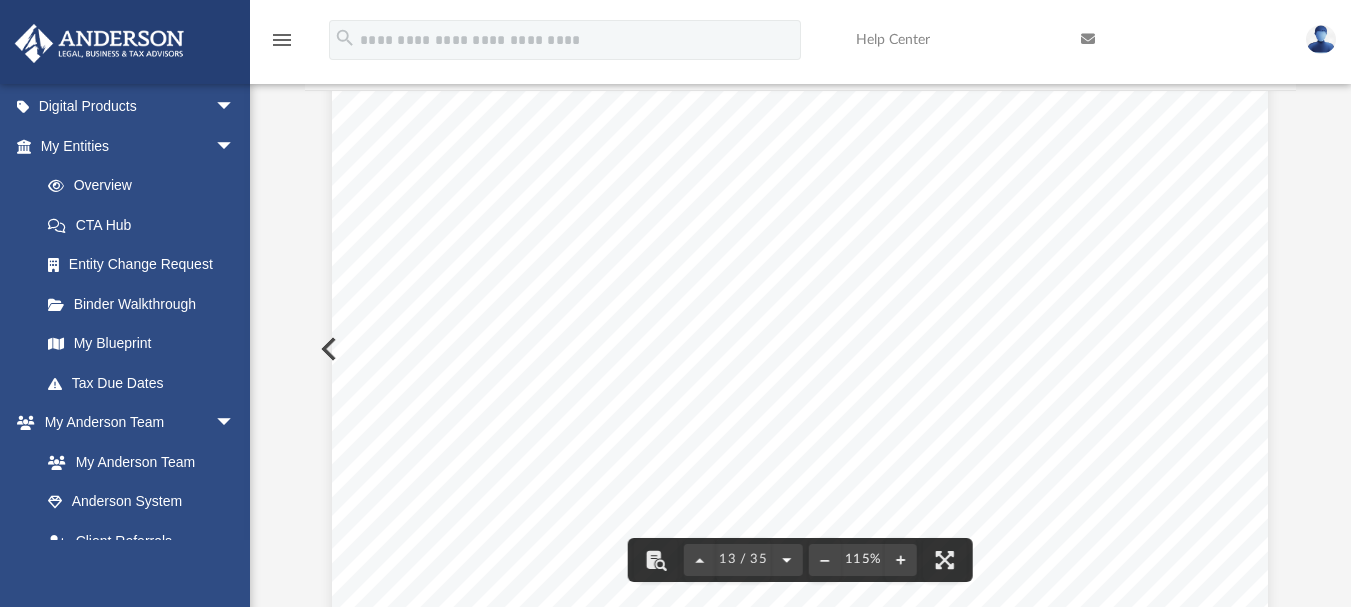 click at bounding box center [787, 560] 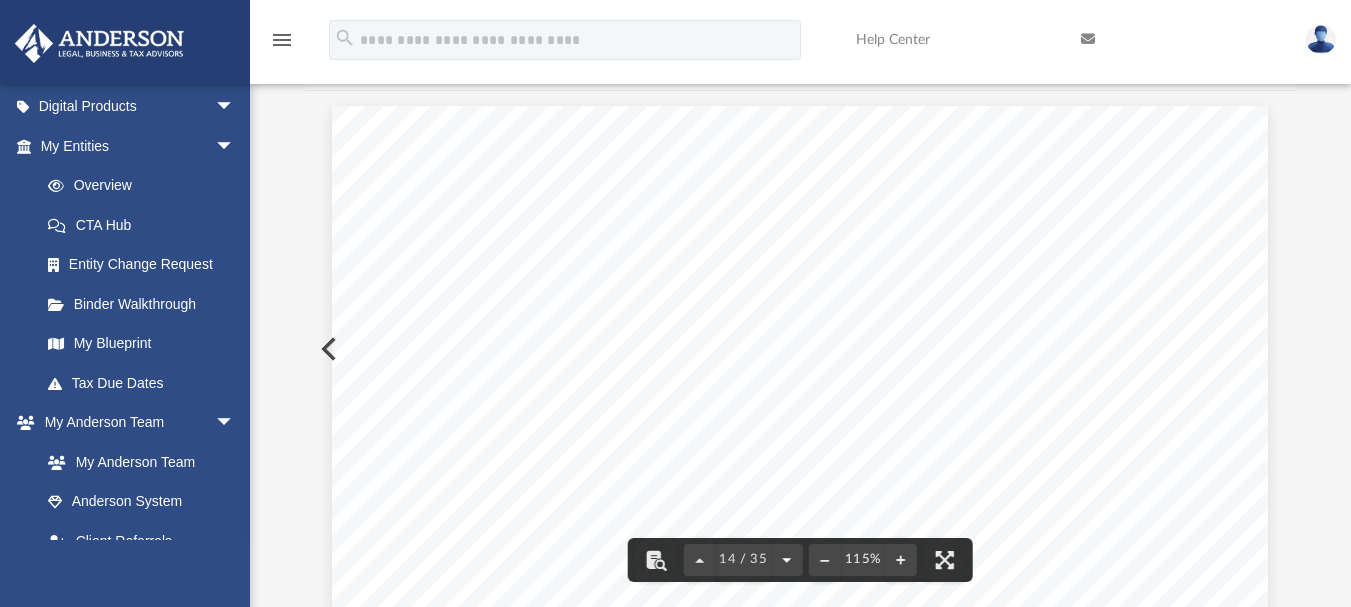 click at bounding box center (787, 560) 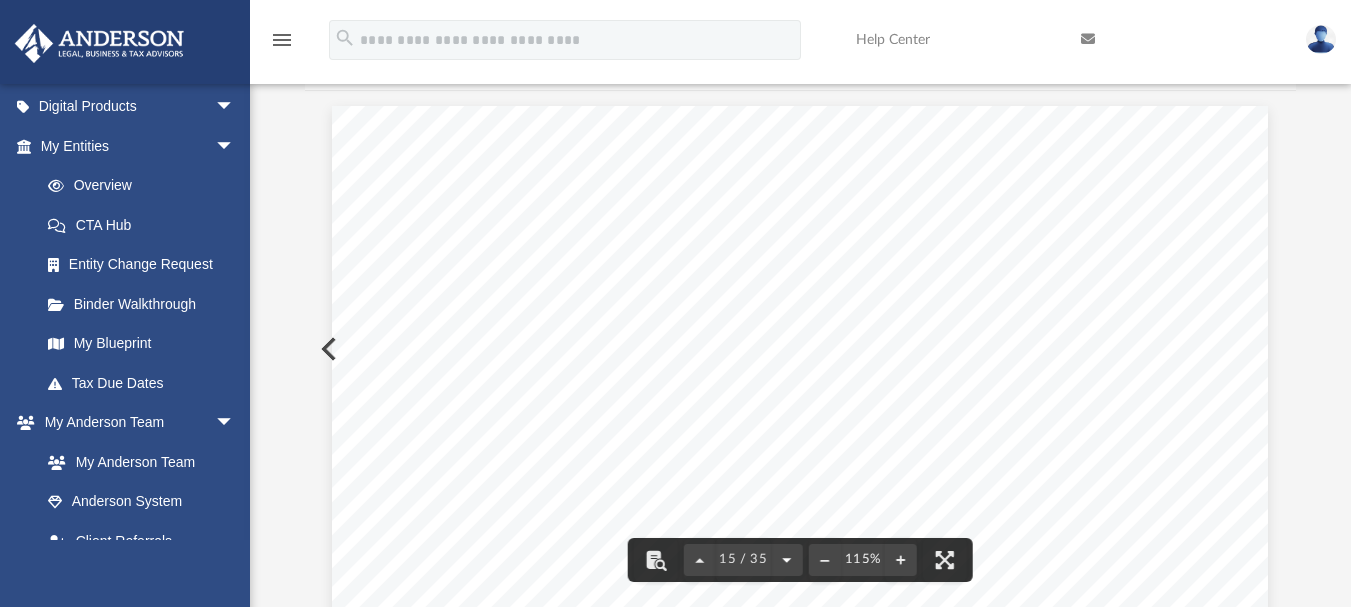 click at bounding box center (787, 560) 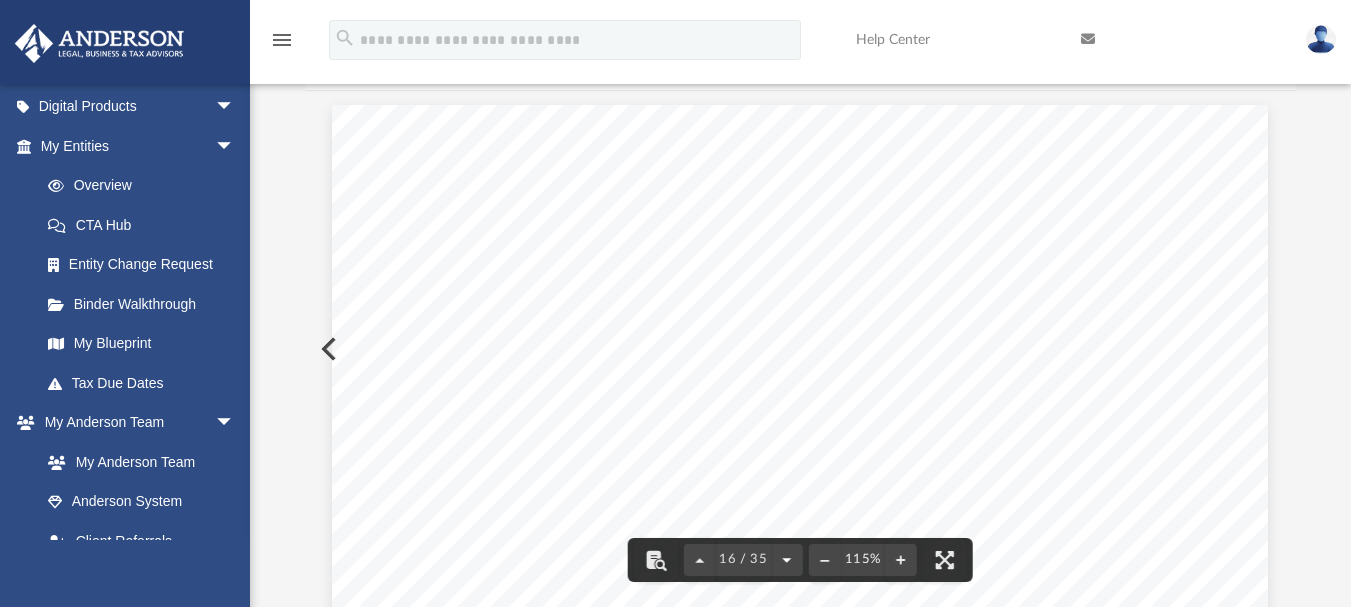click at bounding box center [787, 560] 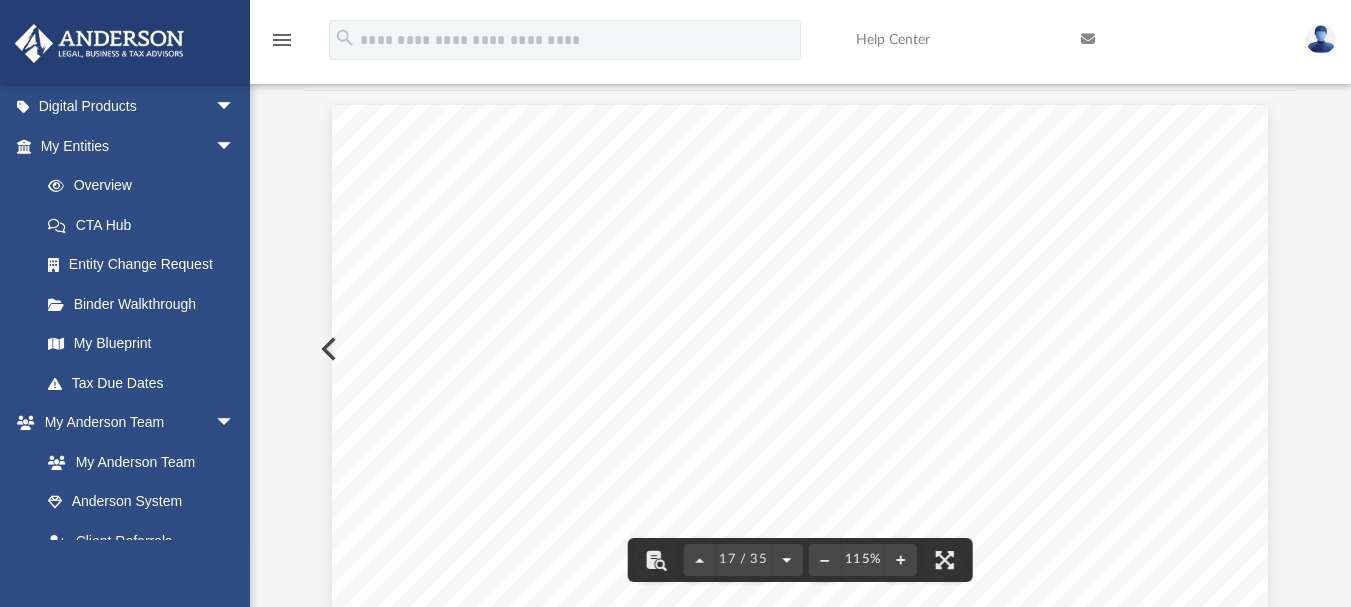 click at bounding box center [787, 560] 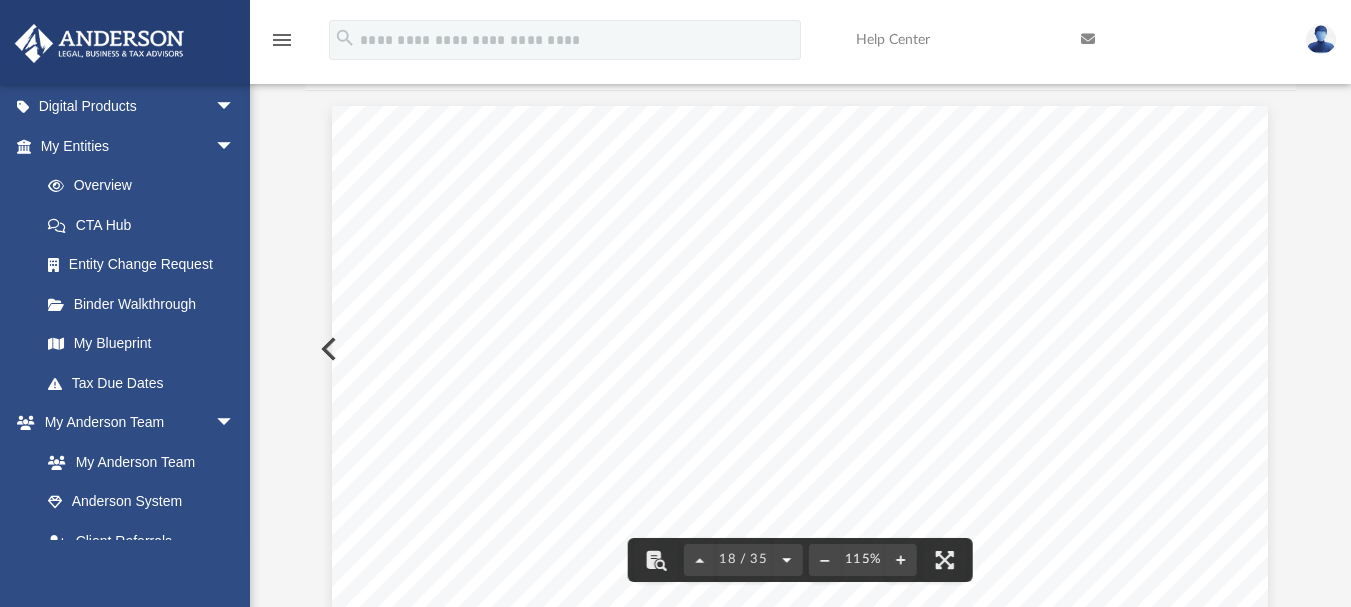 click at bounding box center (787, 560) 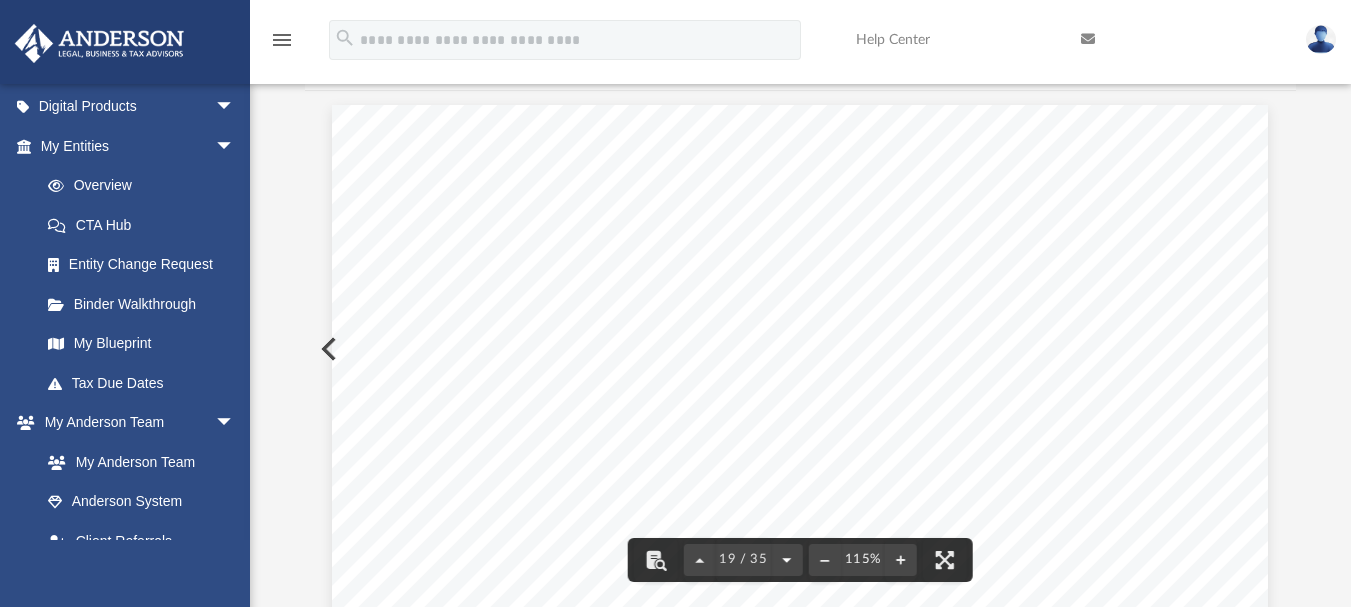 click at bounding box center (787, 560) 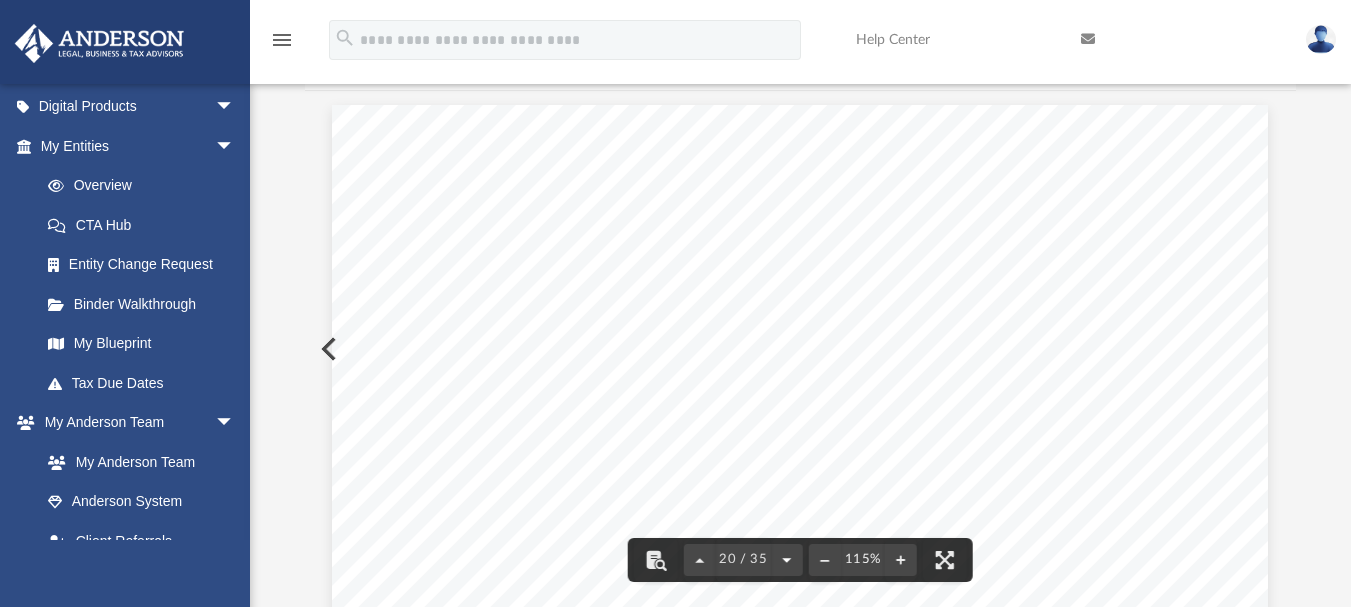 click at bounding box center [787, 560] 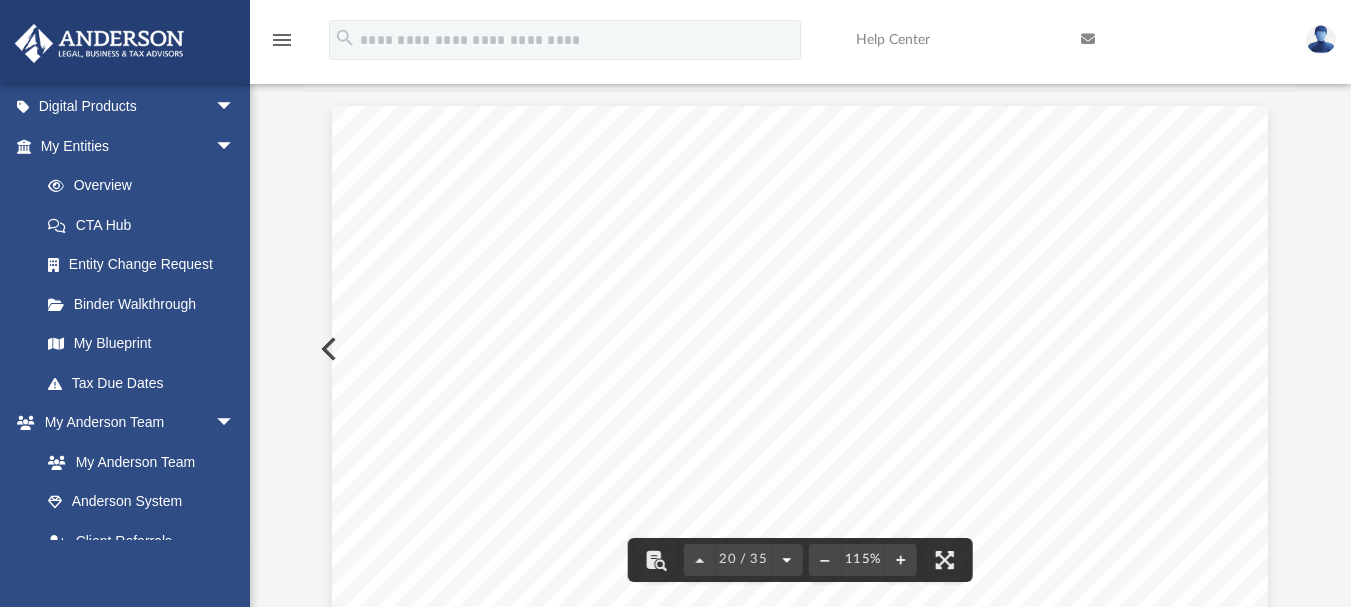 click at bounding box center [787, 560] 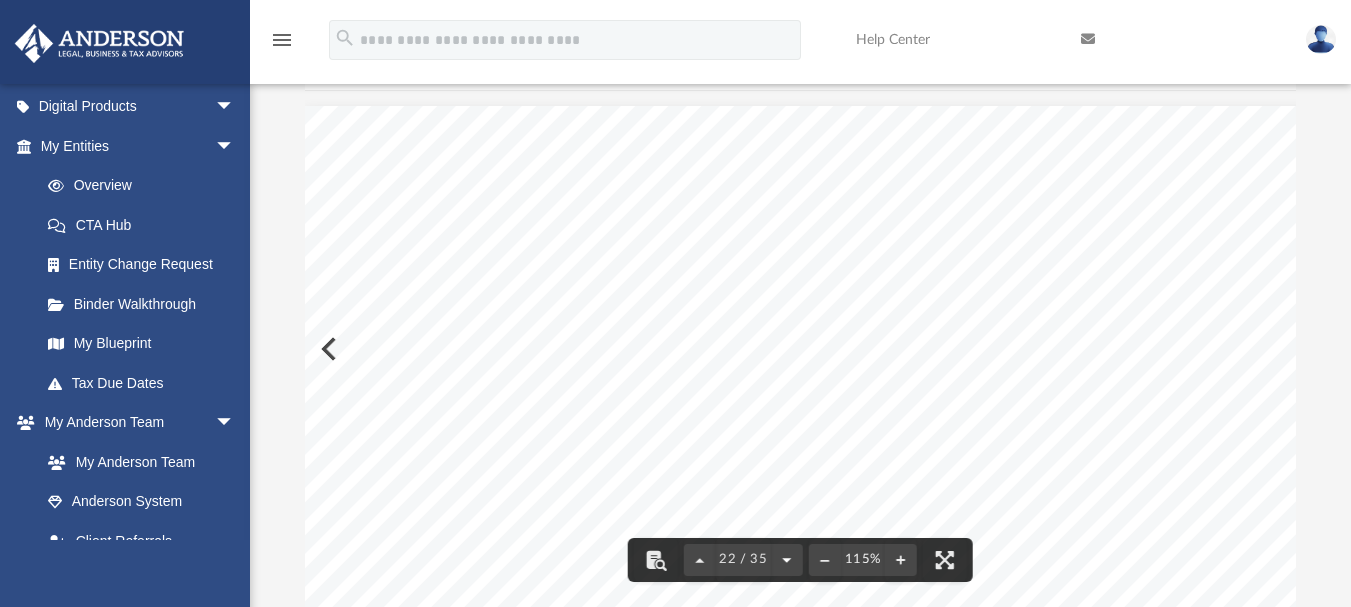 click at bounding box center (787, 560) 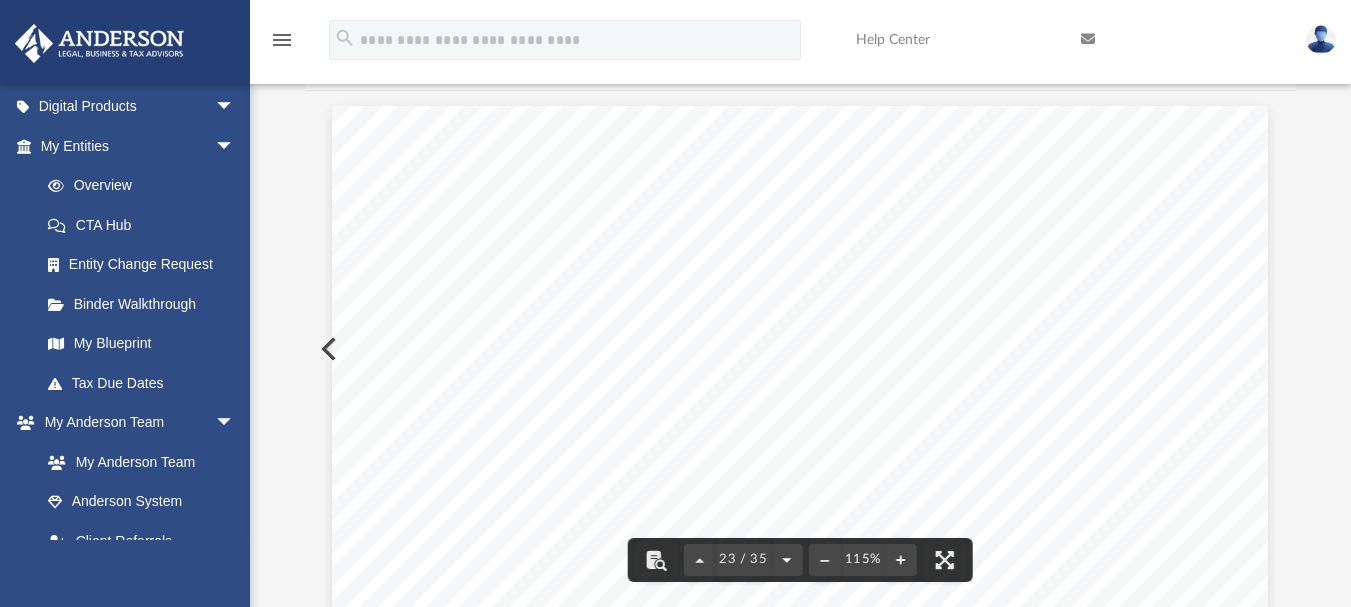click at bounding box center [787, 560] 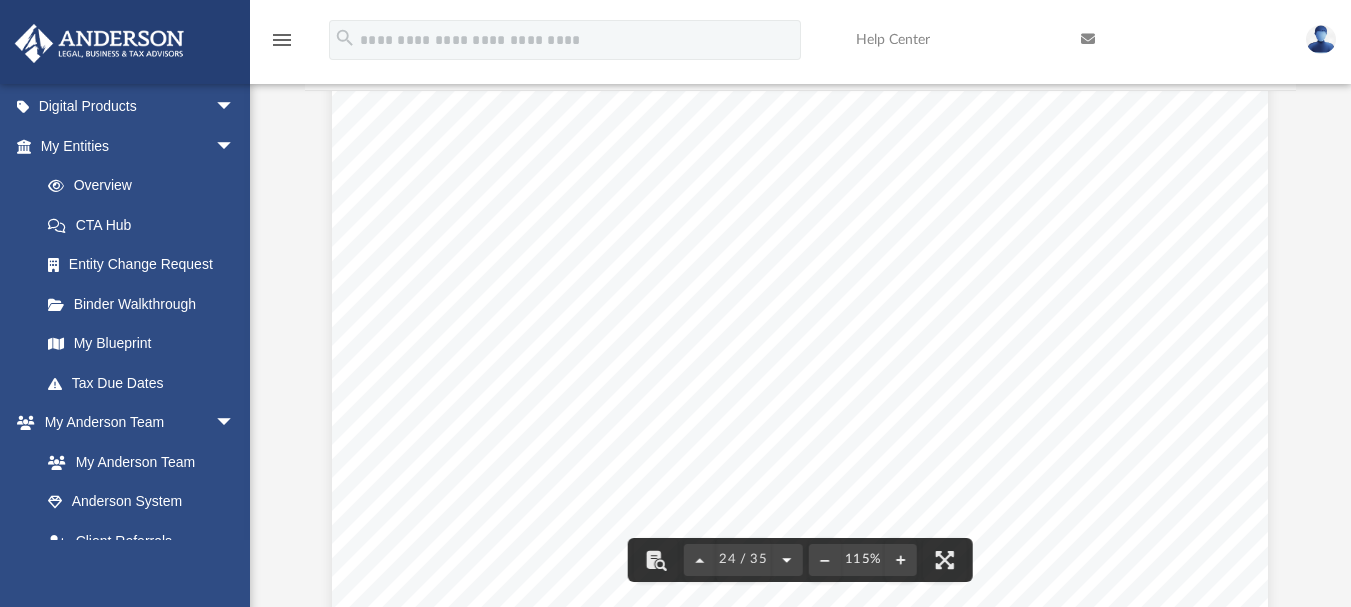 scroll, scrollTop: 28424, scrollLeft: 0, axis: vertical 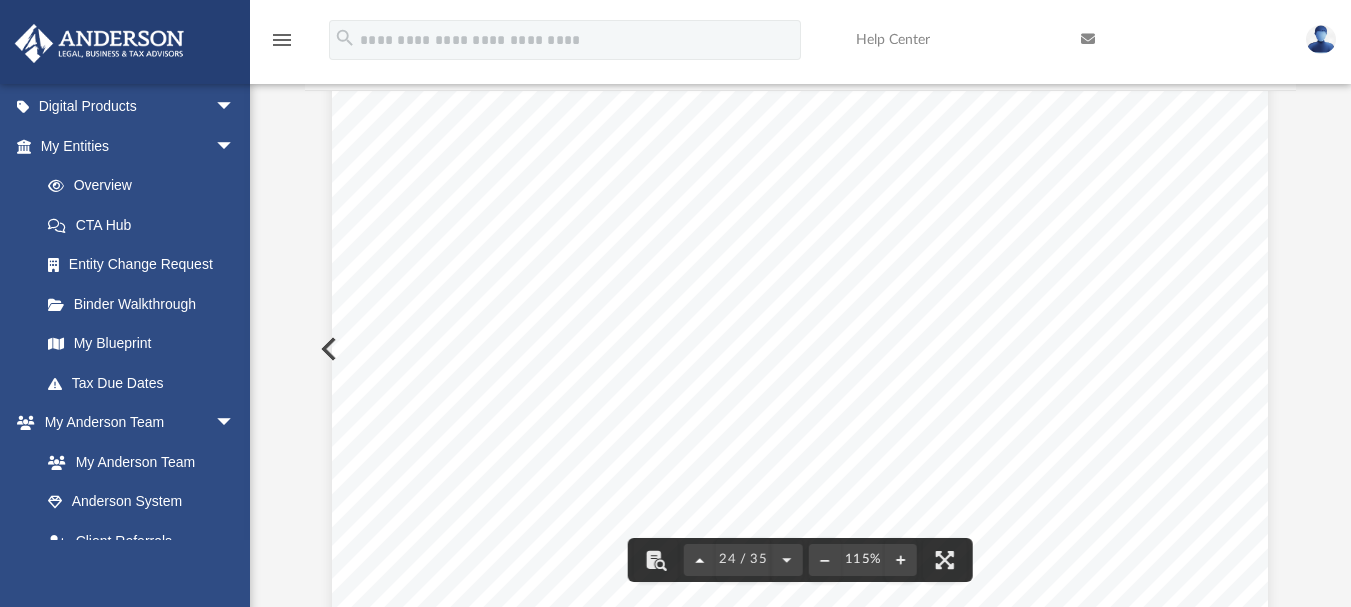 click at bounding box center [700, 560] 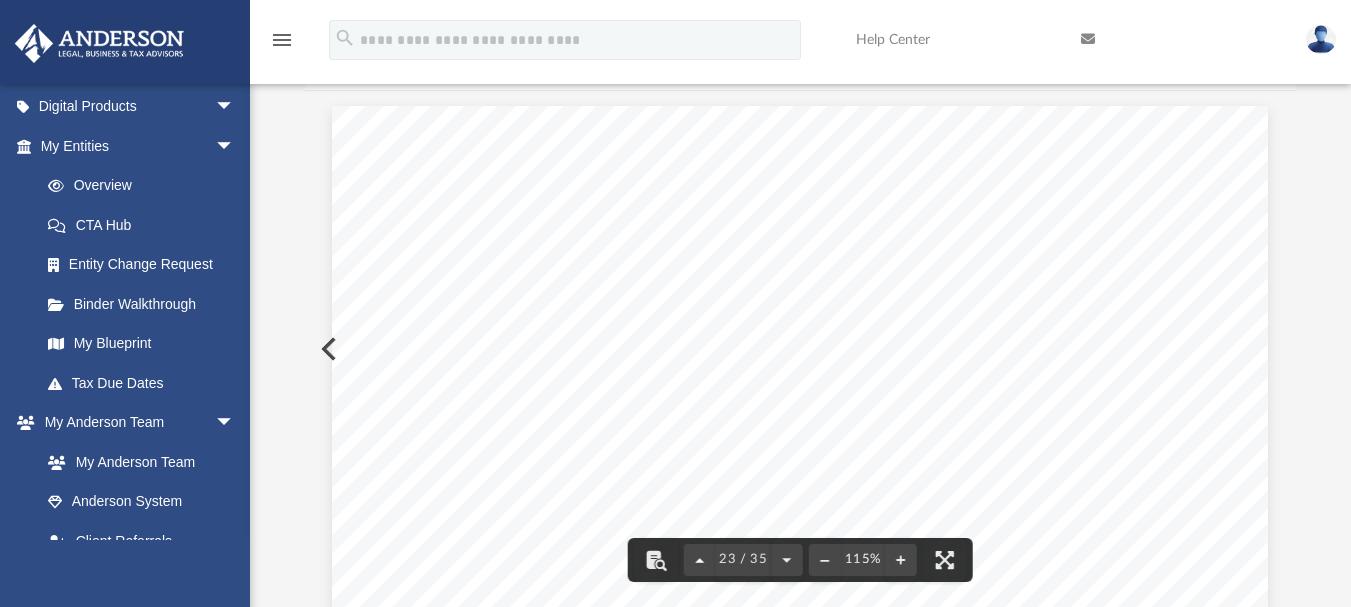 click at bounding box center [700, 560] 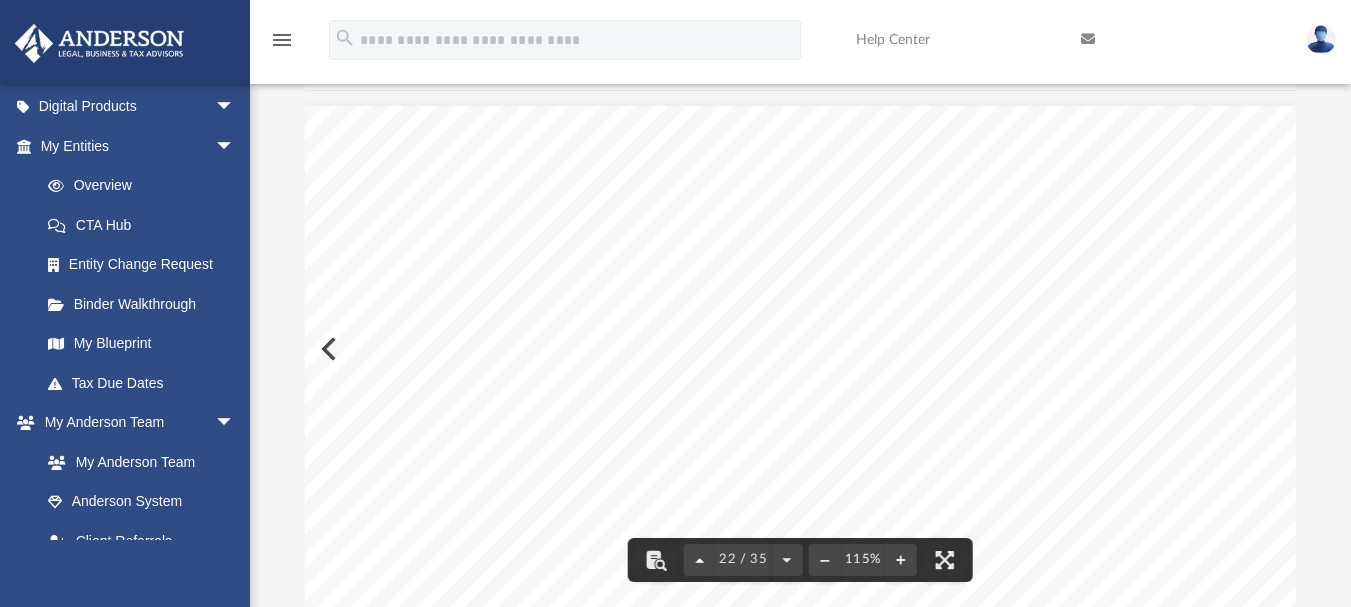 click at bounding box center [700, 560] 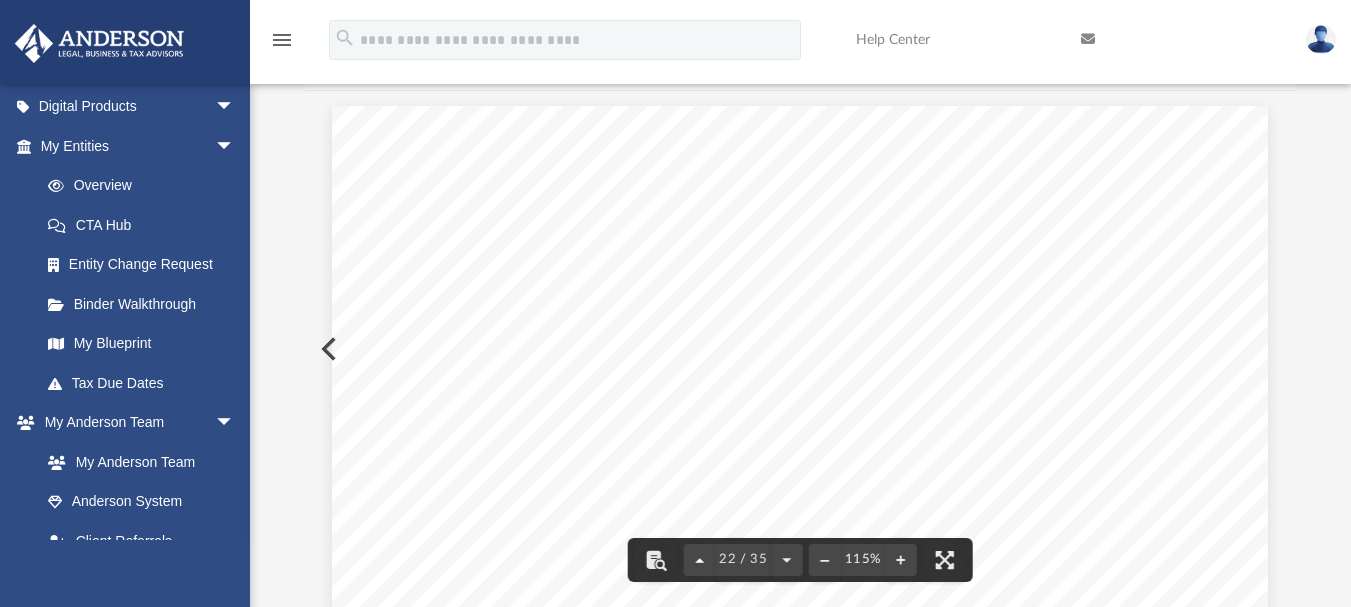 click at bounding box center (700, 560) 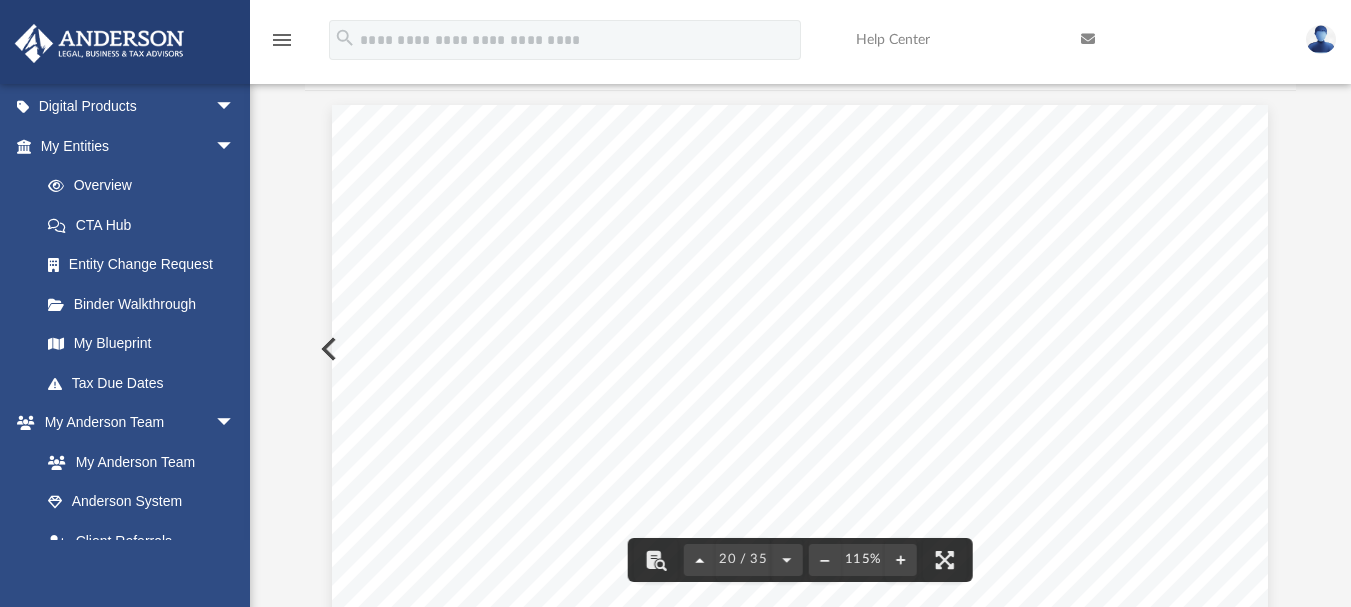 click at bounding box center [700, 560] 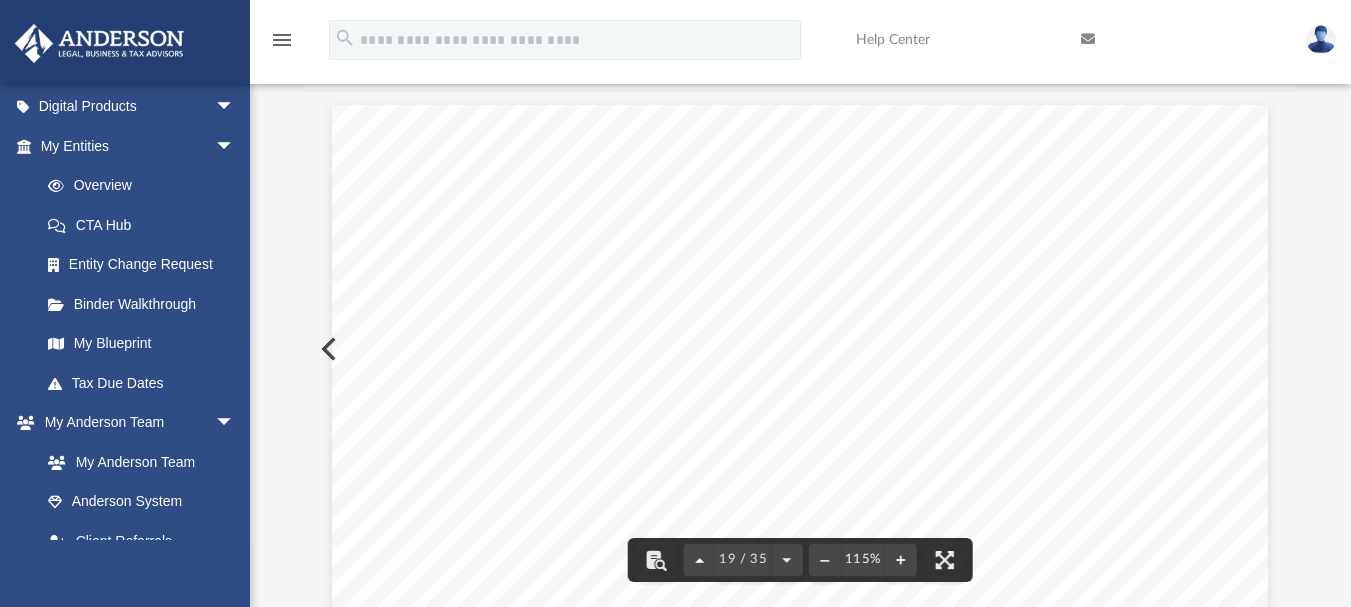 click at bounding box center [700, 560] 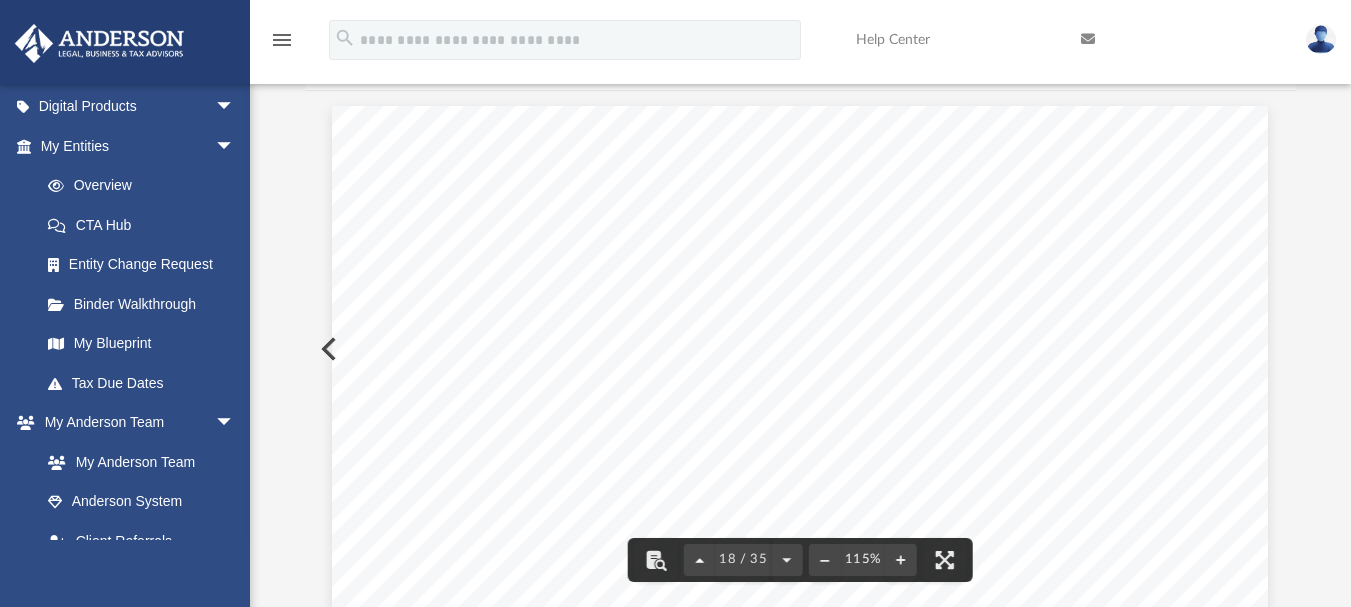 click at bounding box center [700, 560] 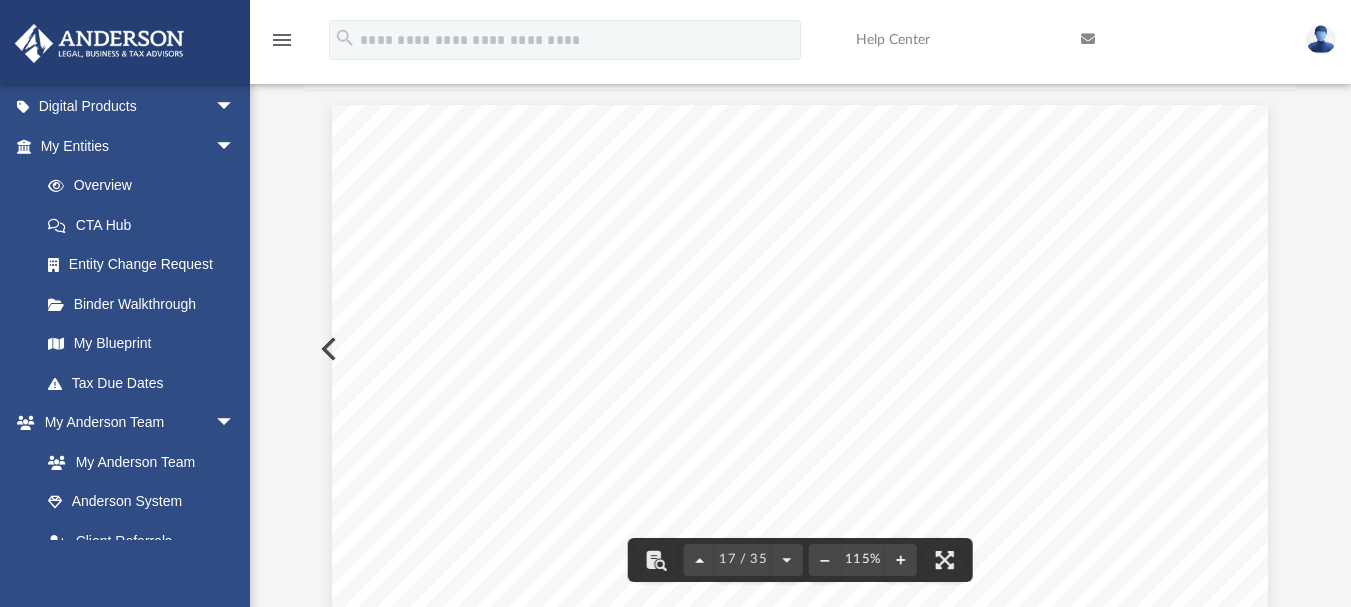 click at bounding box center (700, 560) 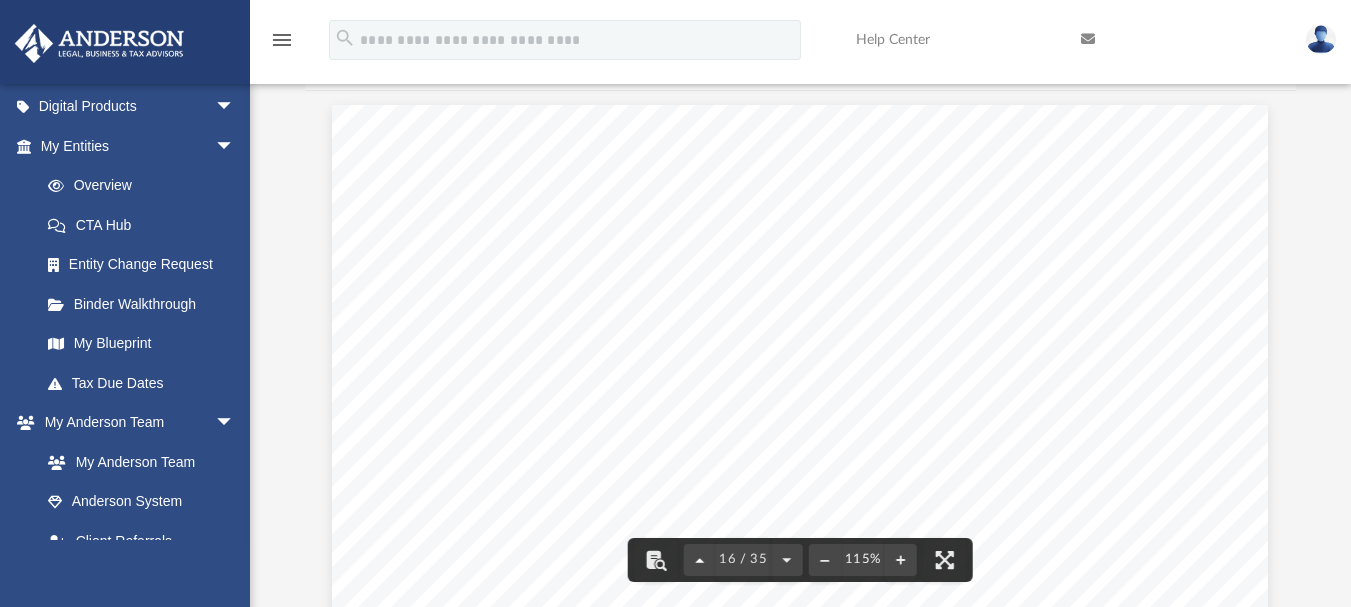 click at bounding box center [700, 560] 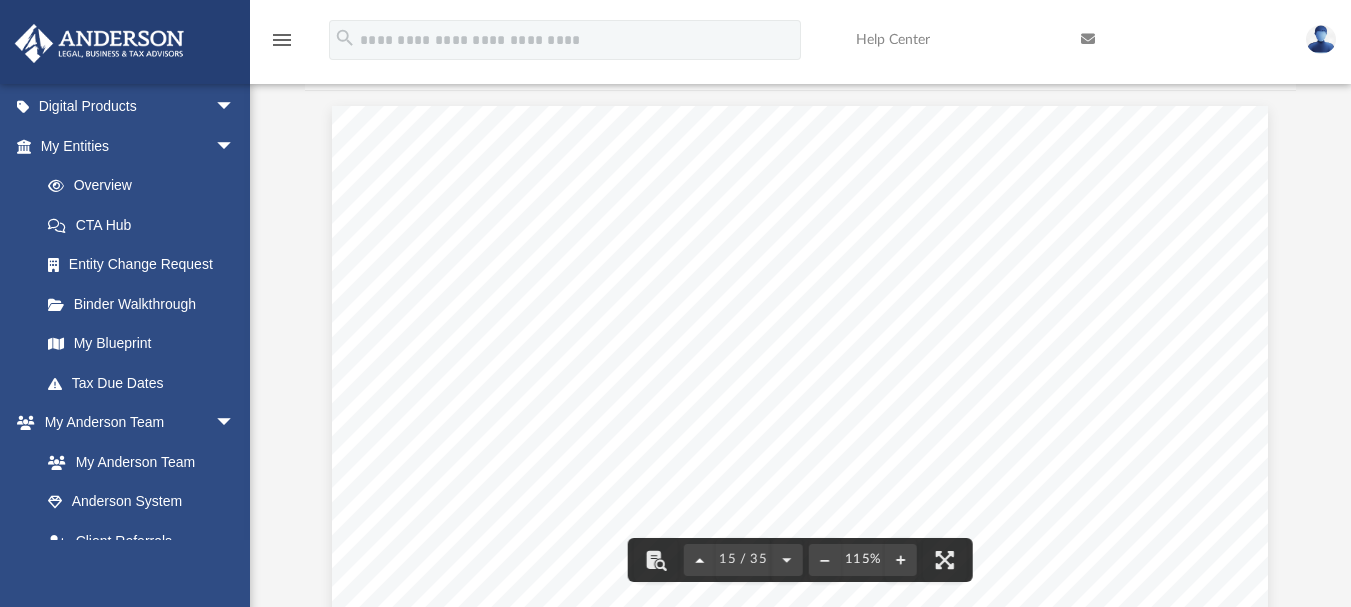 click at bounding box center [700, 560] 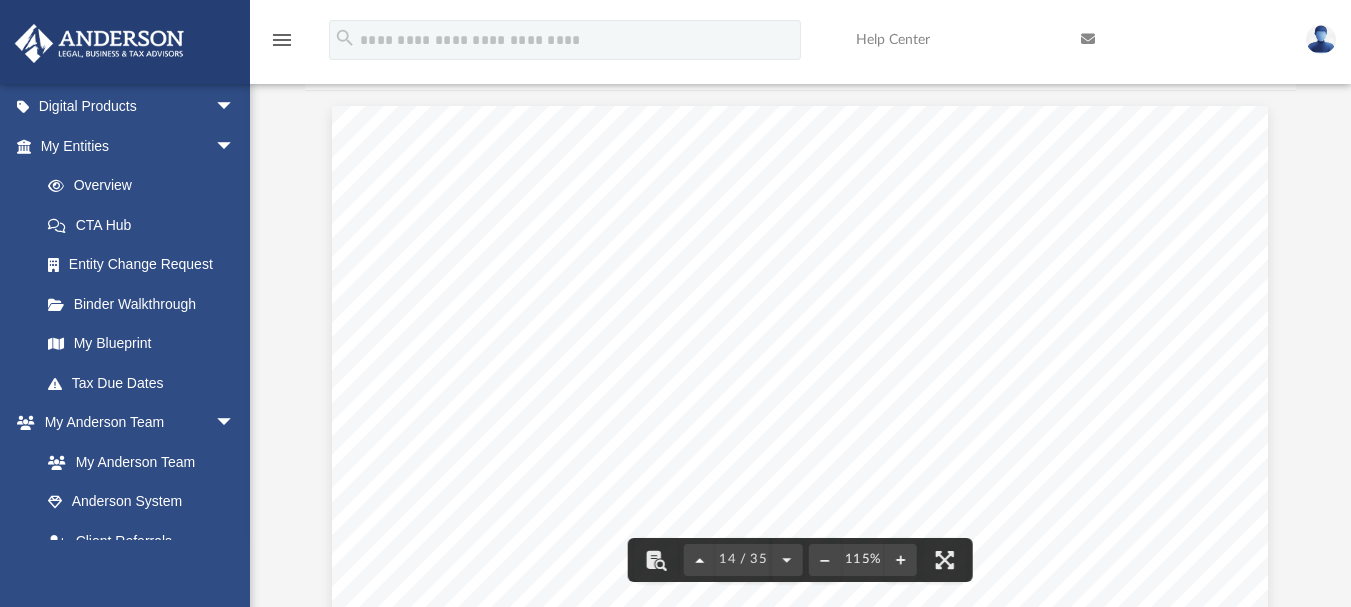 click at bounding box center (700, 560) 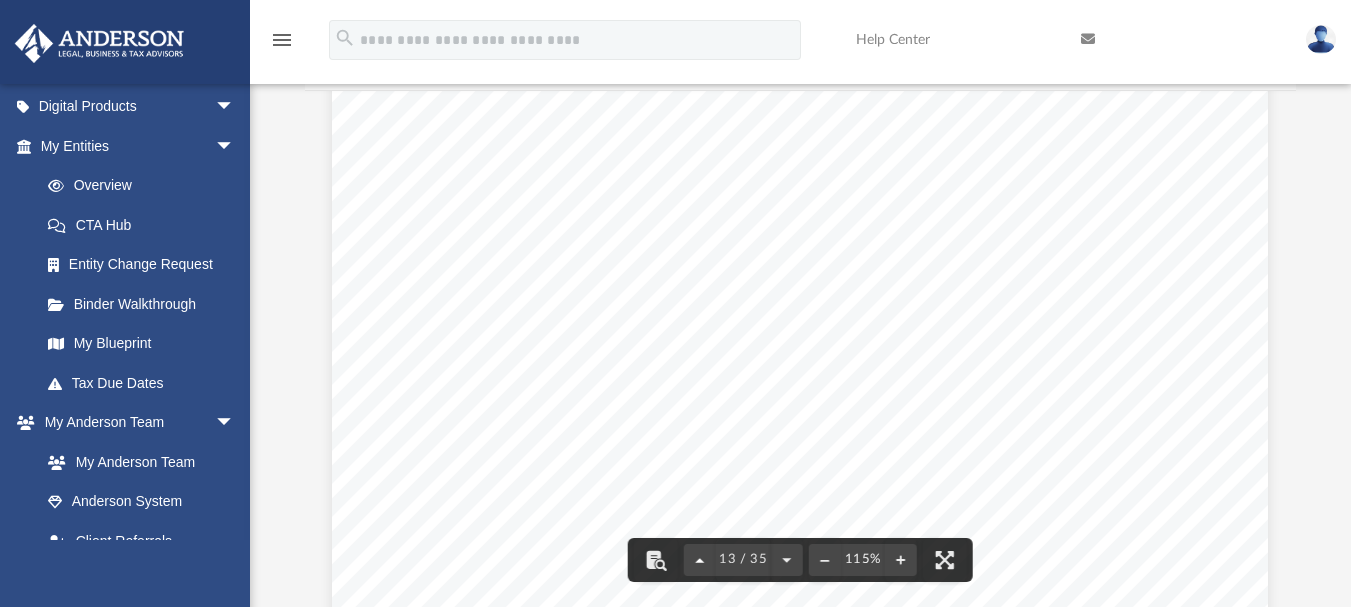 scroll, scrollTop: 14845, scrollLeft: 0, axis: vertical 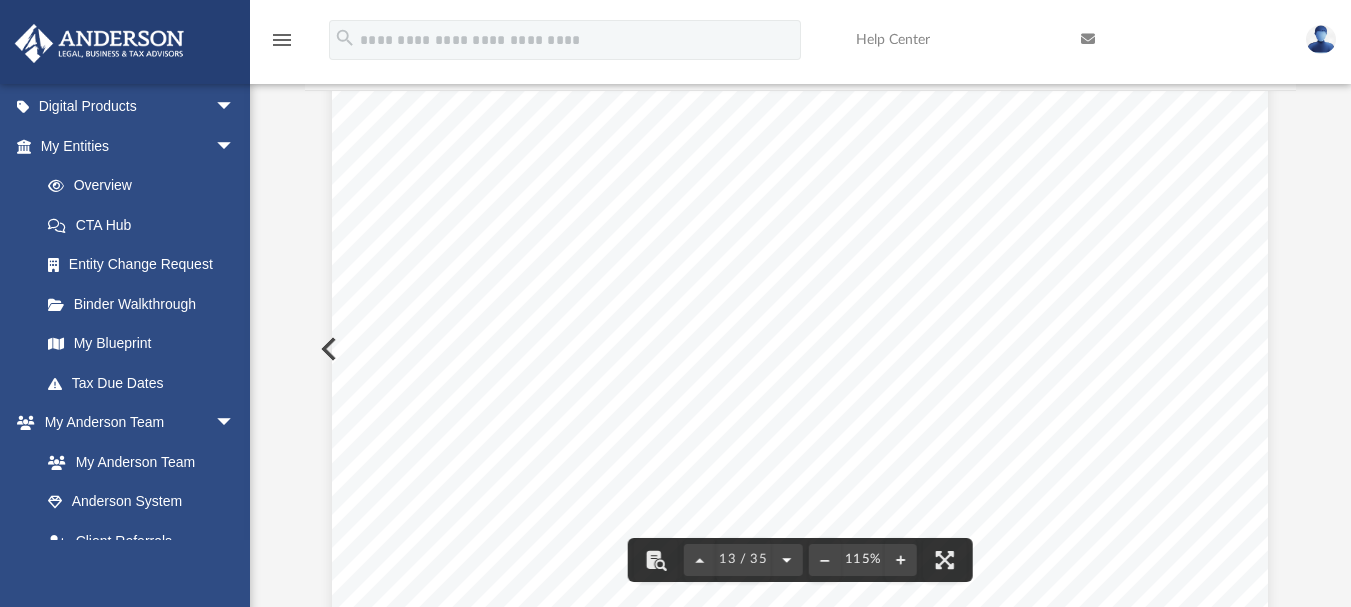click at bounding box center [787, 560] 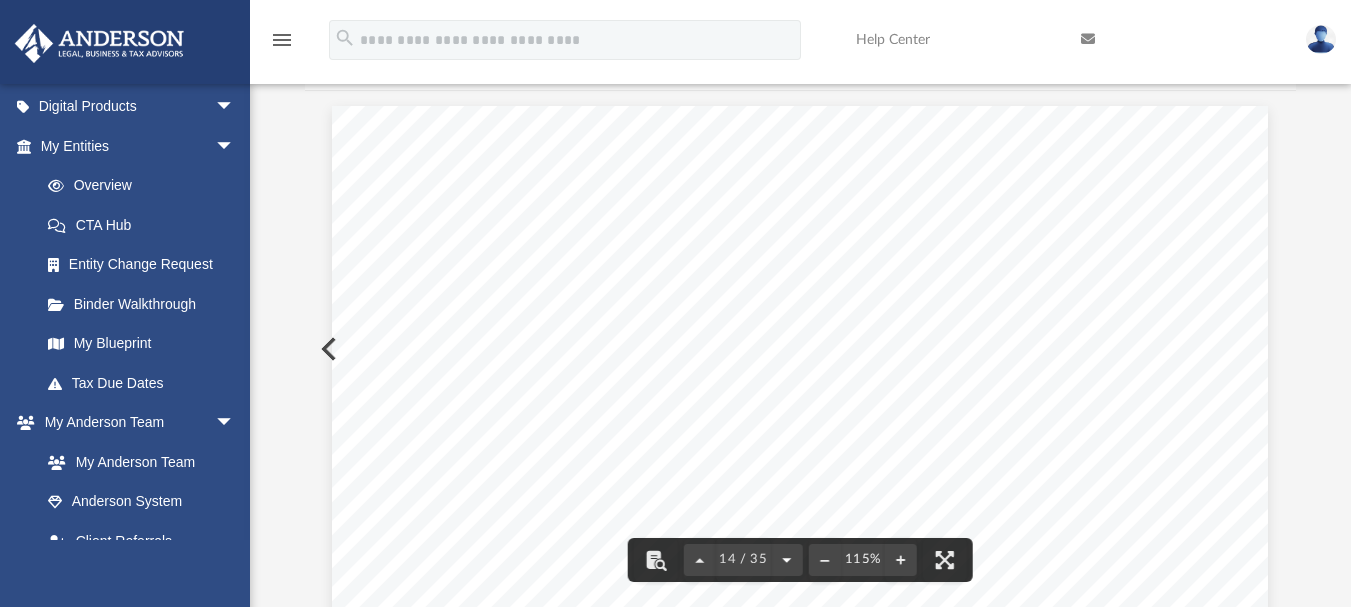 click at bounding box center (787, 560) 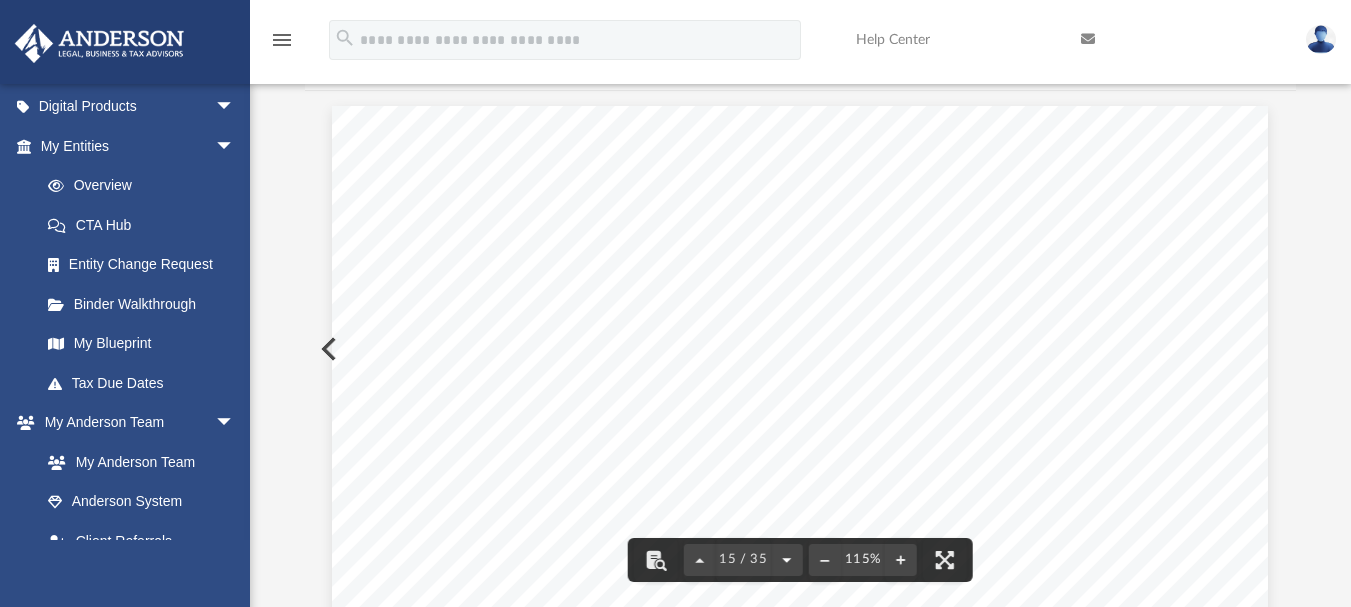 click at bounding box center (787, 560) 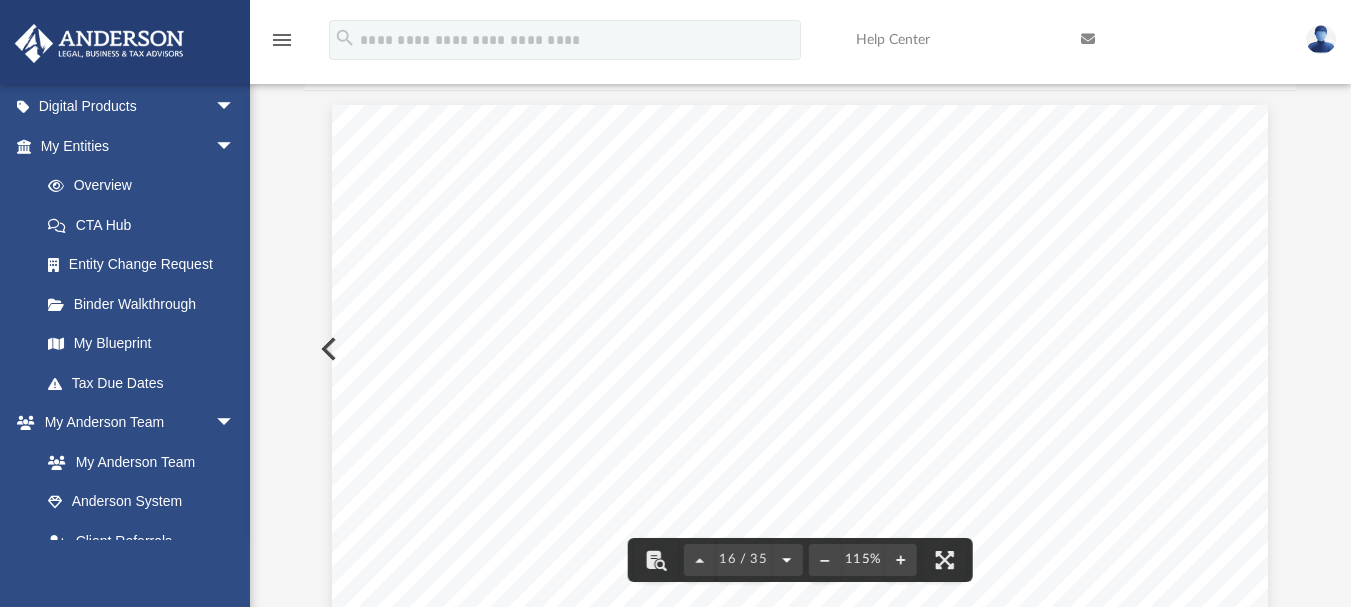 click at bounding box center [787, 560] 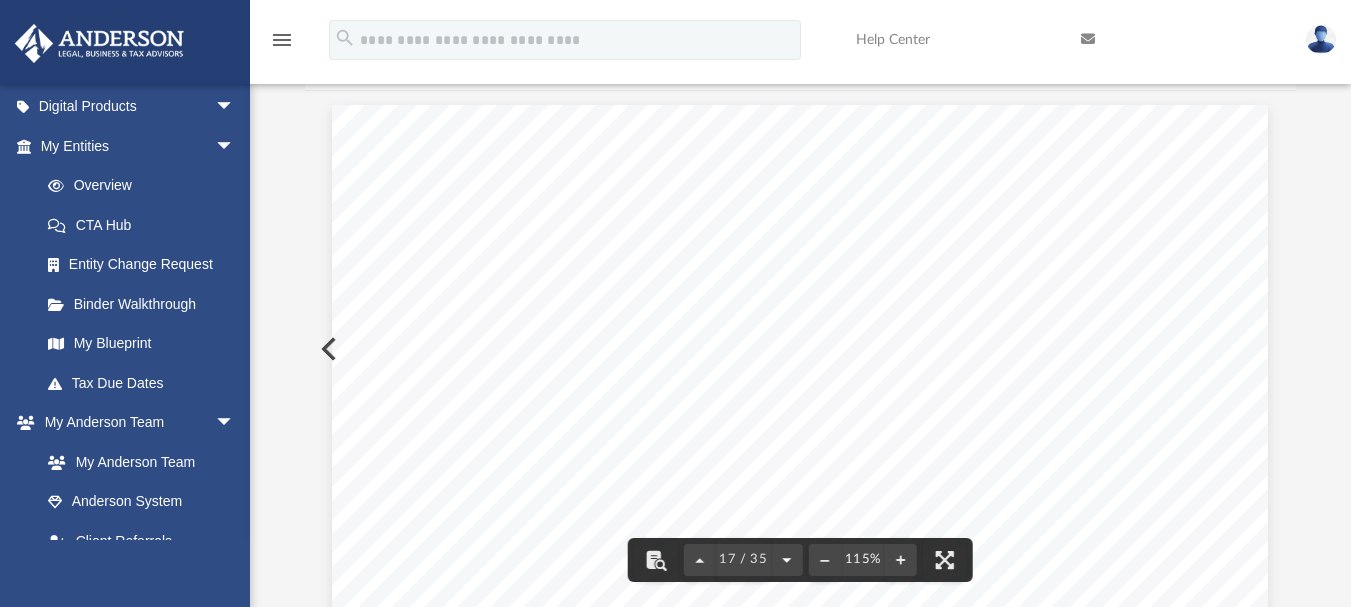 click at bounding box center [787, 560] 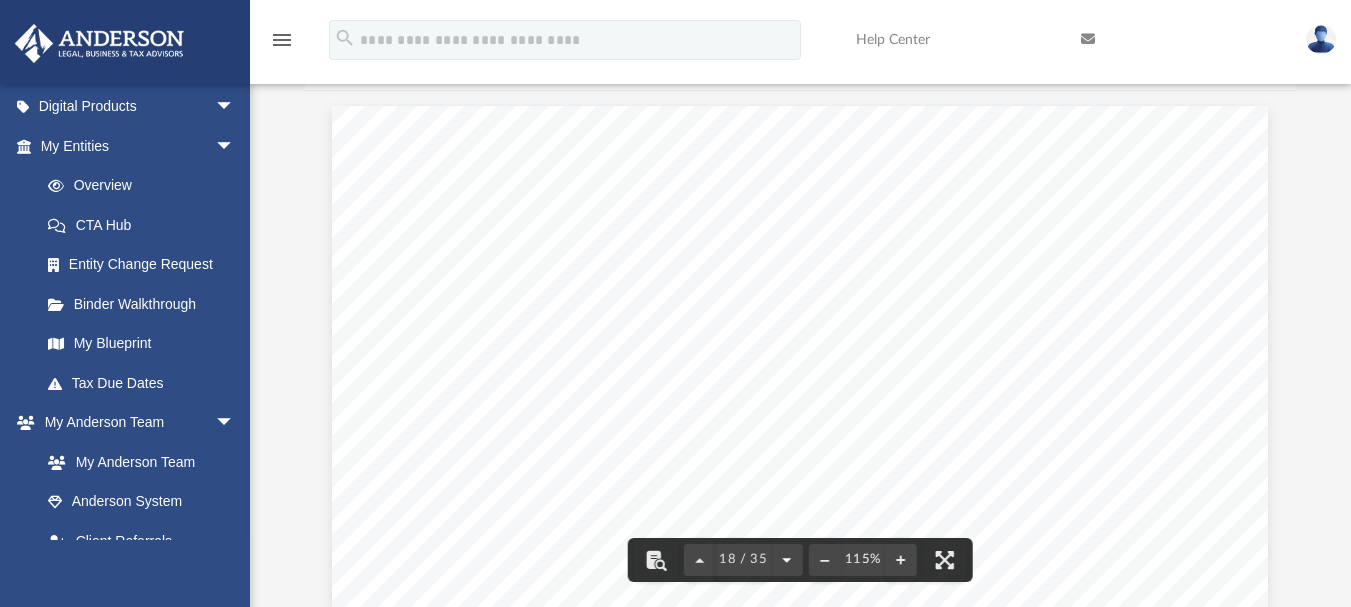 click at bounding box center [787, 560] 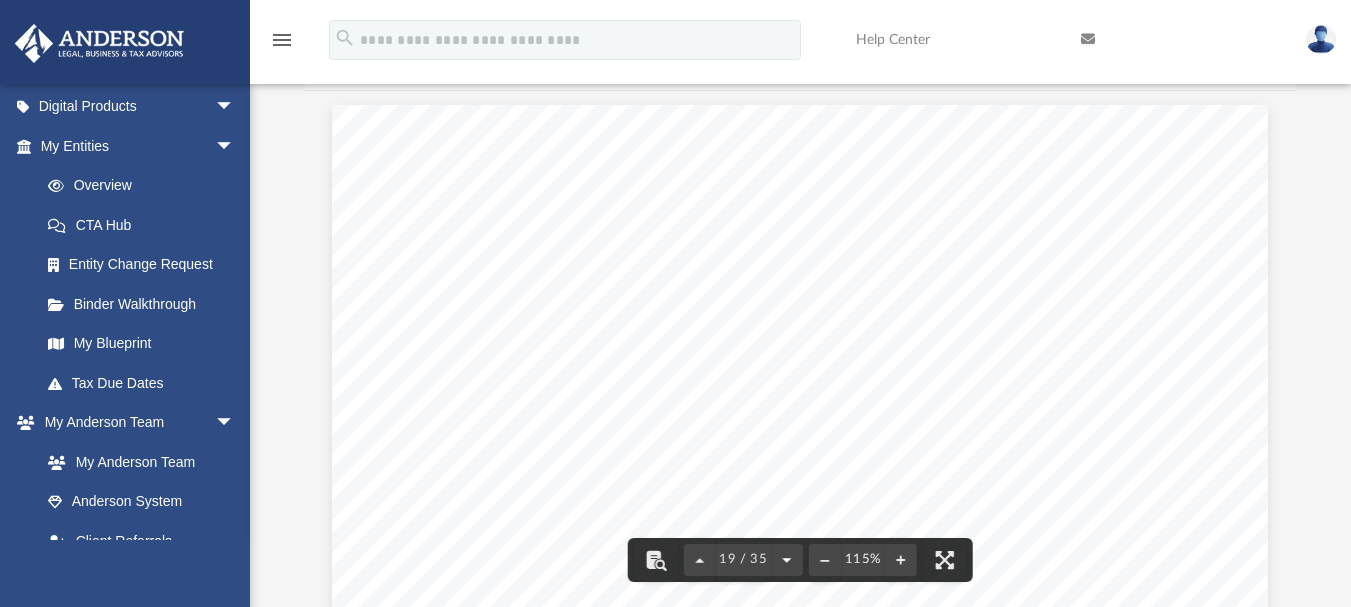click at bounding box center (787, 560) 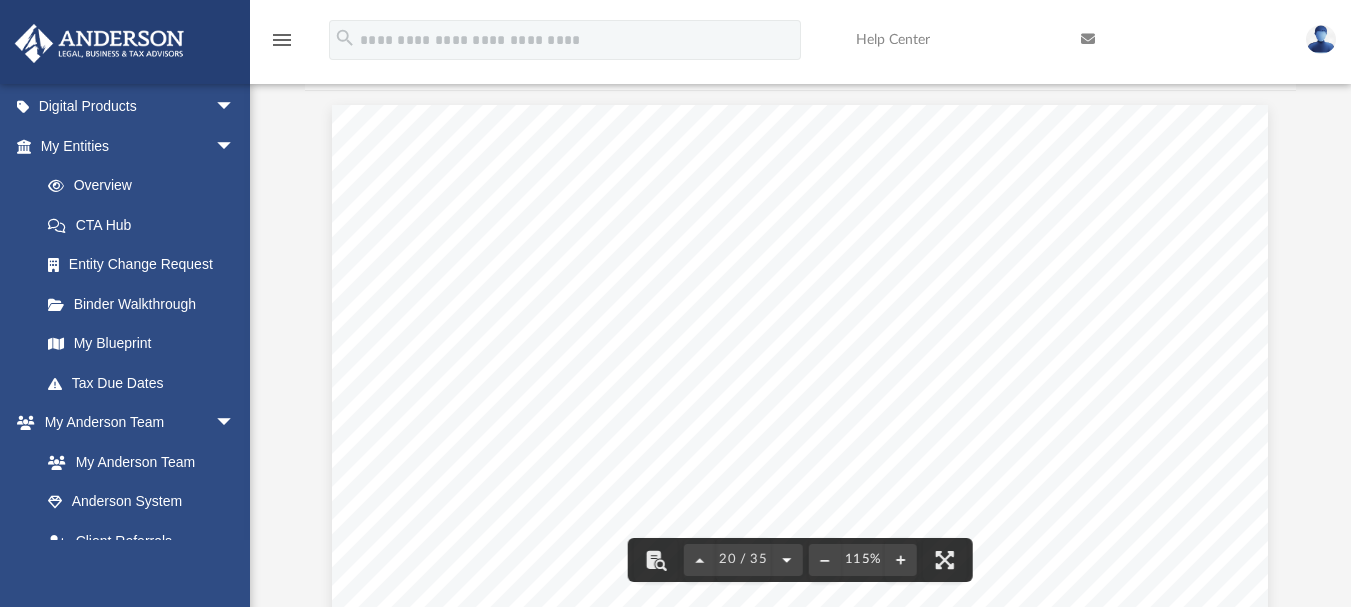 click at bounding box center [787, 560] 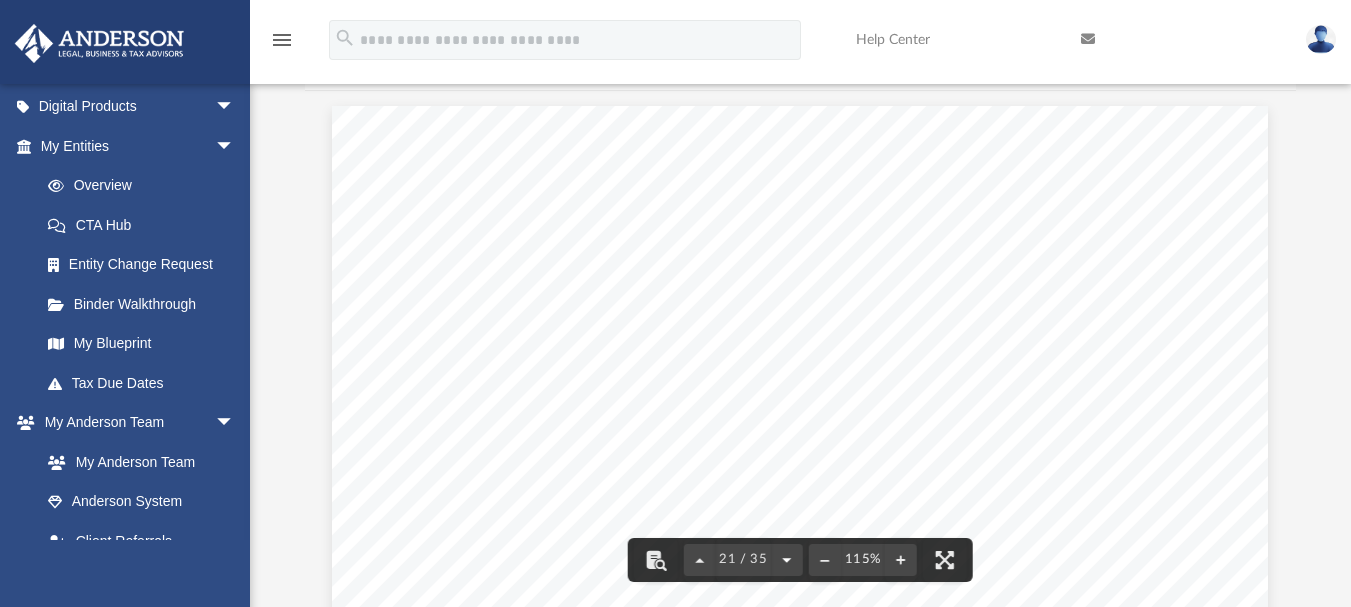 click at bounding box center [787, 560] 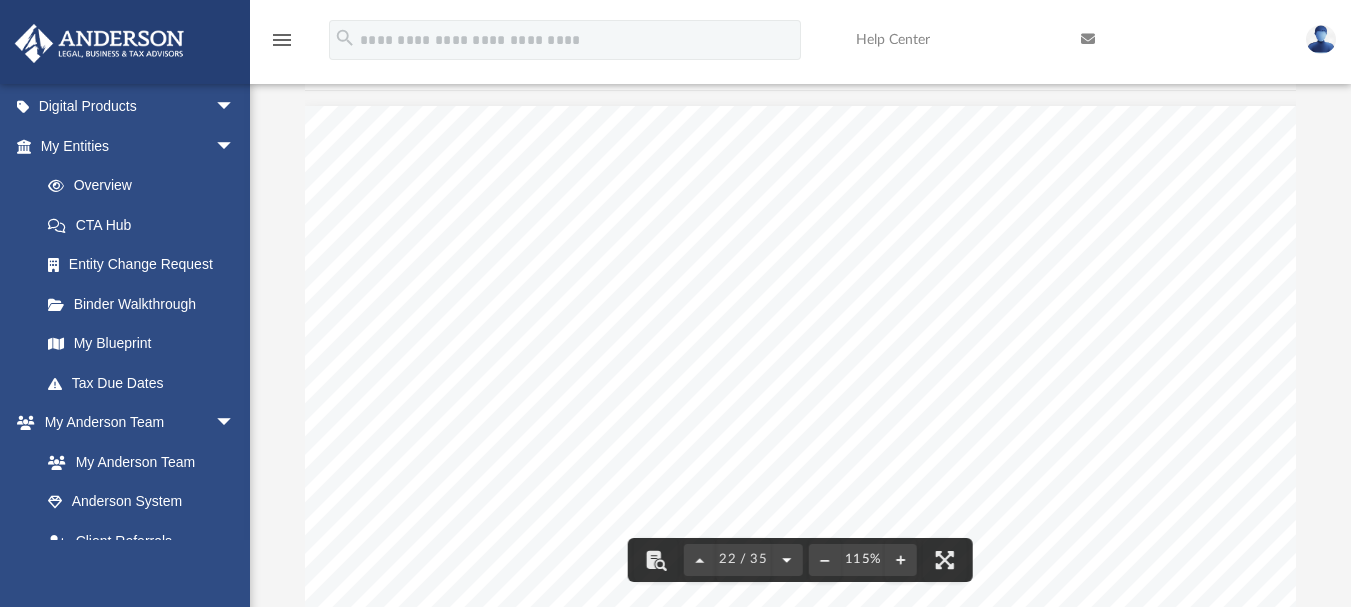 click at bounding box center [787, 560] 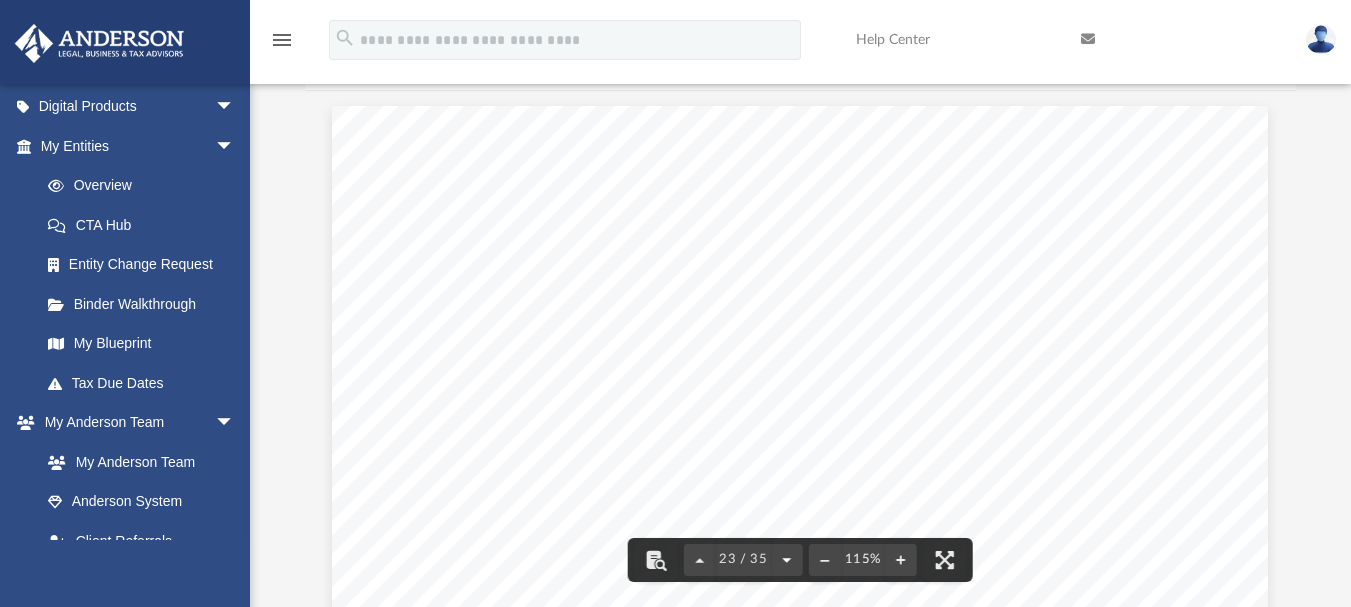 click at bounding box center [787, 560] 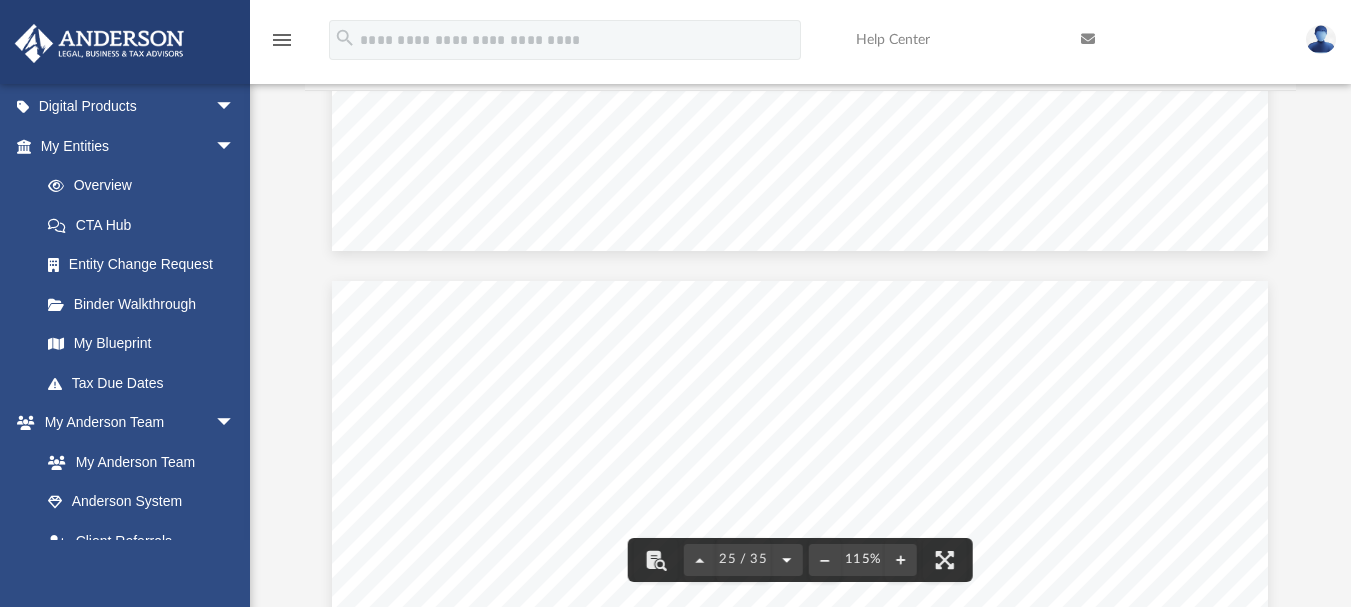scroll, scrollTop: 28824, scrollLeft: 0, axis: vertical 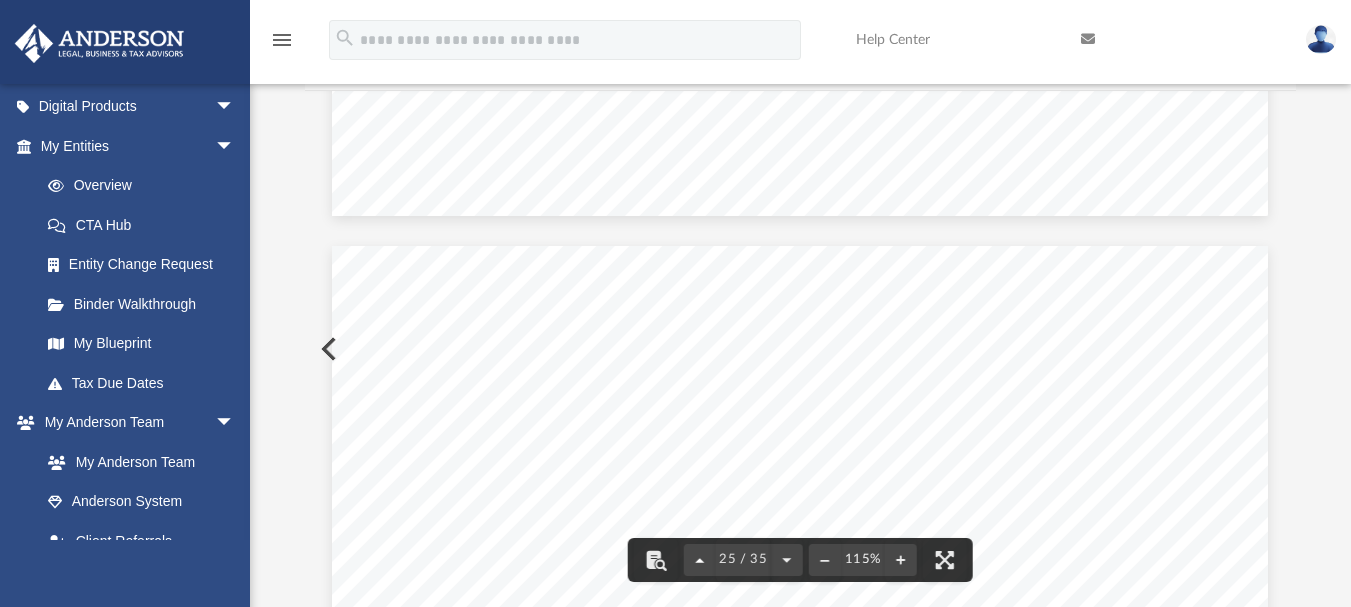 click at bounding box center [700, 560] 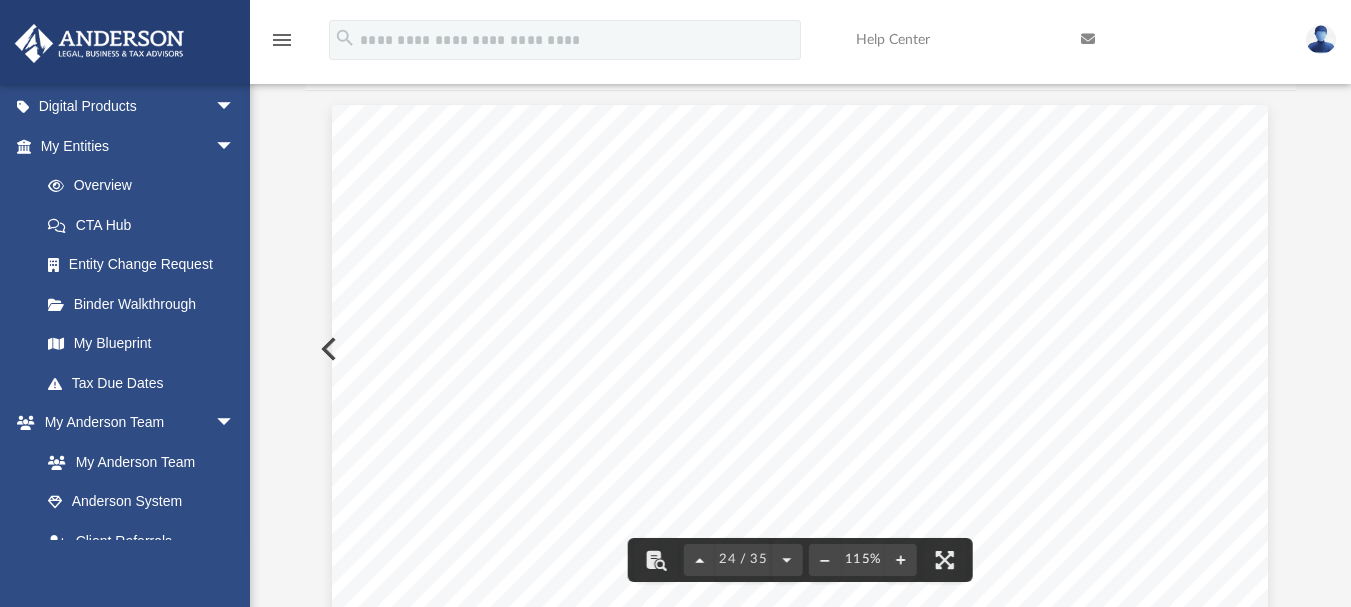 click at bounding box center [700, 560] 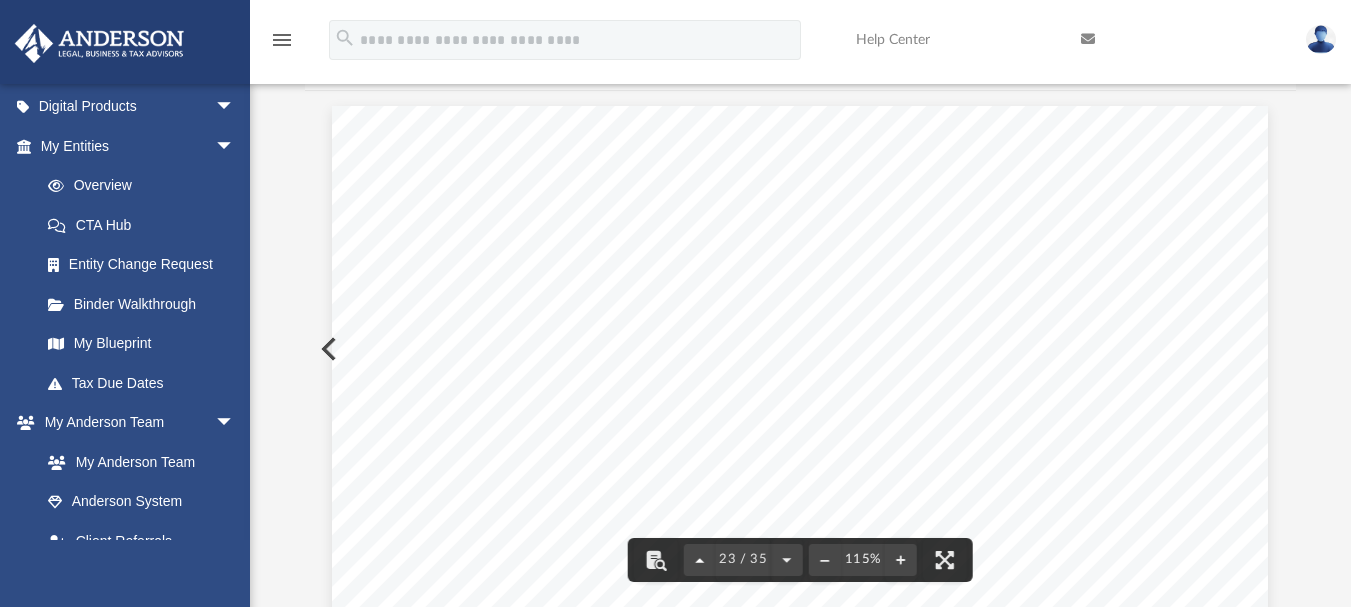 click at bounding box center (700, 560) 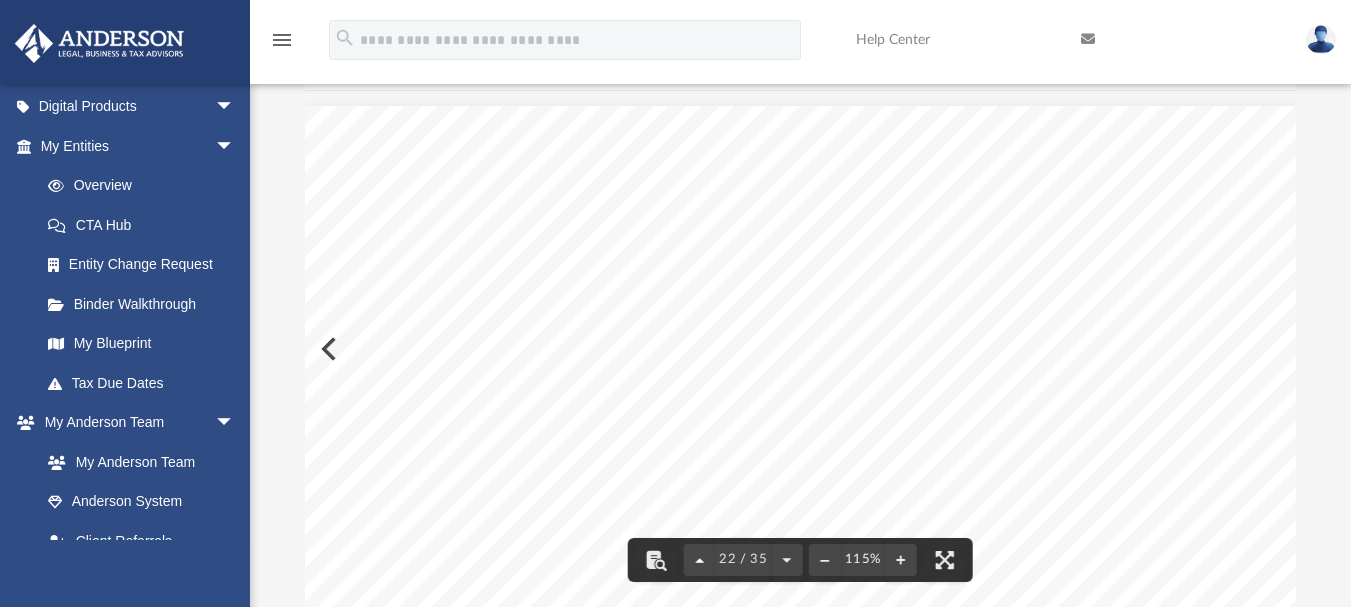 click at bounding box center [700, 560] 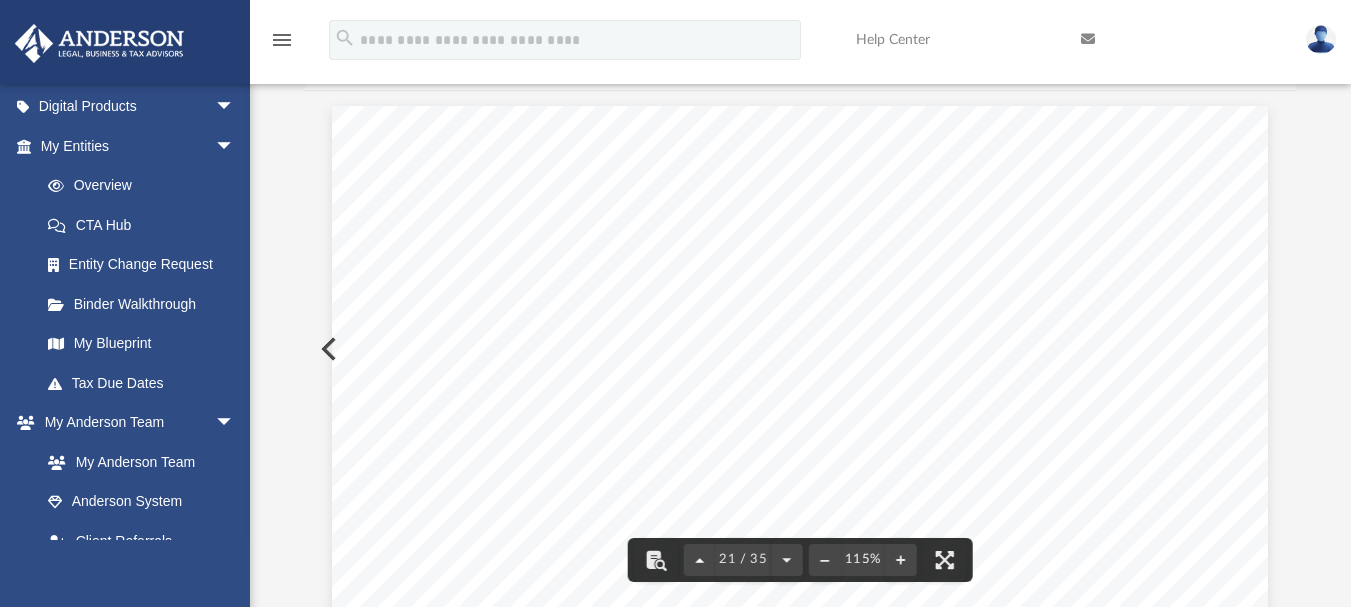 click at bounding box center (700, 560) 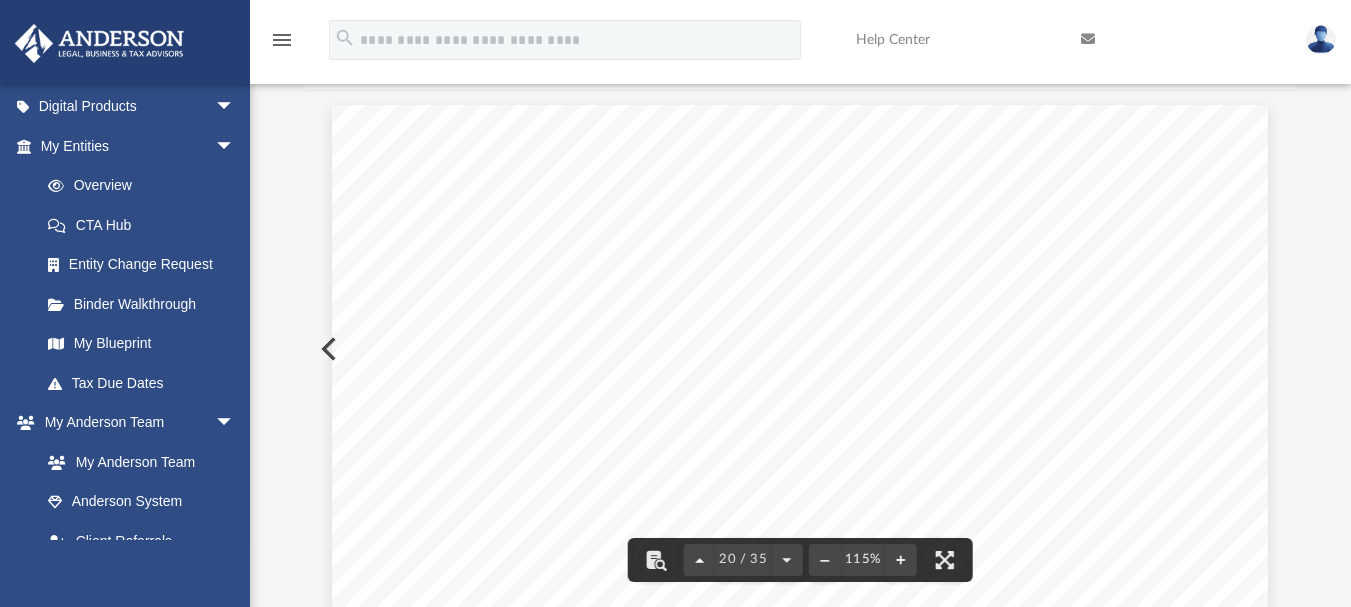 click at bounding box center (700, 560) 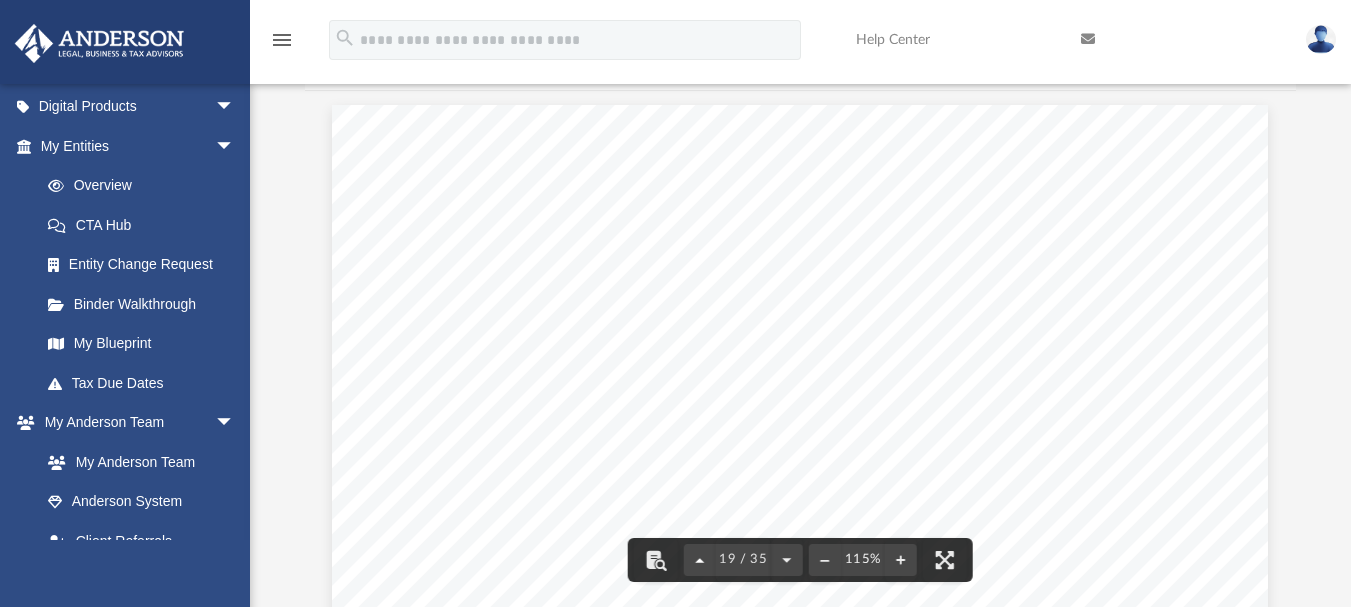 click at bounding box center (700, 560) 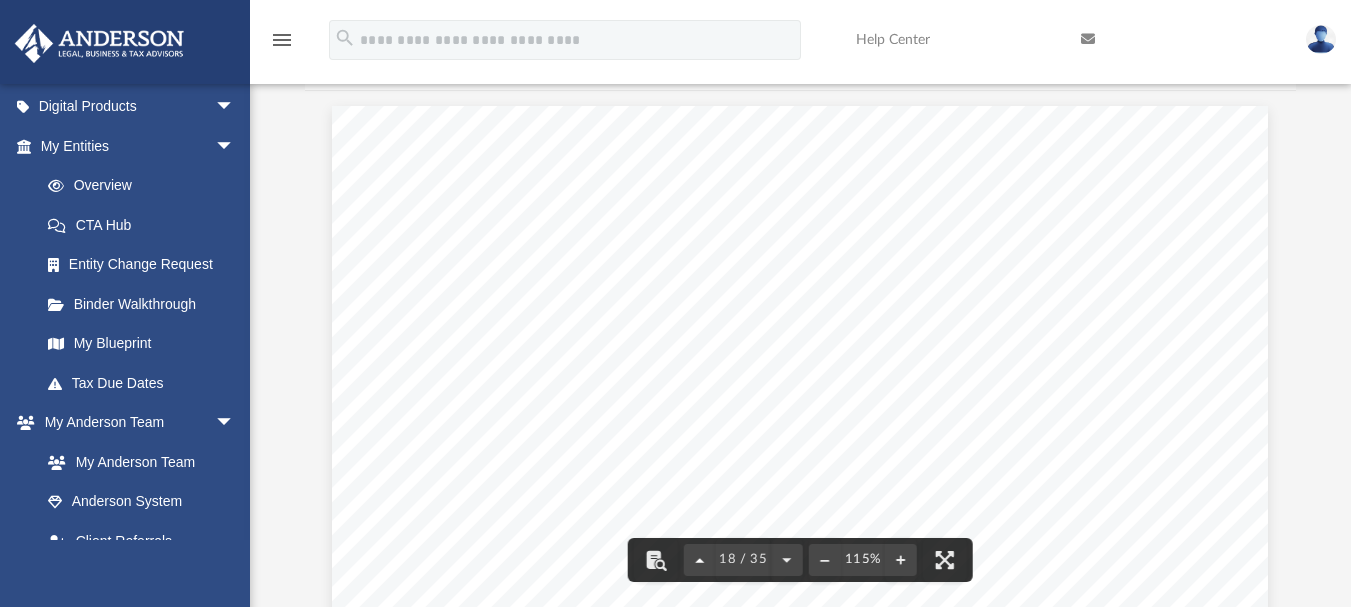 click at bounding box center (700, 560) 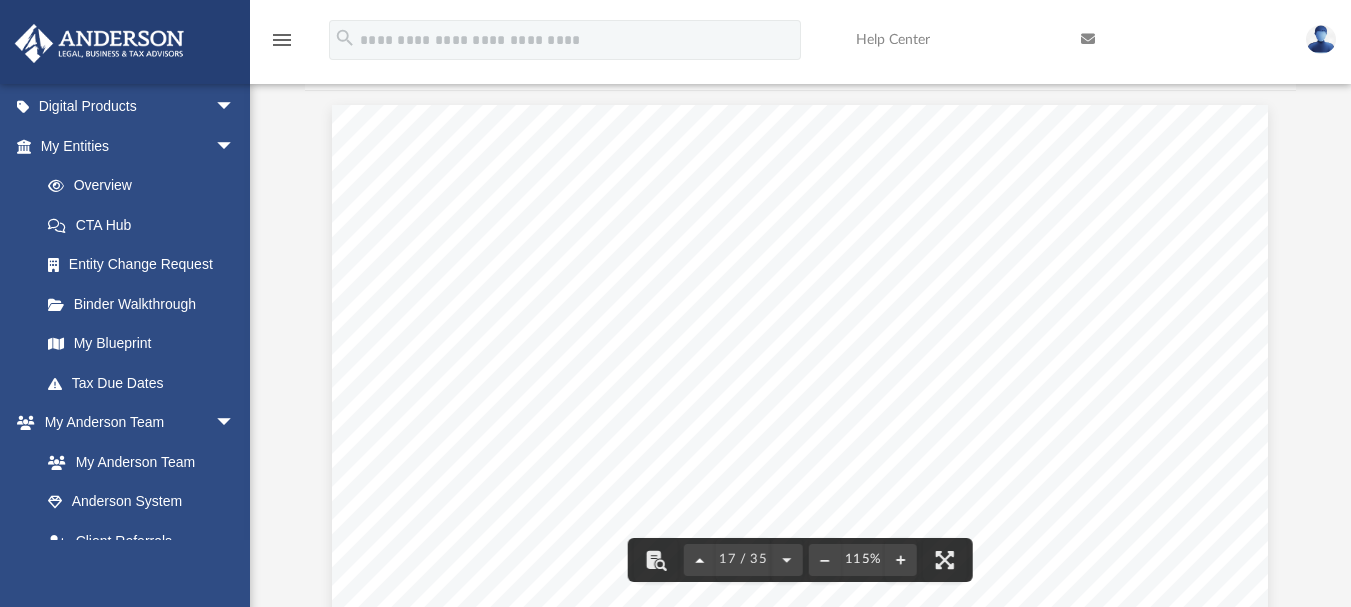 click at bounding box center (700, 560) 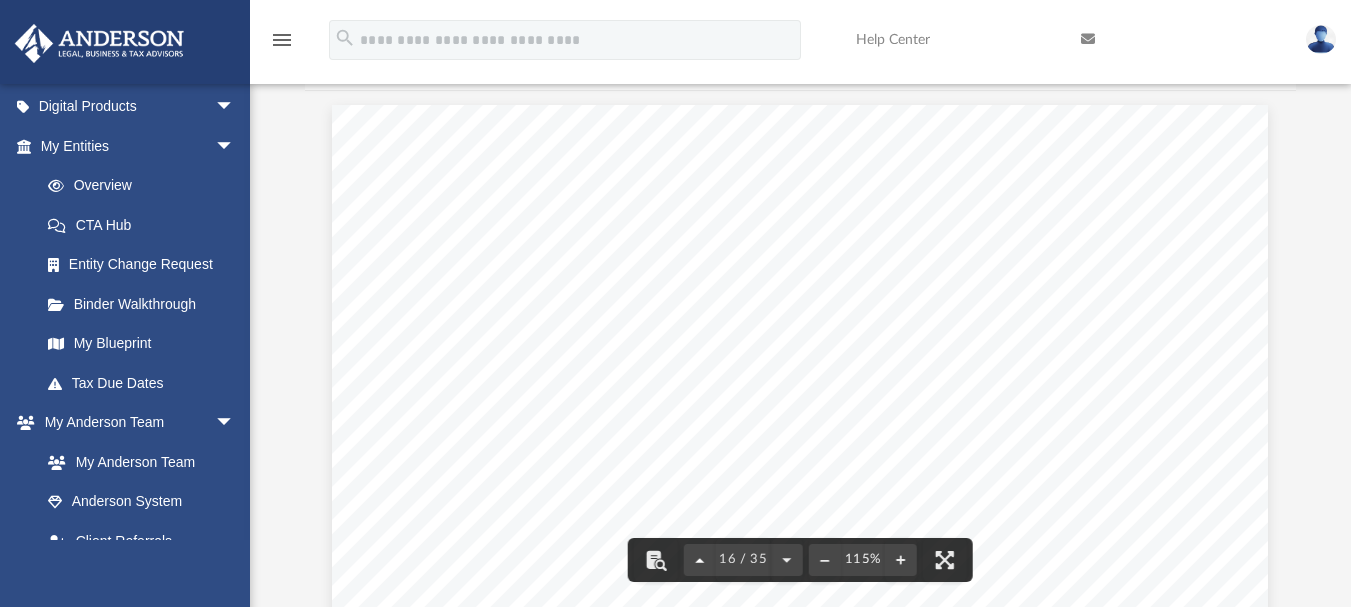 click at bounding box center [700, 560] 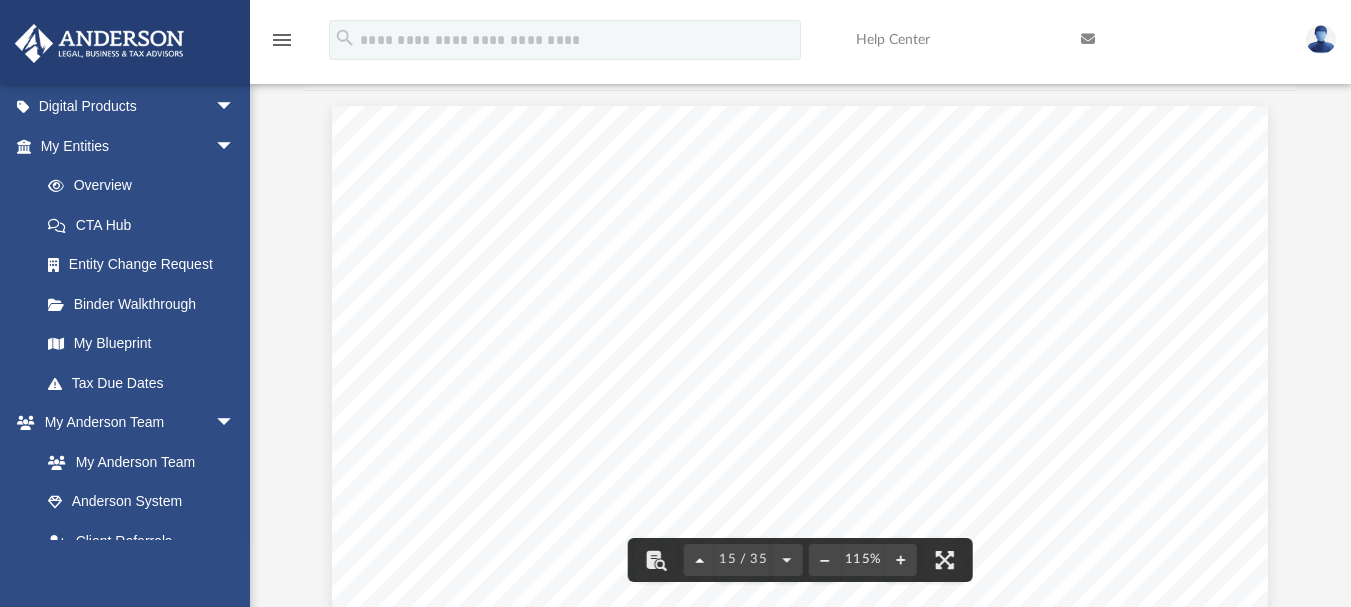 click at bounding box center [700, 560] 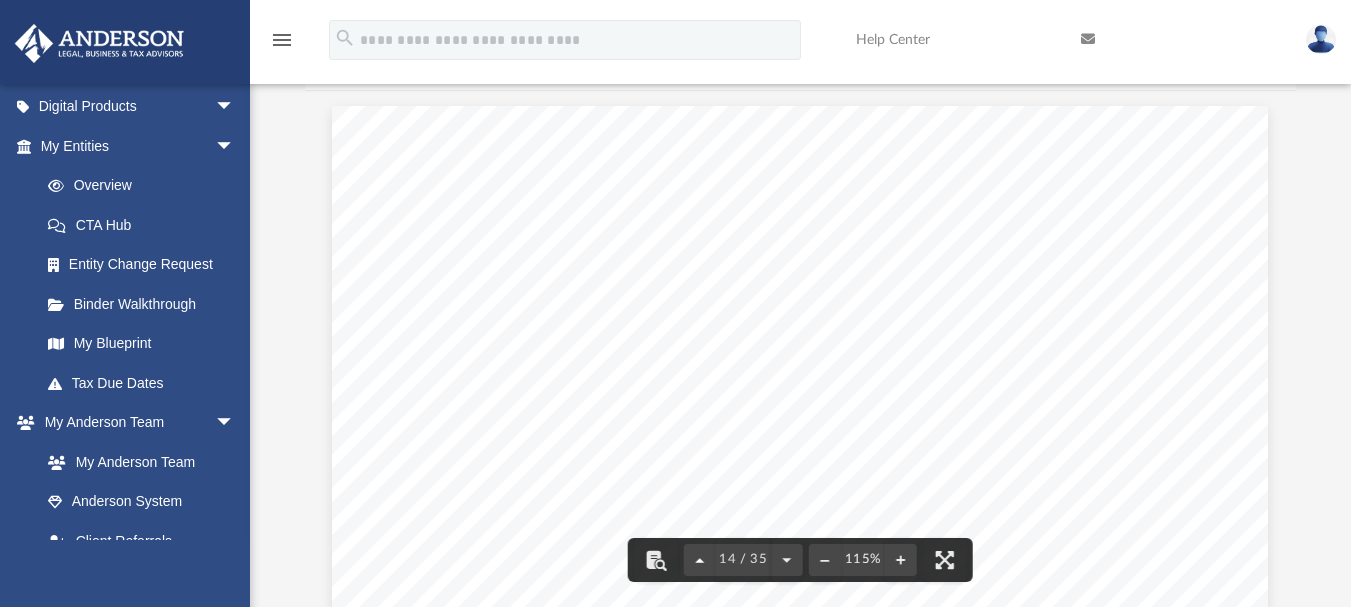 click at bounding box center (700, 560) 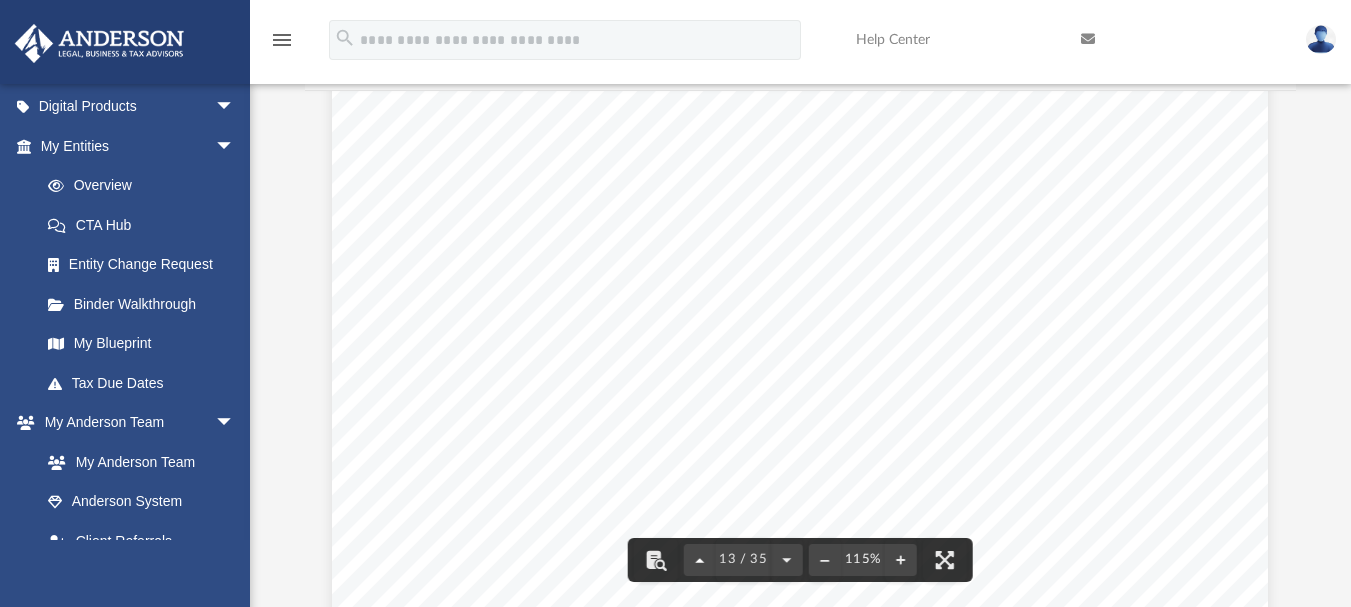 scroll, scrollTop: 14845, scrollLeft: 0, axis: vertical 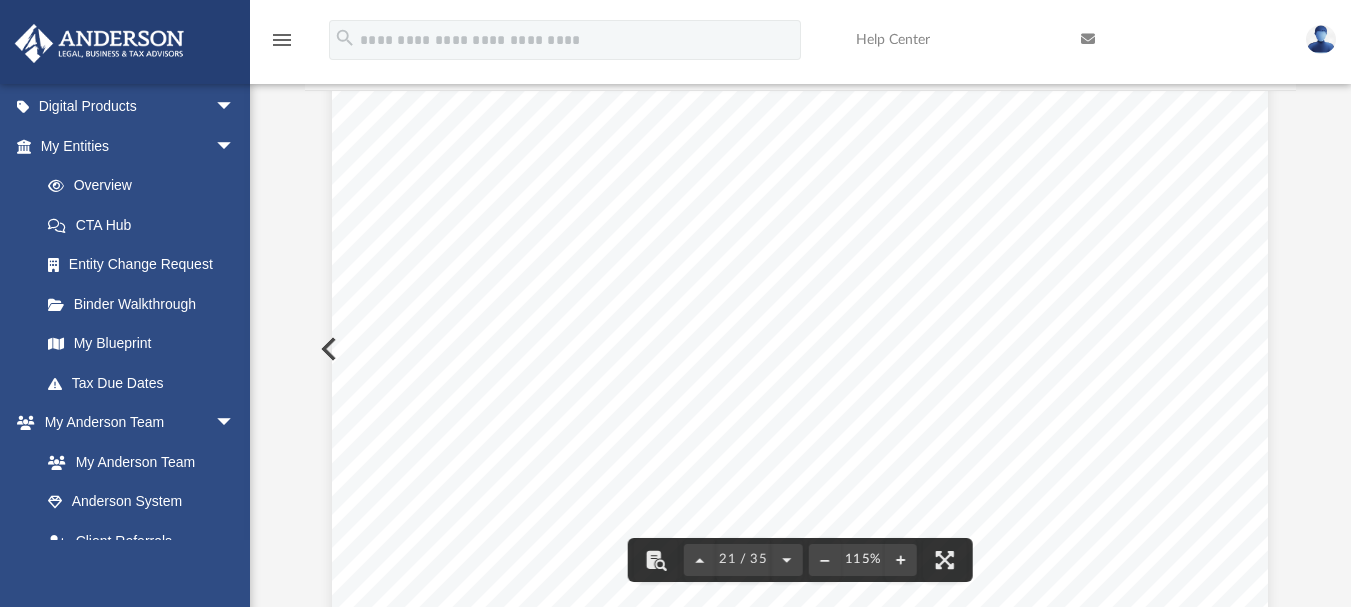 click on "Difficulty viewing your box folder? You can also access your account directly on  box.com  outside of the portal.  No Client Folder Found - Please contact   your team   for assistance.  Viewable-ClientDocs ··· [FIRST] [LAST] MDPC 2024 Name    Modified    Collaborated Folder Digital Tax Organizer [DATE]  by [FIRST] [LAST] Portal Collaborated Folder Supporting Documents [DATE]  by [FIRST] [LAST] File 2024 1120 [FIRST] [LAST] MDPC - e-file authorization - please sign.pdf [DATE]  by [FIRST] [LAST] File 2024 1120 [FIRST] [LAST] MDPC - Filing Instructions.pdf [DATE]  by [FIRST] [LAST] File 2024 1120 [FIRST] [LAST] MDPC - Review Copy.pdf [DATE]  by [FIRST] [LAST] 2024 1120 [FIRST] [LAST] MDPC - Review Copy.pdf For   calendar   year   2024   or   tax   year   beginning   ,   ending Department   of   the   Treasury Internal   Revenue   Service OMB   No.   1545-0123 Employer   identification   number Date   incorporated 1a b 2 Consolidated   return (attach   Form" at bounding box center (800, 287) 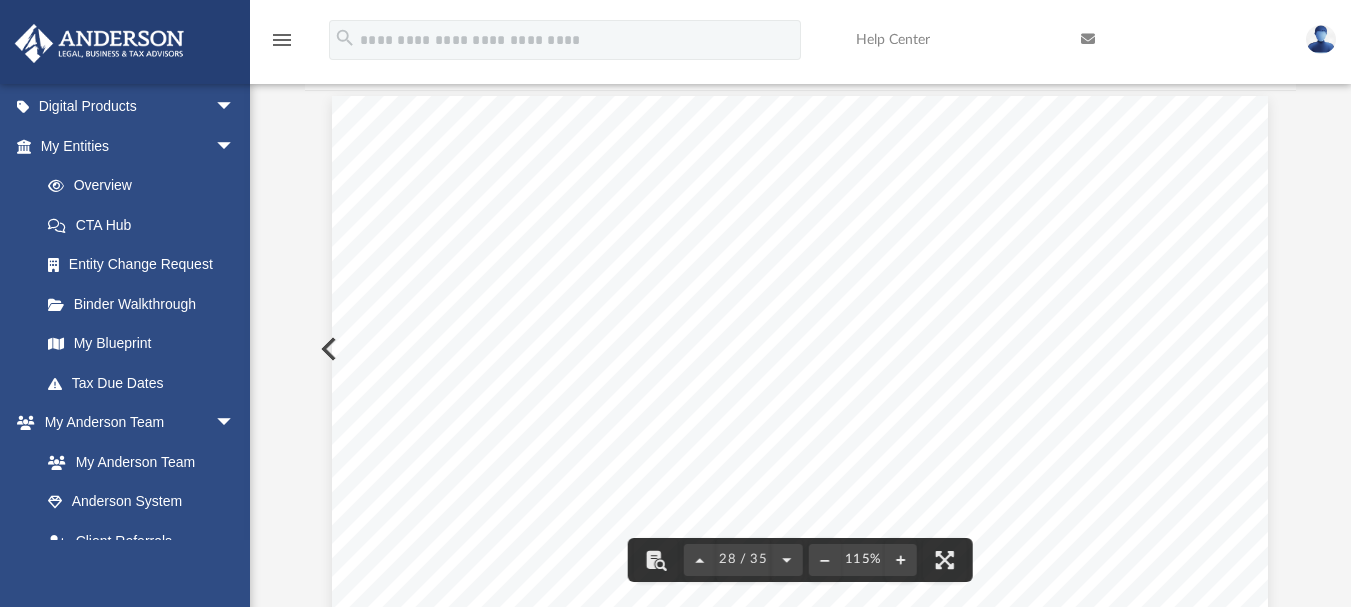 scroll, scrollTop: 32045, scrollLeft: 0, axis: vertical 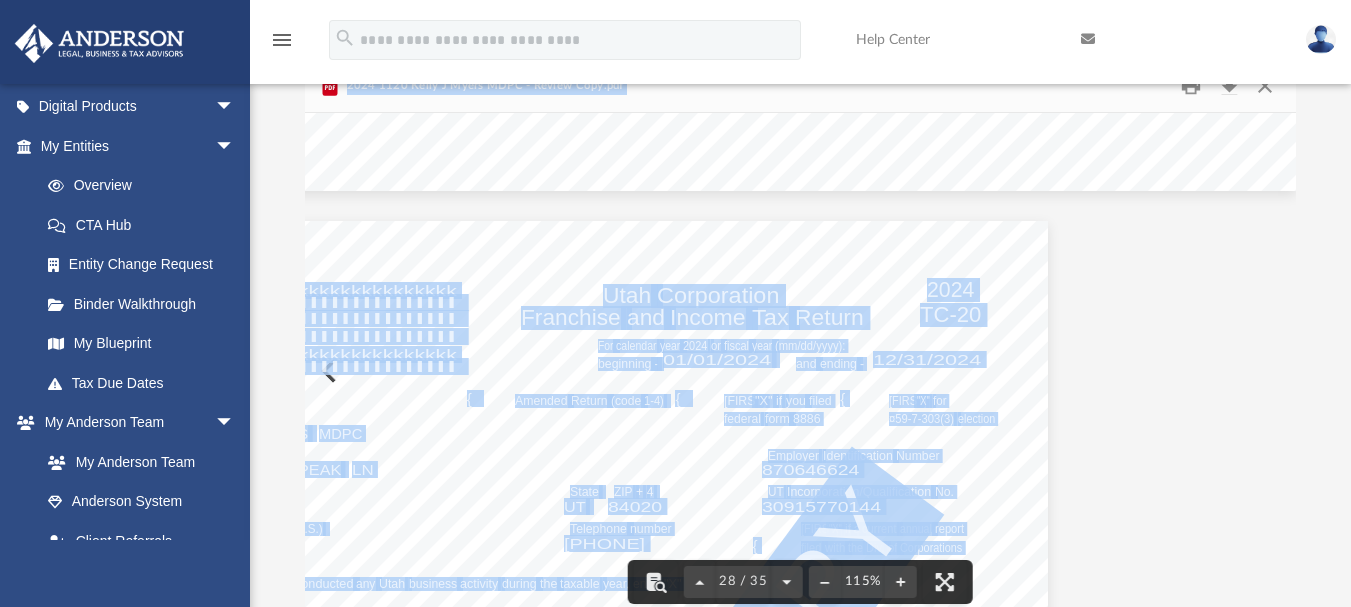 drag, startPoint x: 1289, startPoint y: 480, endPoint x: 1296, endPoint y: 288, distance: 192.12756 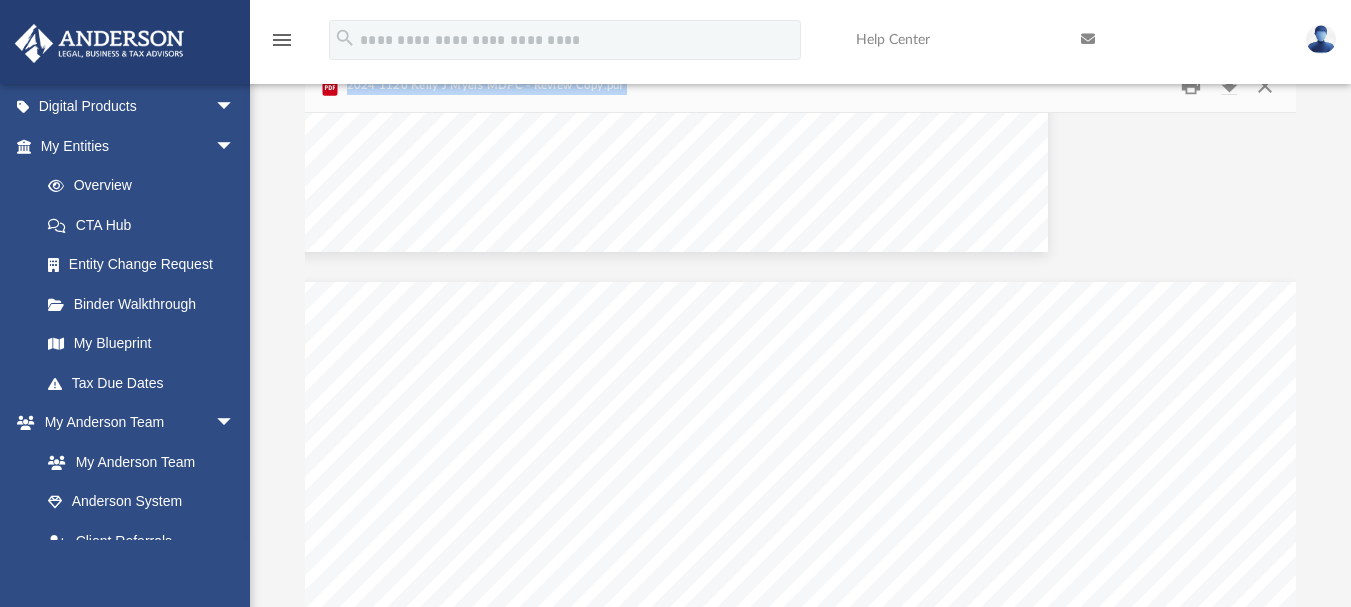 scroll, scrollTop: 4795, scrollLeft: 235, axis: both 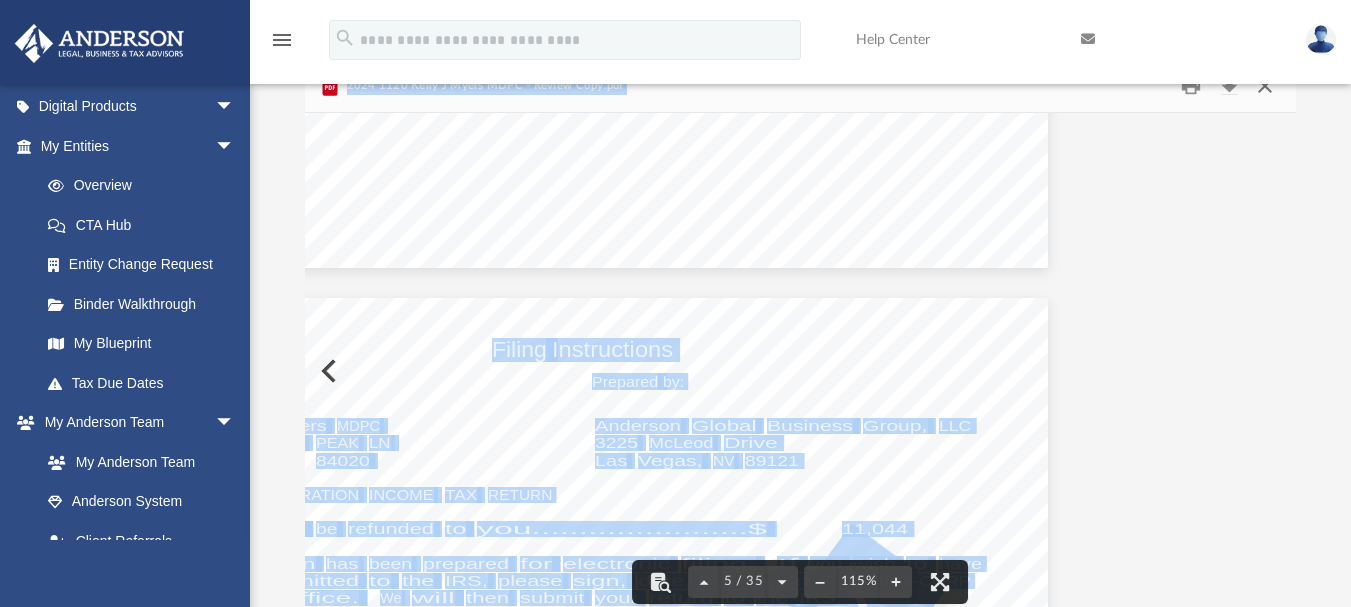 click at bounding box center [1265, 85] 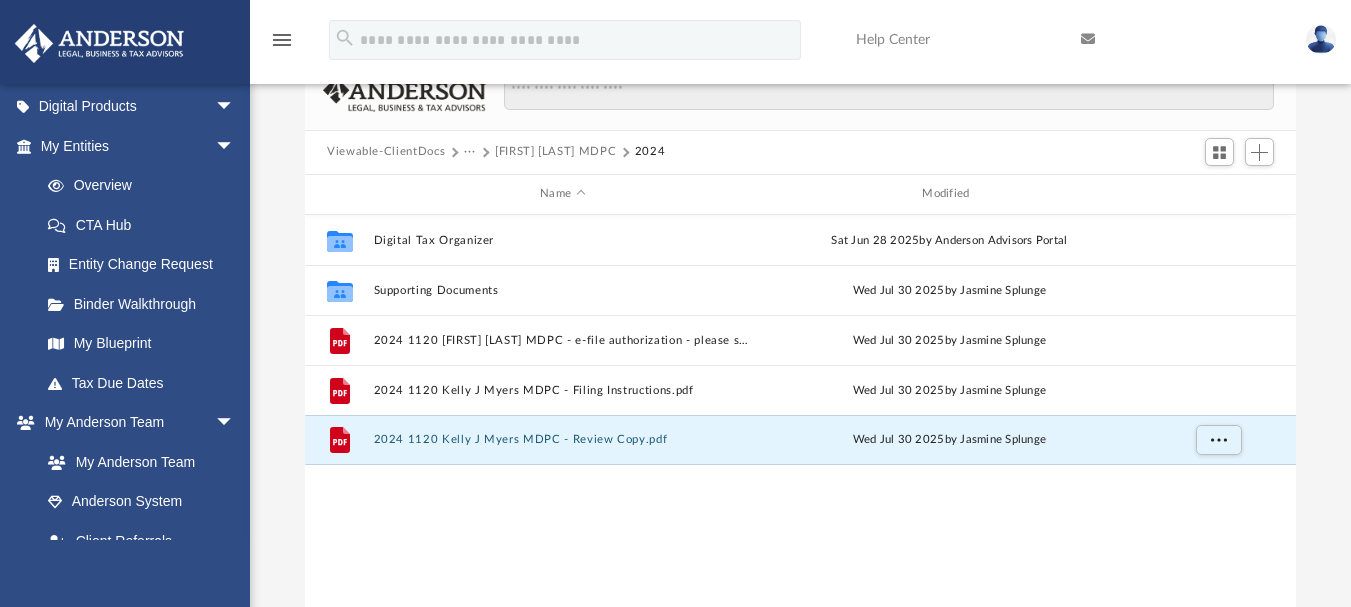 click on "Name    Modified" at bounding box center [800, 195] 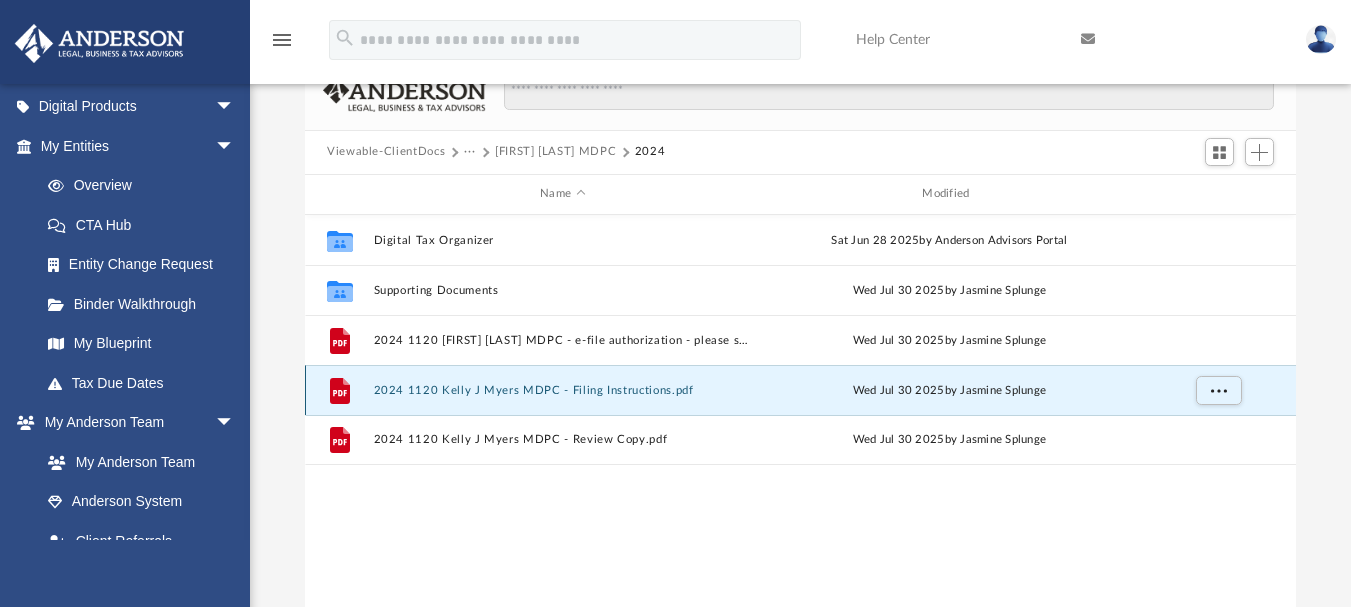 click on "2024 1120 Kelly J Myers MDPC - Filing Instructions.pdf" at bounding box center (563, 389) 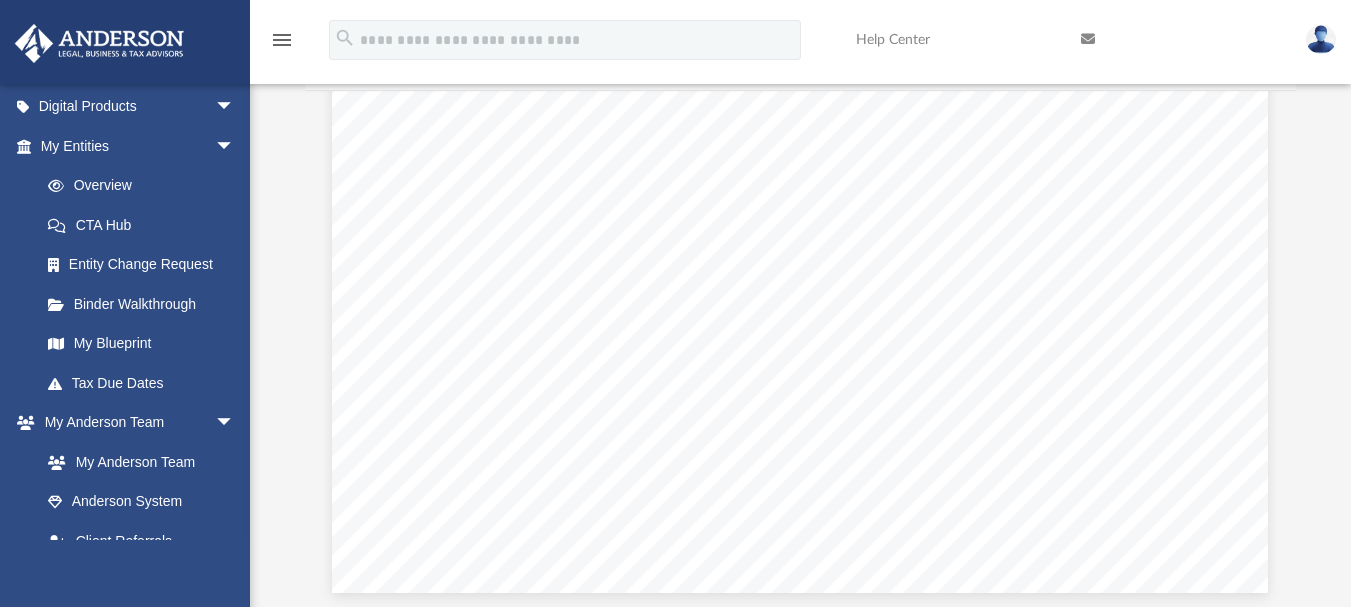 scroll, scrollTop: 3207, scrollLeft: 0, axis: vertical 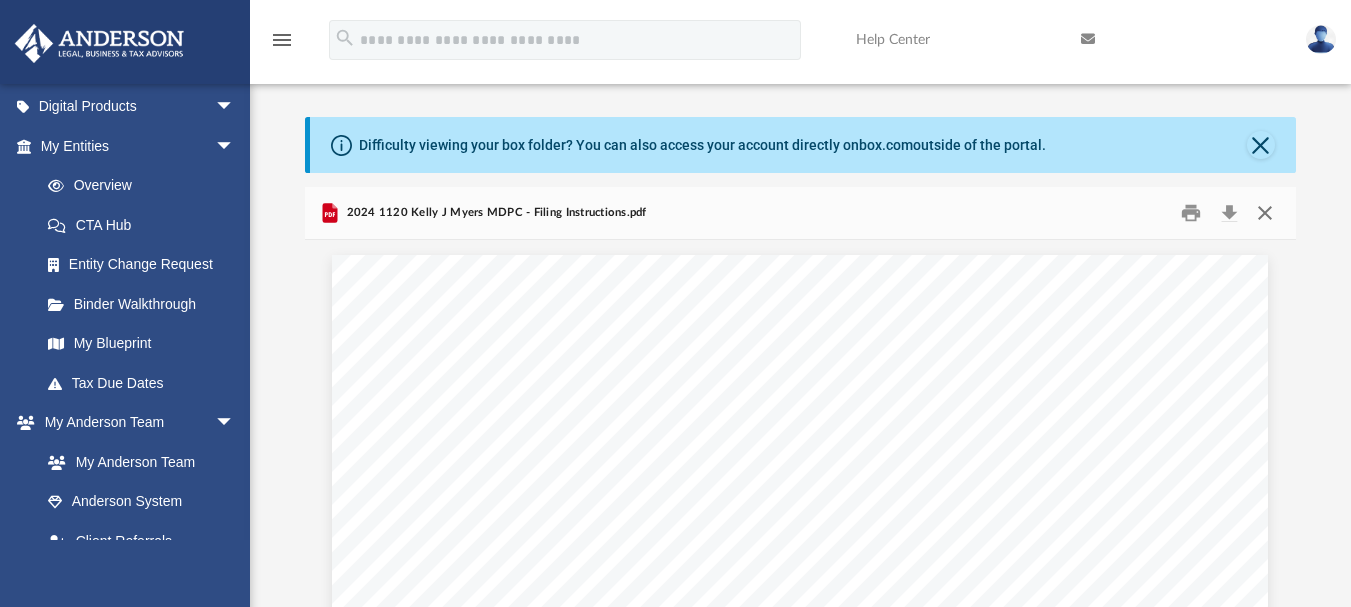 click at bounding box center [1265, 212] 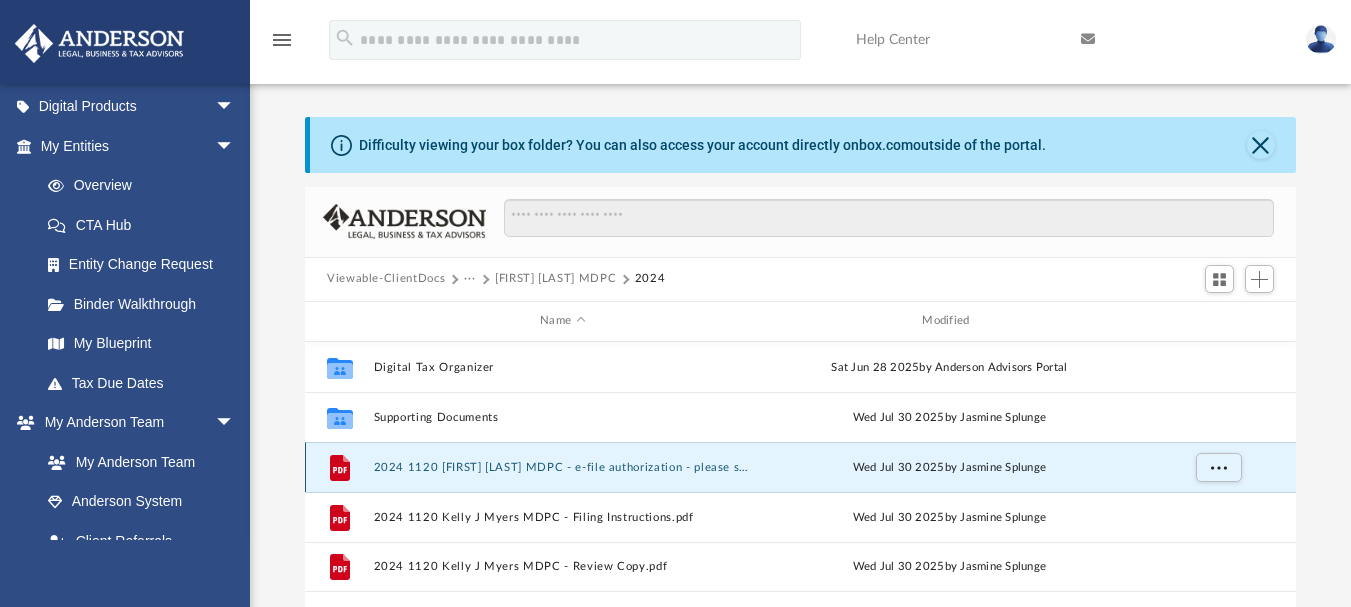 click on "2024 1120 [FIRST] [LAST] MDPC - e-file authorization - please sign.pdf" at bounding box center (563, 466) 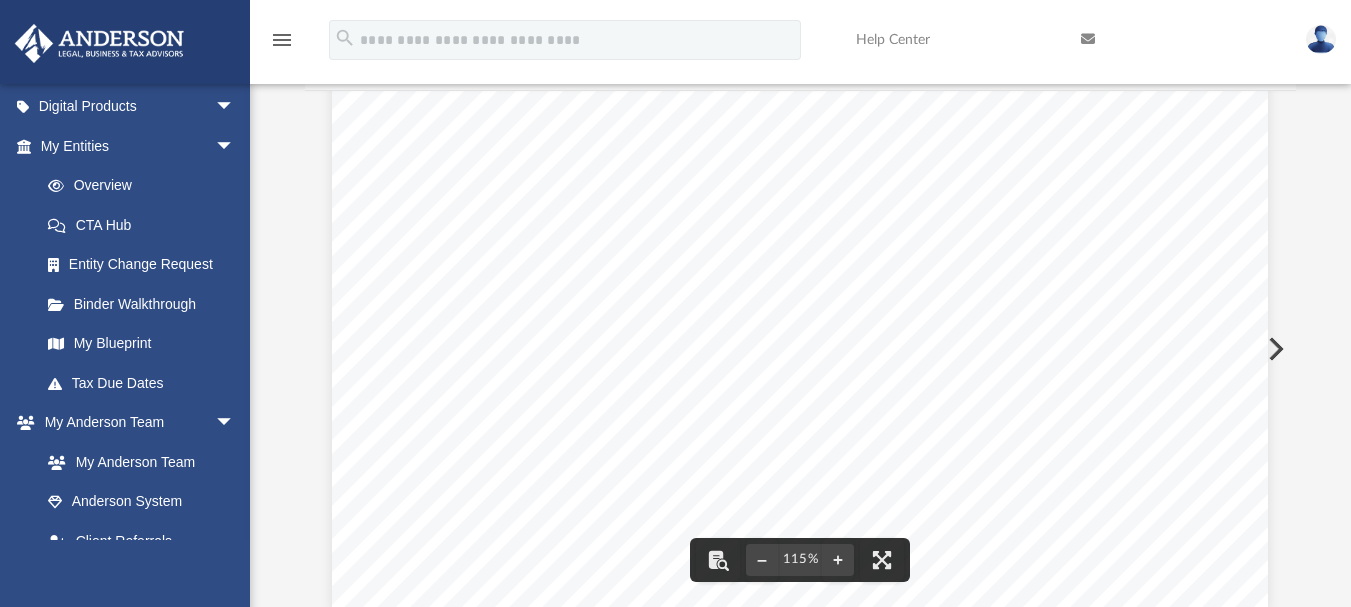 scroll, scrollTop: 725, scrollLeft: 0, axis: vertical 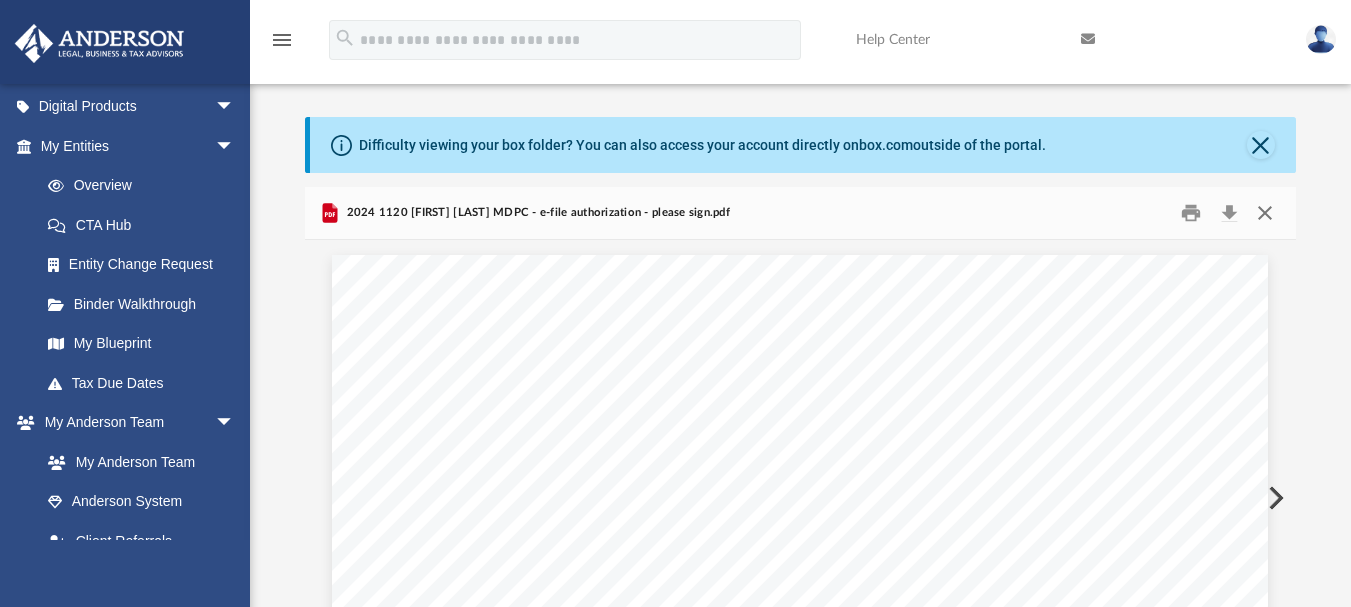 click at bounding box center (1265, 212) 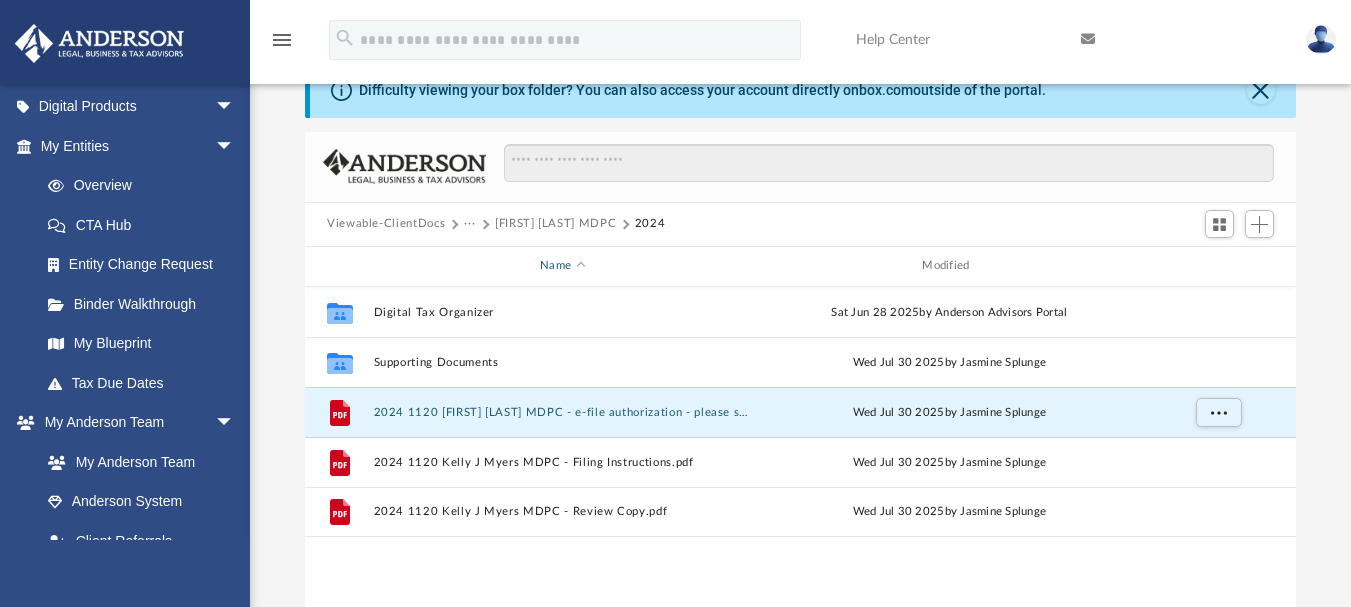scroll, scrollTop: 200, scrollLeft: 0, axis: vertical 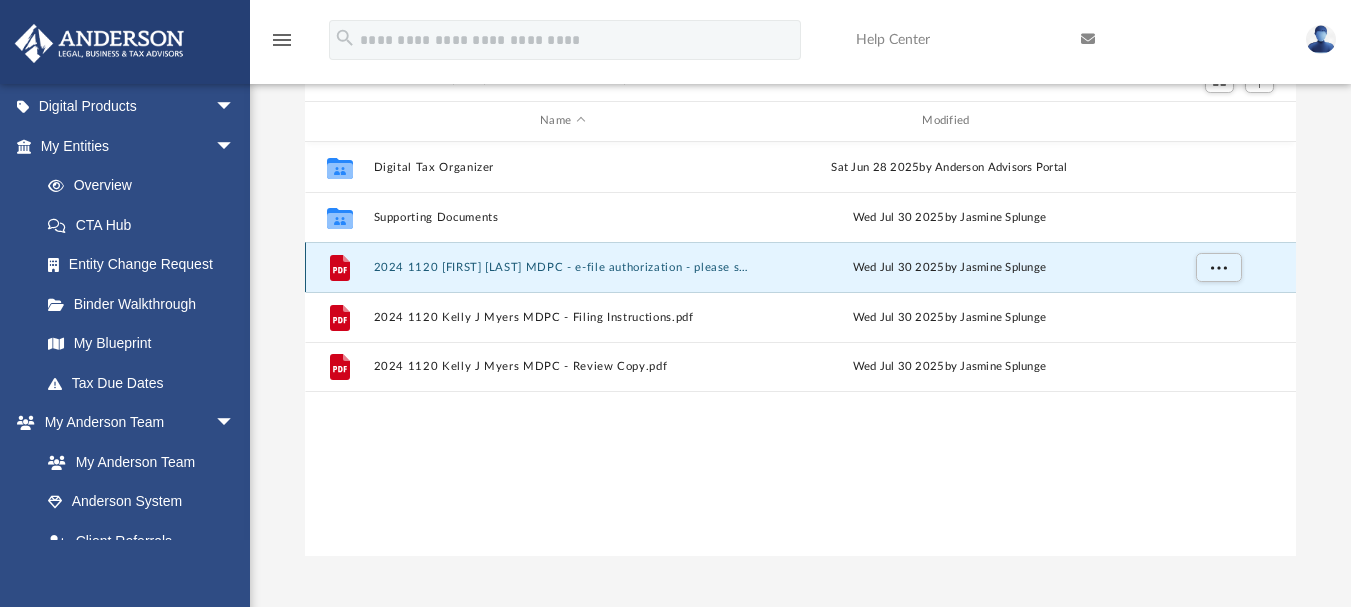 click on "2024 1120 [FIRST] [LAST] MDPC - e-file authorization - please sign.pdf" at bounding box center (563, 266) 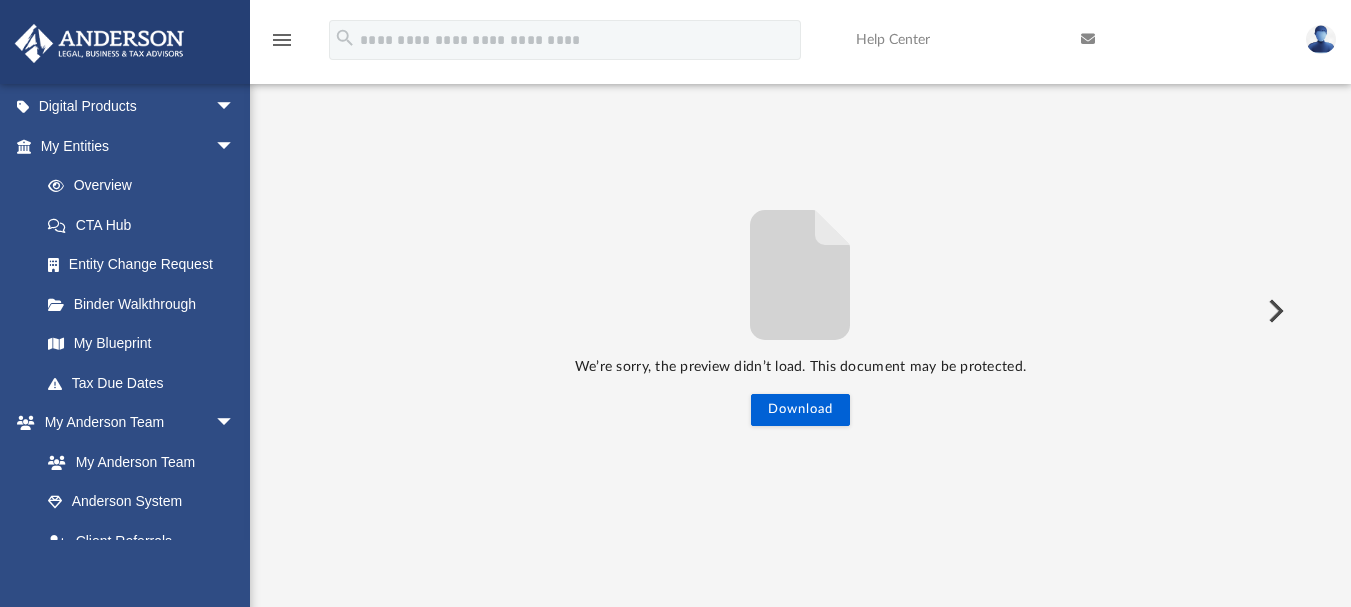 scroll, scrollTop: 0, scrollLeft: 0, axis: both 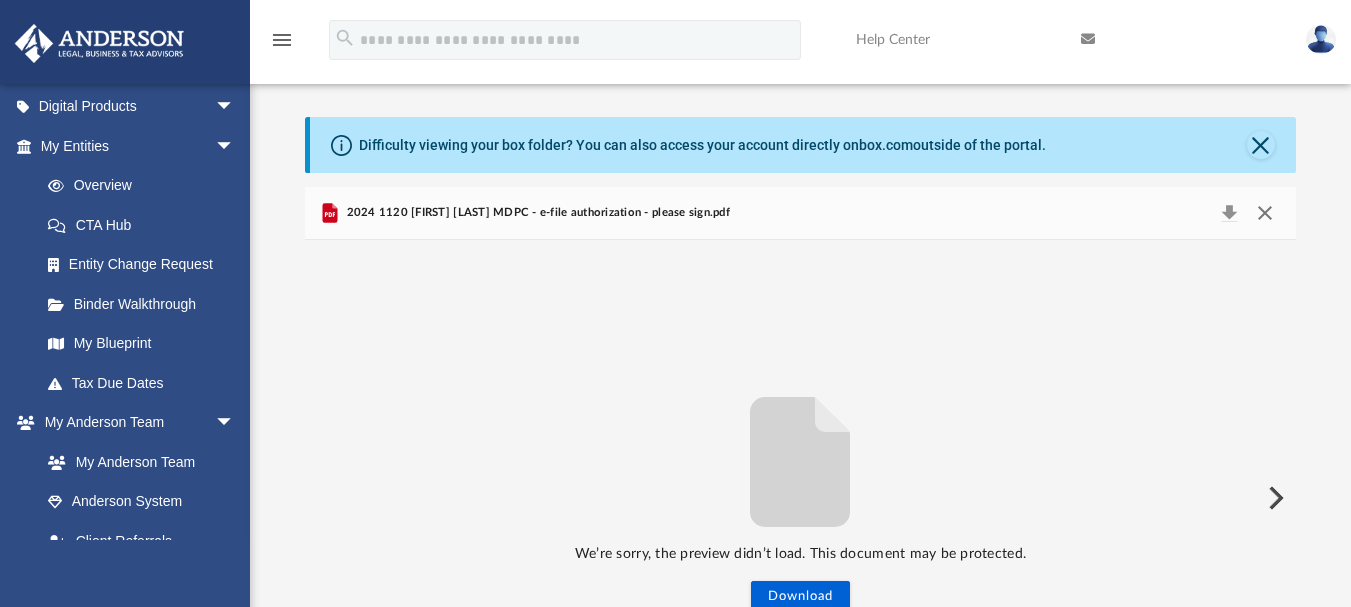 click at bounding box center [1265, 213] 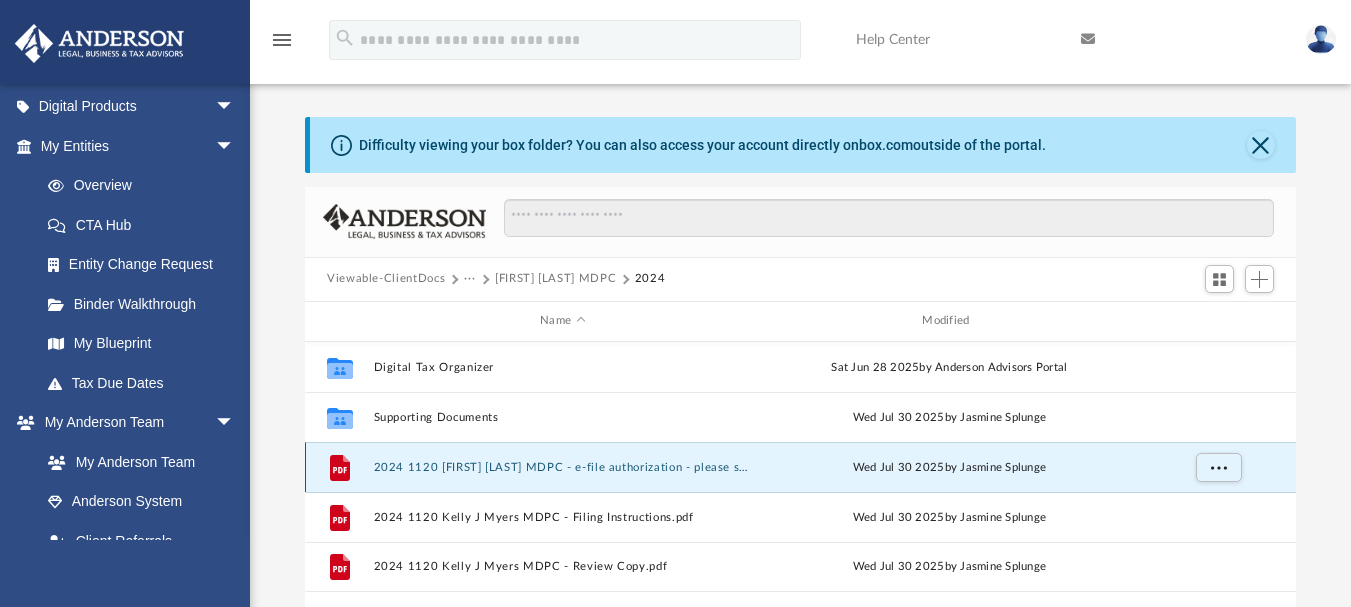click on "2024 1120 [FIRST] [LAST] MDPC - e-file authorization - please sign.pdf" at bounding box center (563, 466) 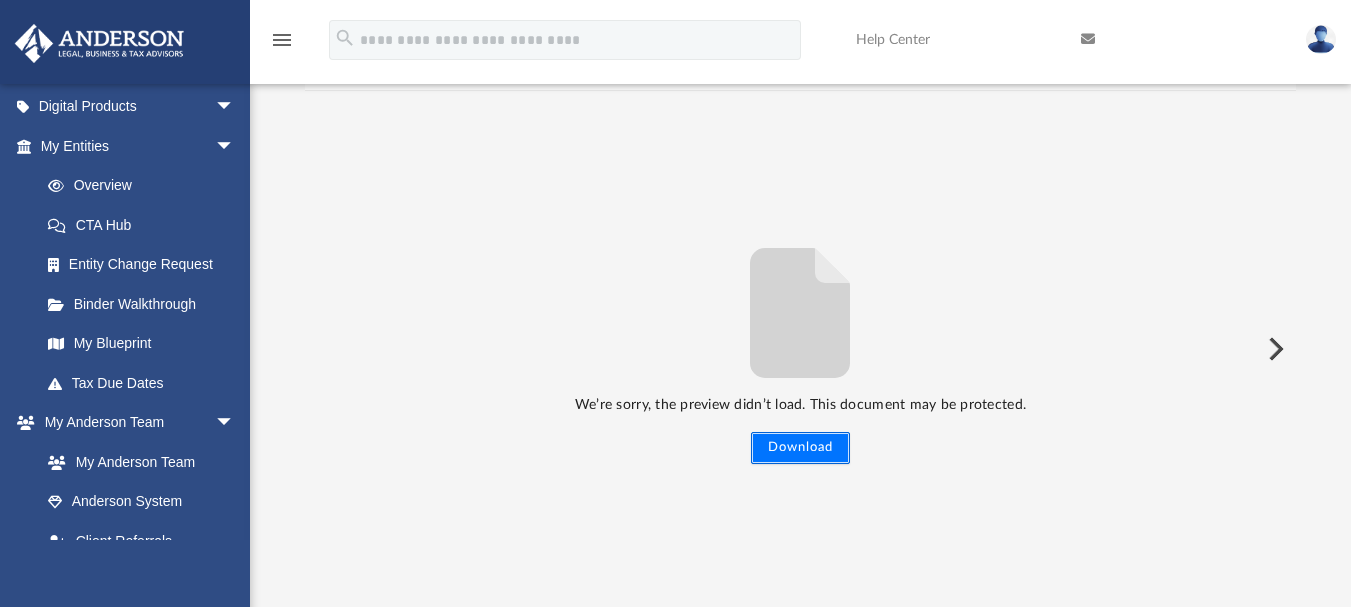 click on "Download" at bounding box center [800, 448] 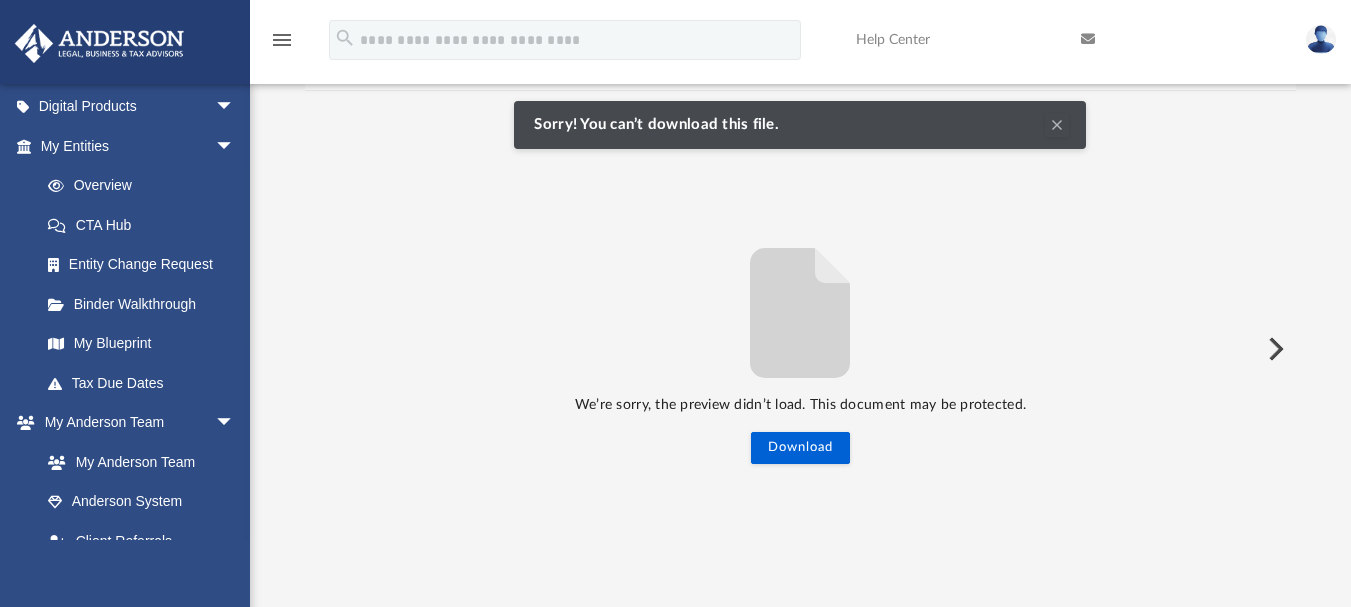 click at bounding box center (1274, 349) 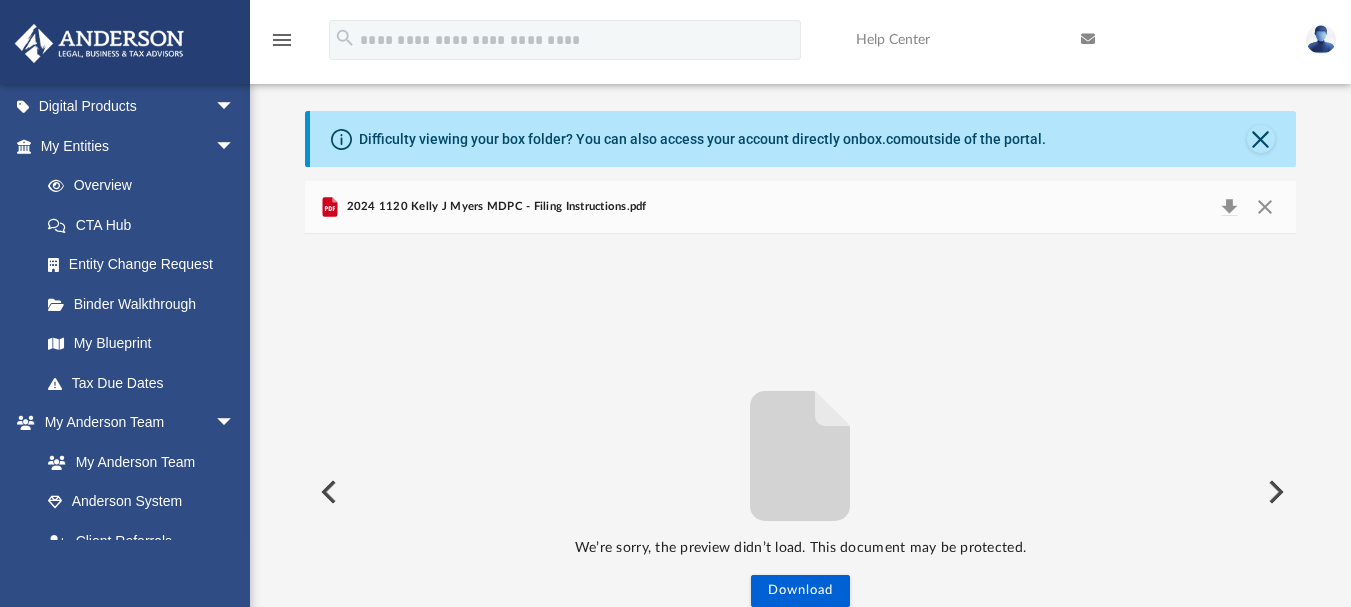 scroll, scrollTop: 0, scrollLeft: 0, axis: both 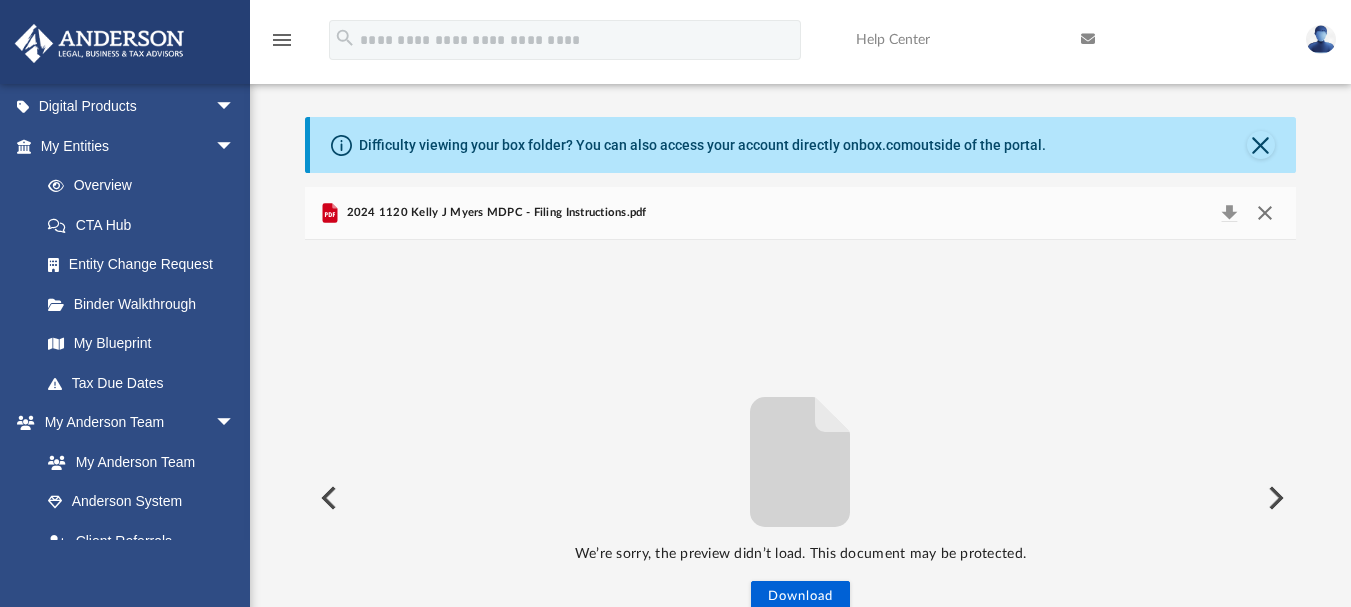 click at bounding box center [1265, 213] 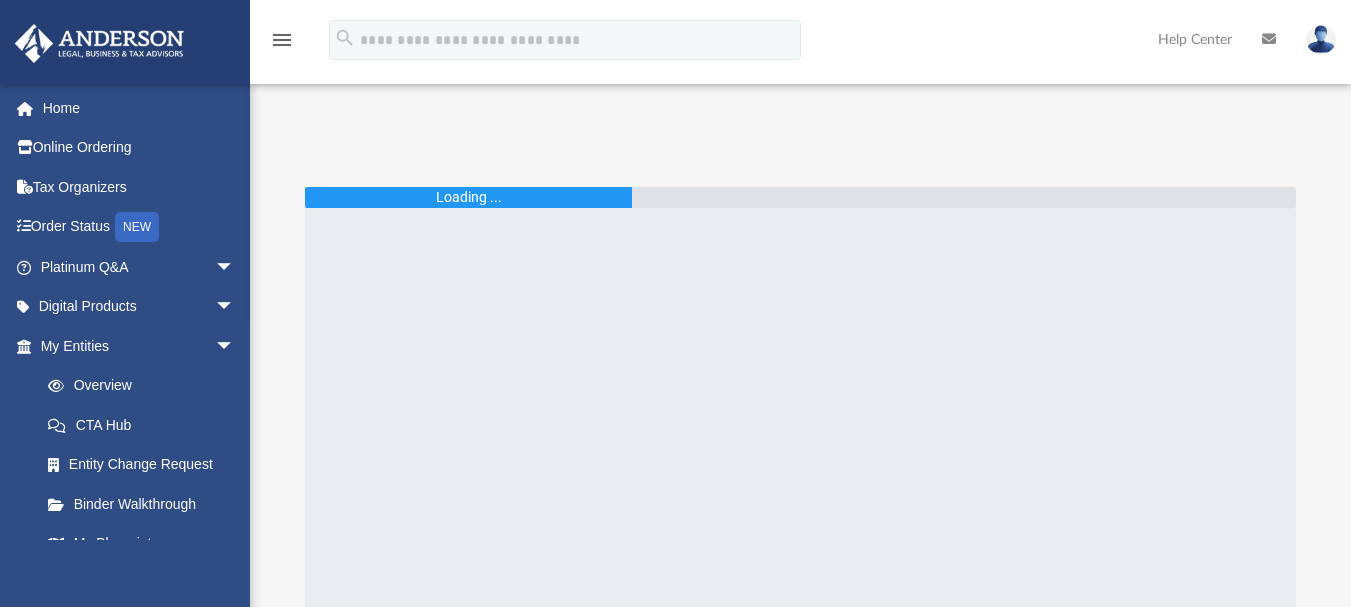 scroll, scrollTop: 0, scrollLeft: 0, axis: both 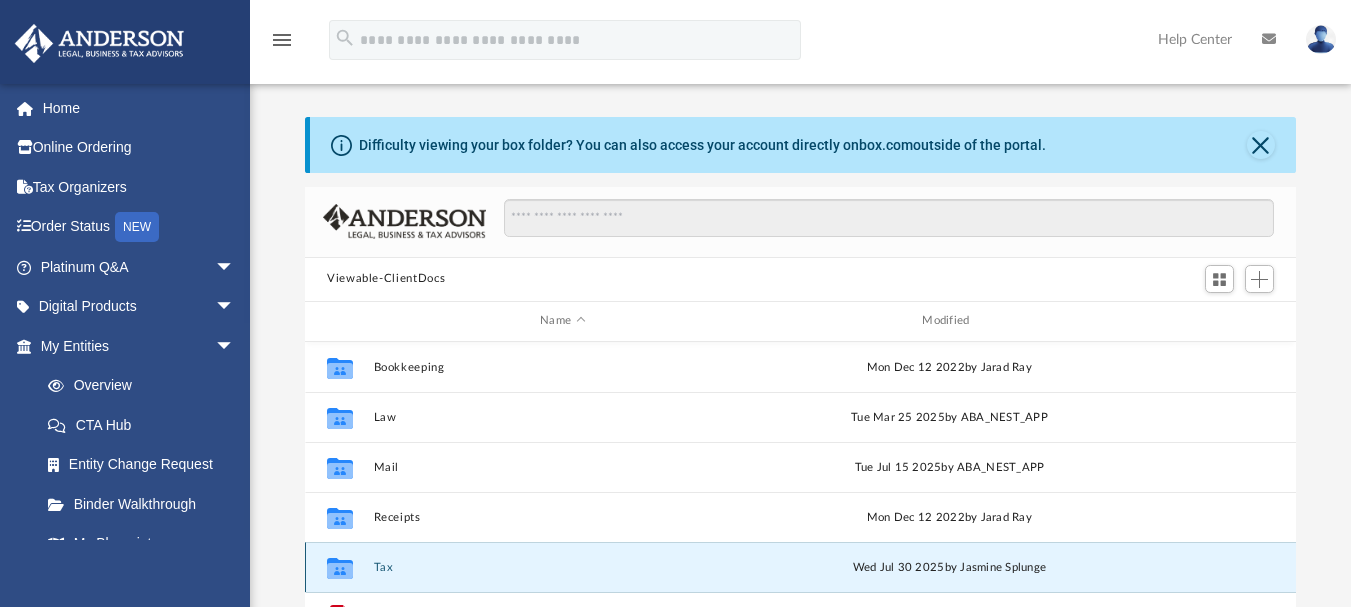click on "Tax" at bounding box center [563, 566] 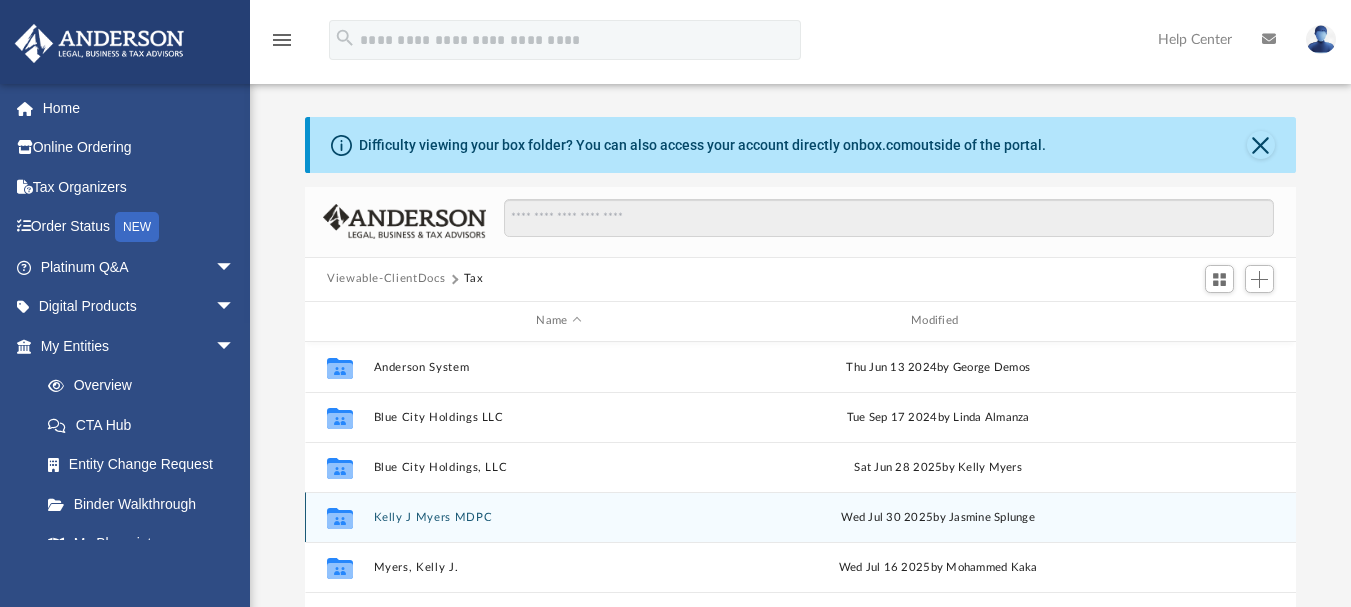 click on "[FIRST] [LAST] MDPC" at bounding box center [559, 516] 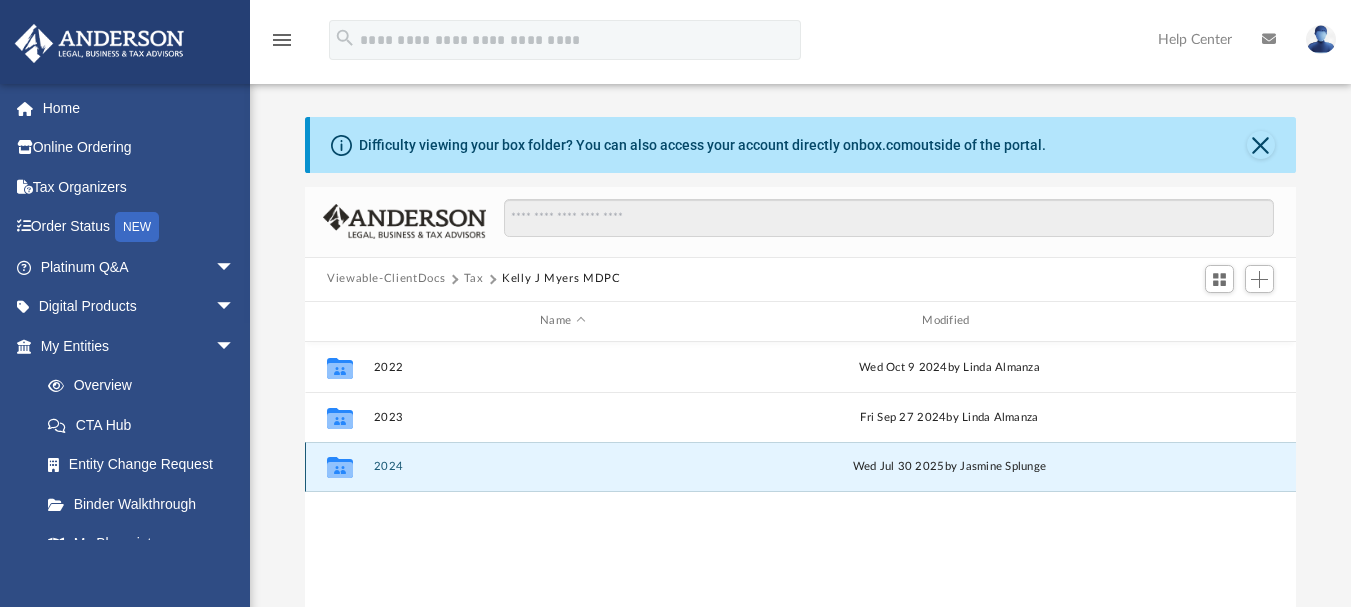 click on "2024" at bounding box center (563, 466) 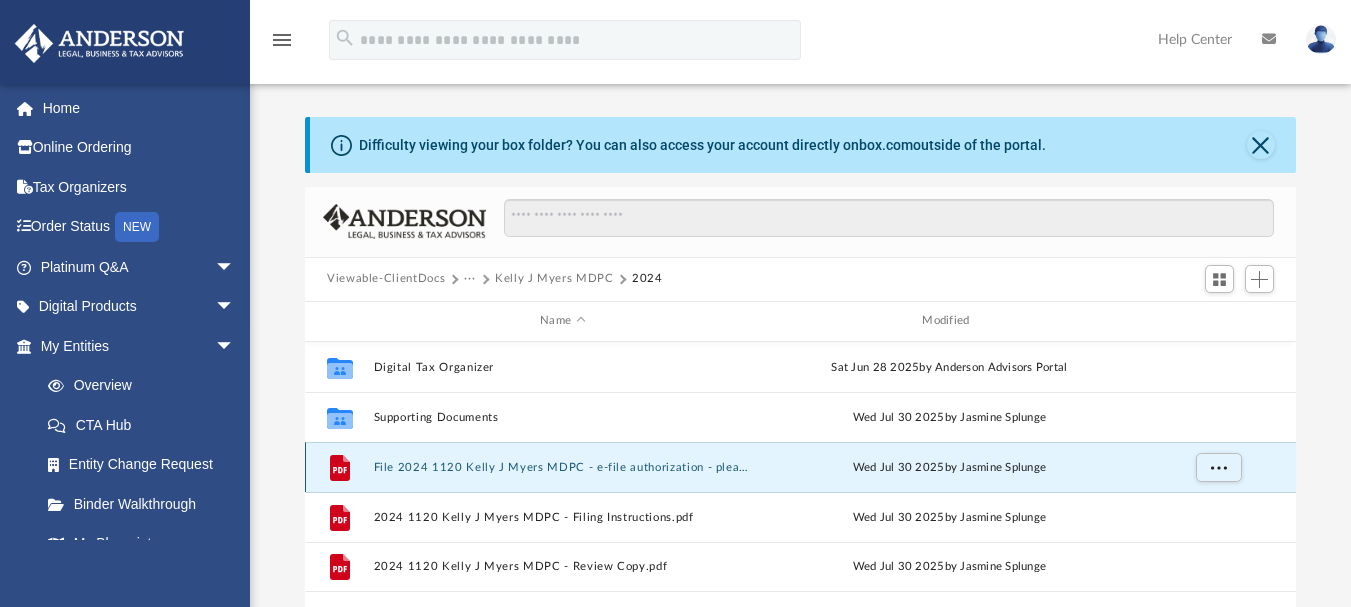 click on "2024 1120 [FIRST] [LAST] MDPC - e-file authorization - please sign.pdf" at bounding box center (563, 466) 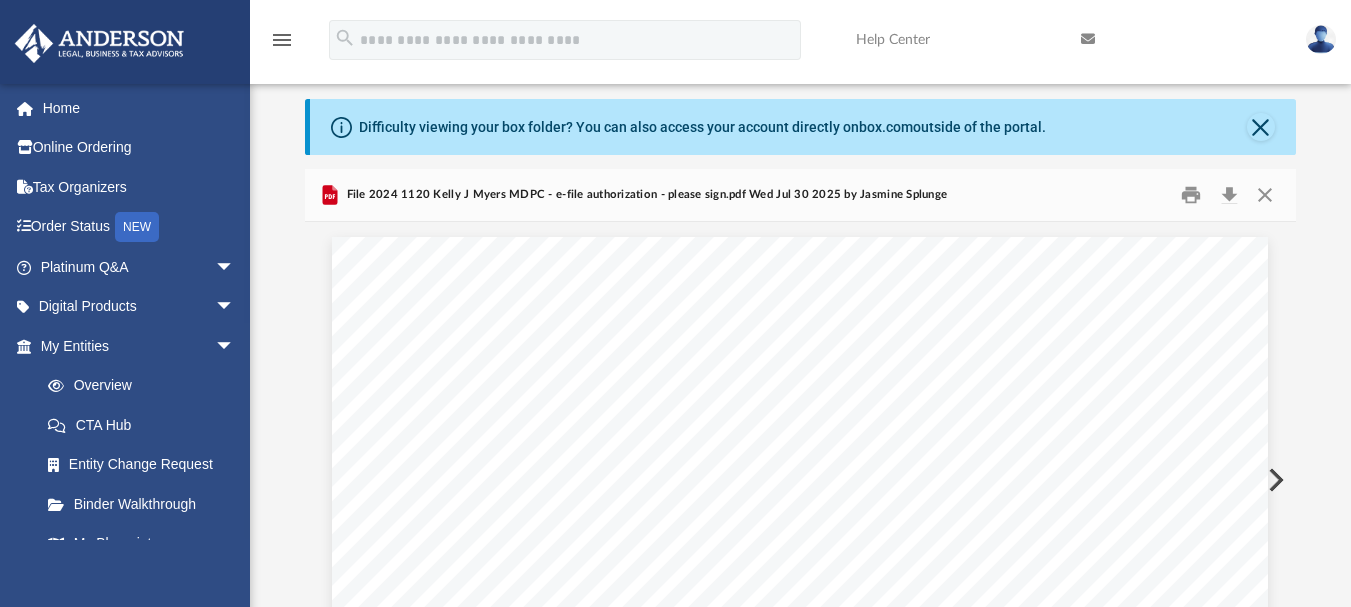 scroll, scrollTop: 0, scrollLeft: 0, axis: both 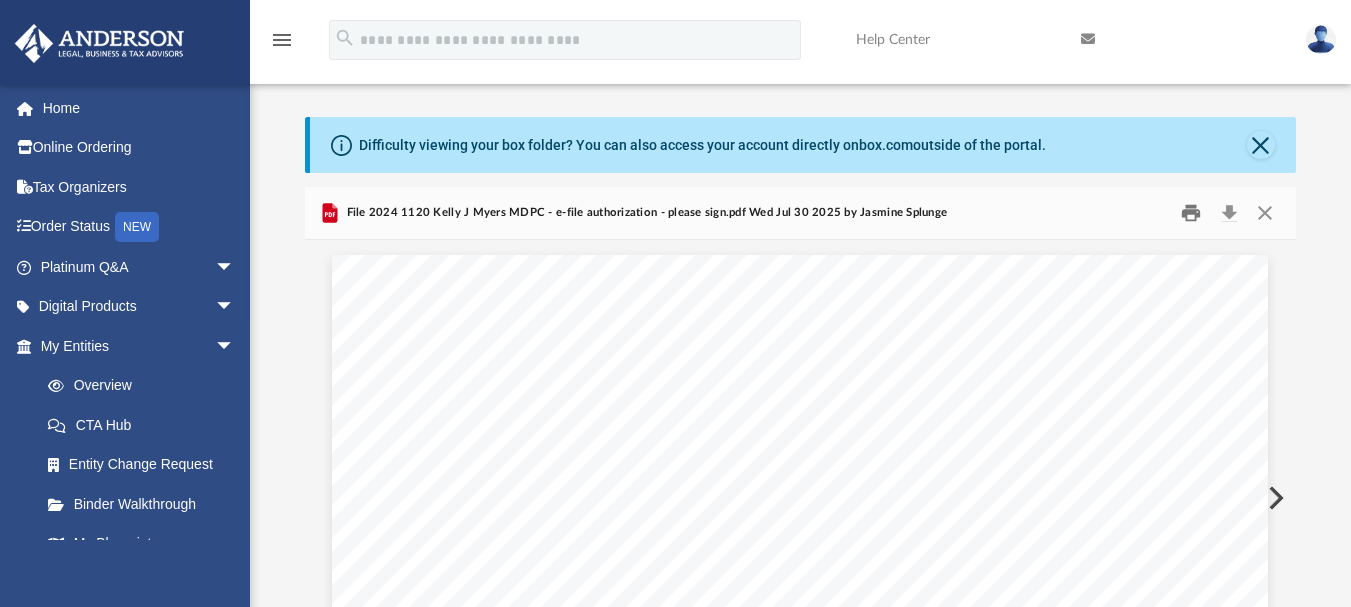 click at bounding box center [1192, 212] 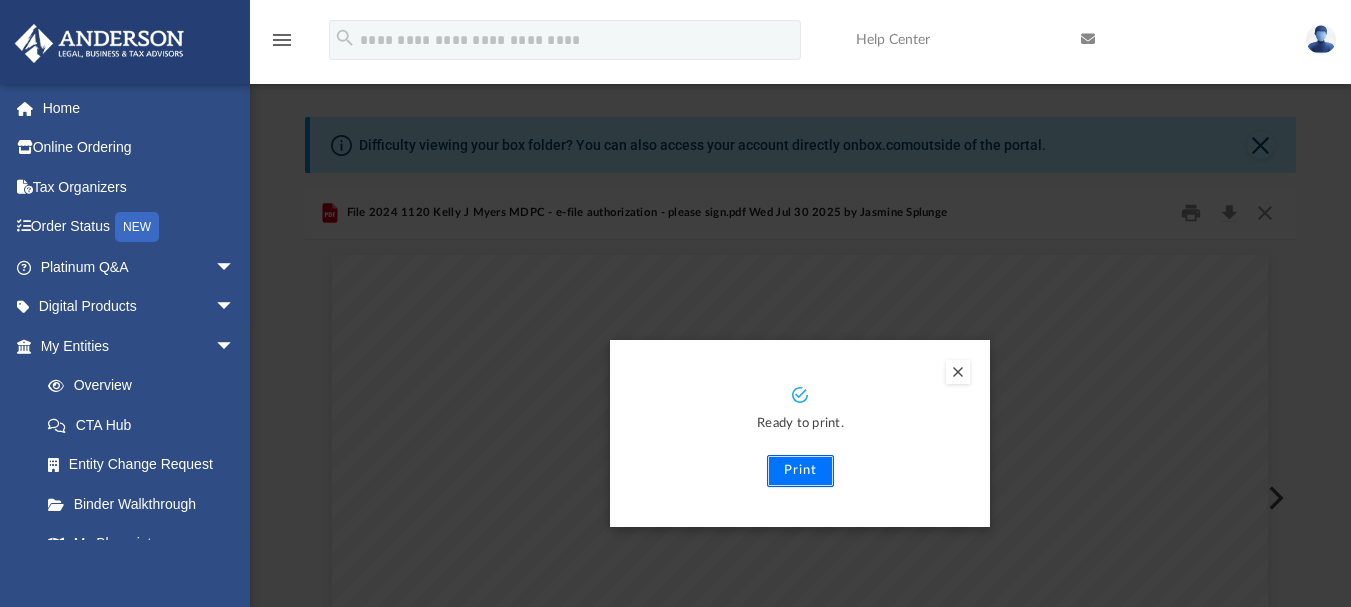 click on "Print" at bounding box center (800, 471) 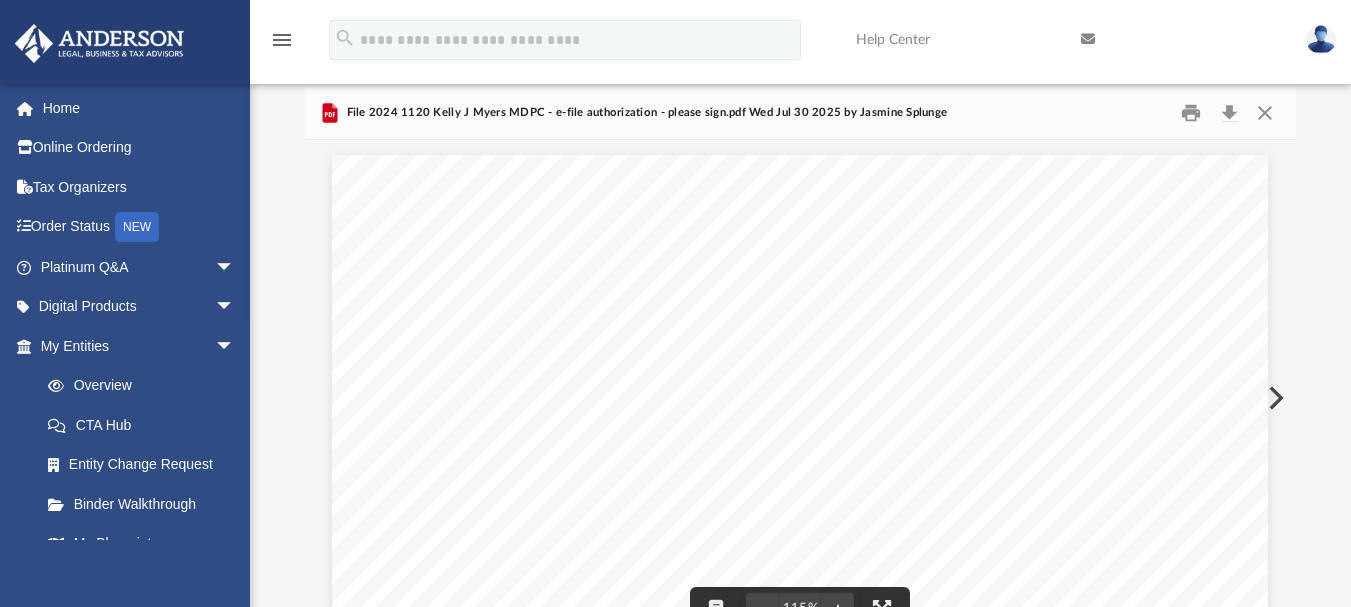 scroll, scrollTop: 0, scrollLeft: 0, axis: both 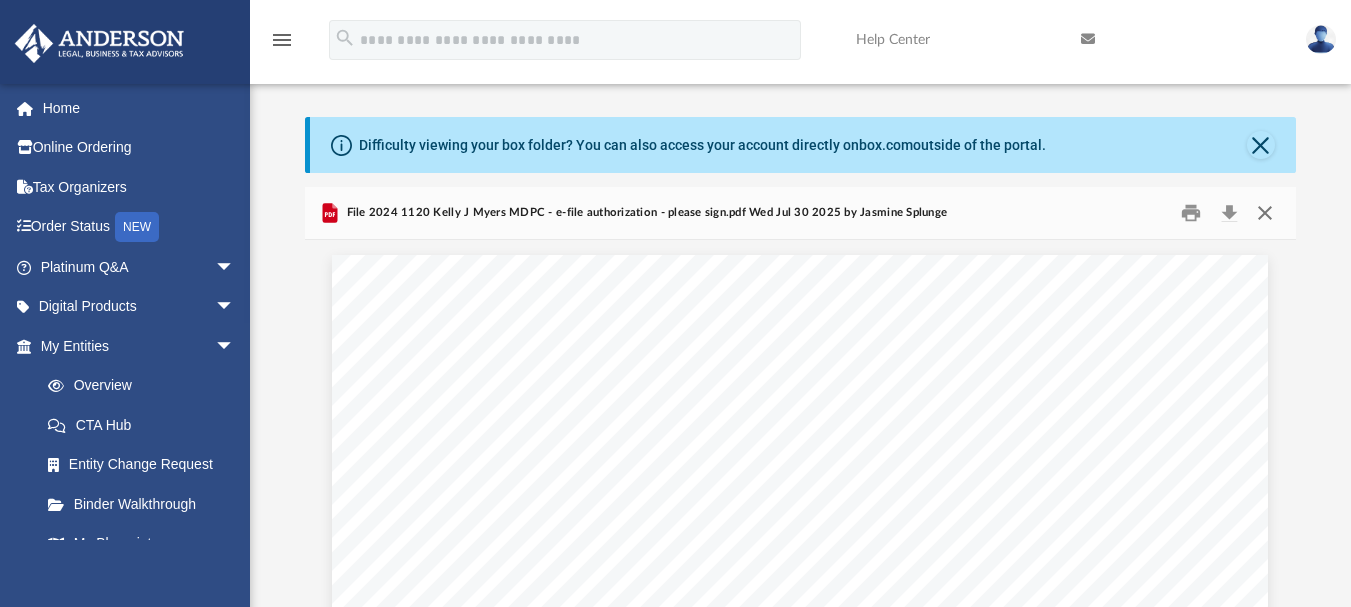 click at bounding box center (1265, 212) 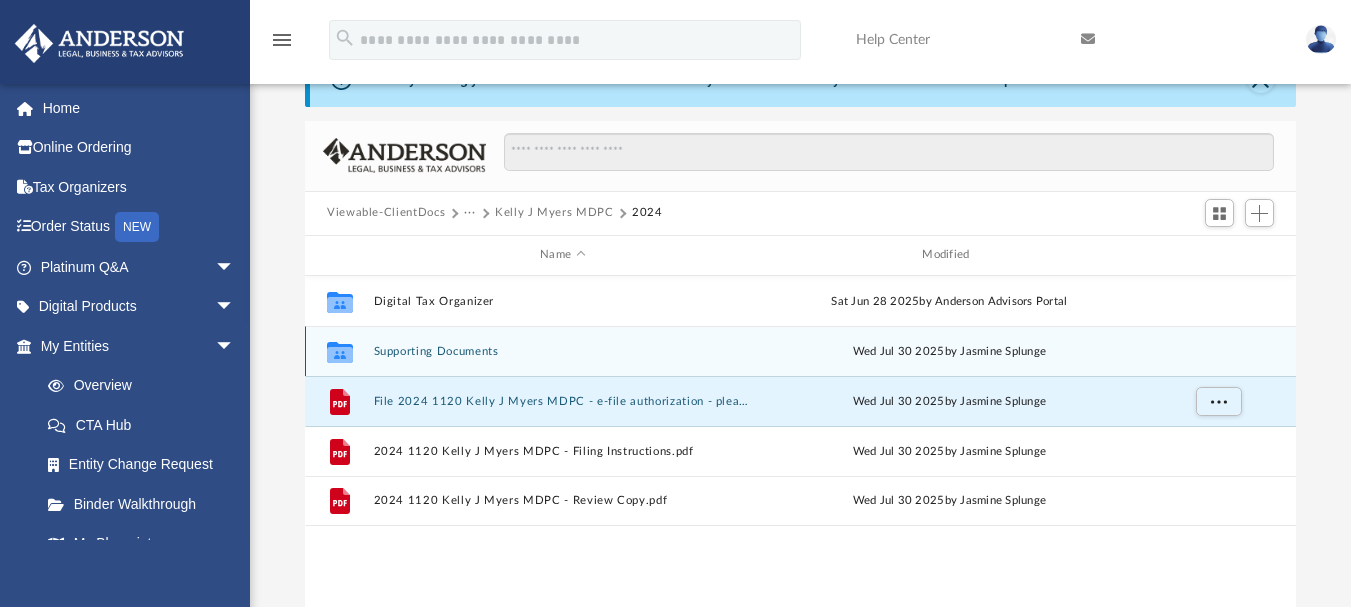 scroll, scrollTop: 100, scrollLeft: 0, axis: vertical 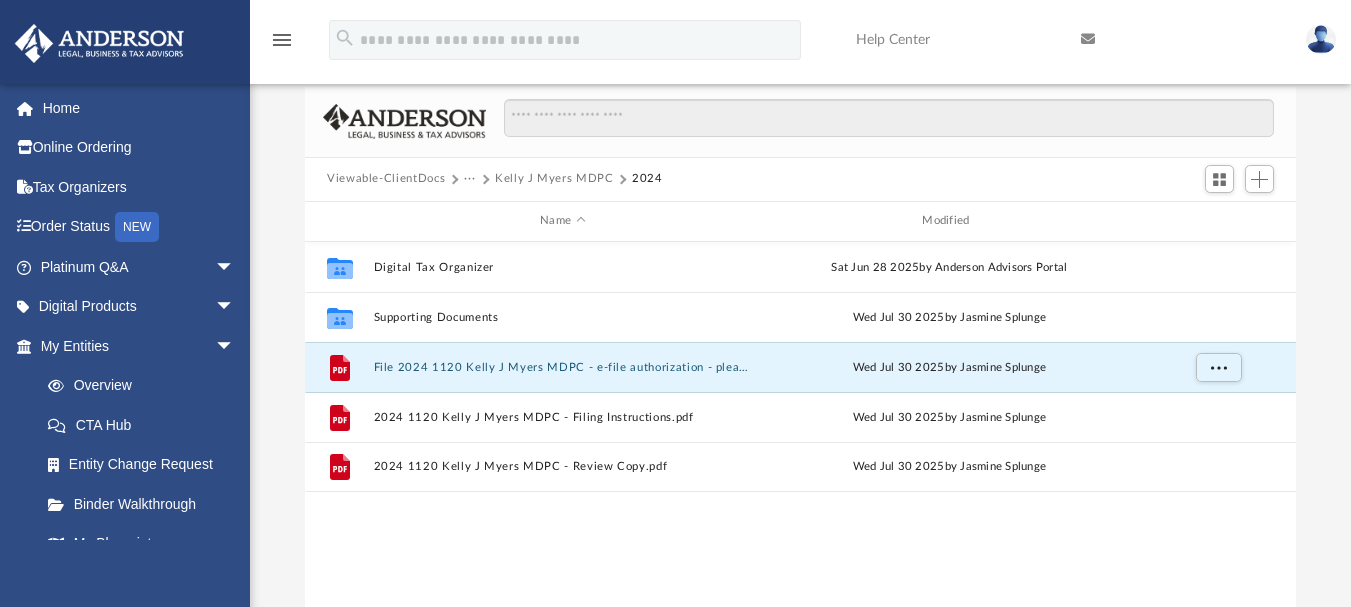 click on "···" at bounding box center (470, 179) 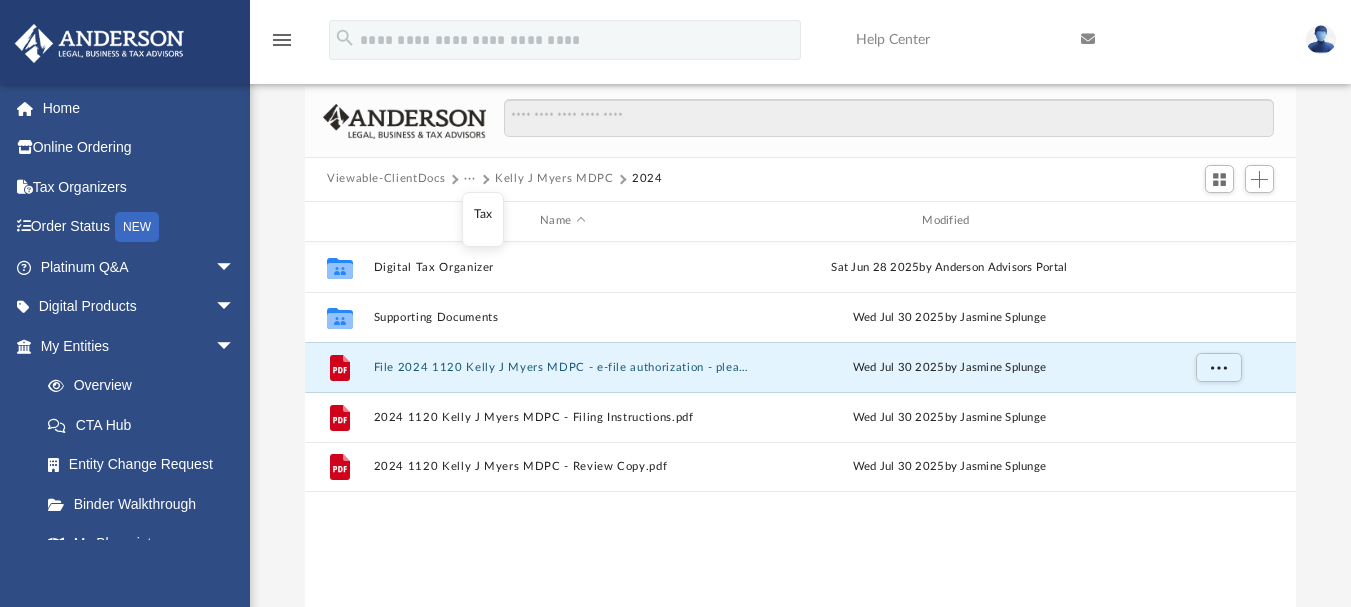 click on "Tax" at bounding box center (483, 214) 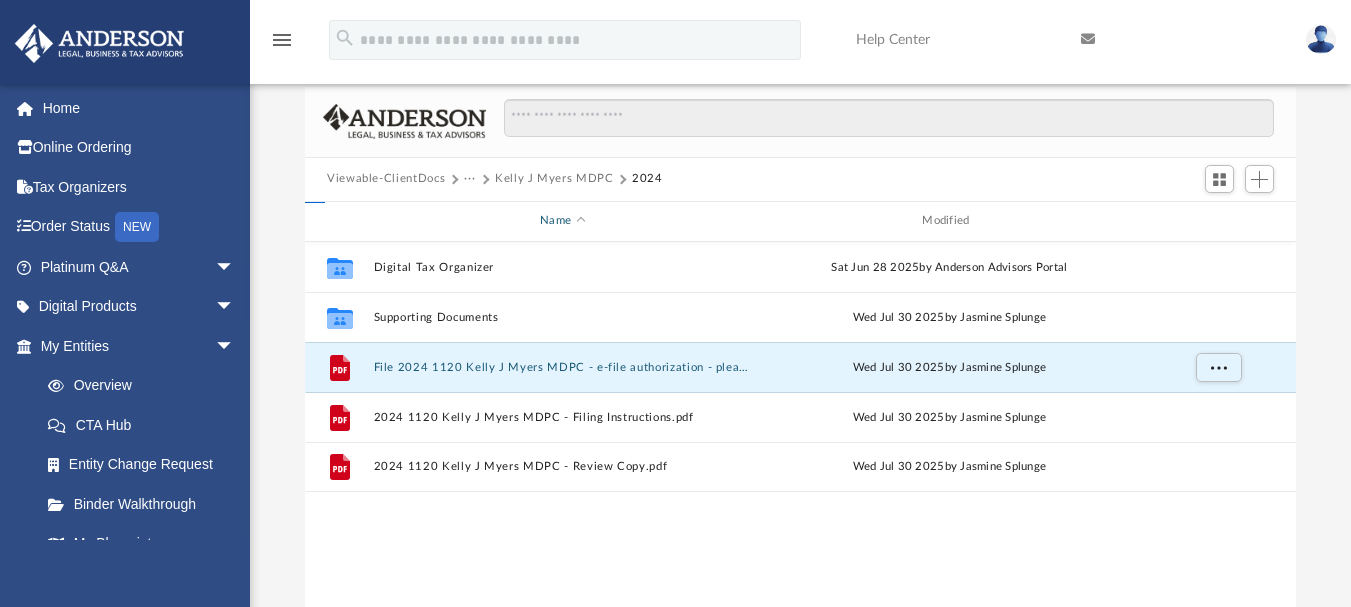 click on "Name" at bounding box center [562, 221] 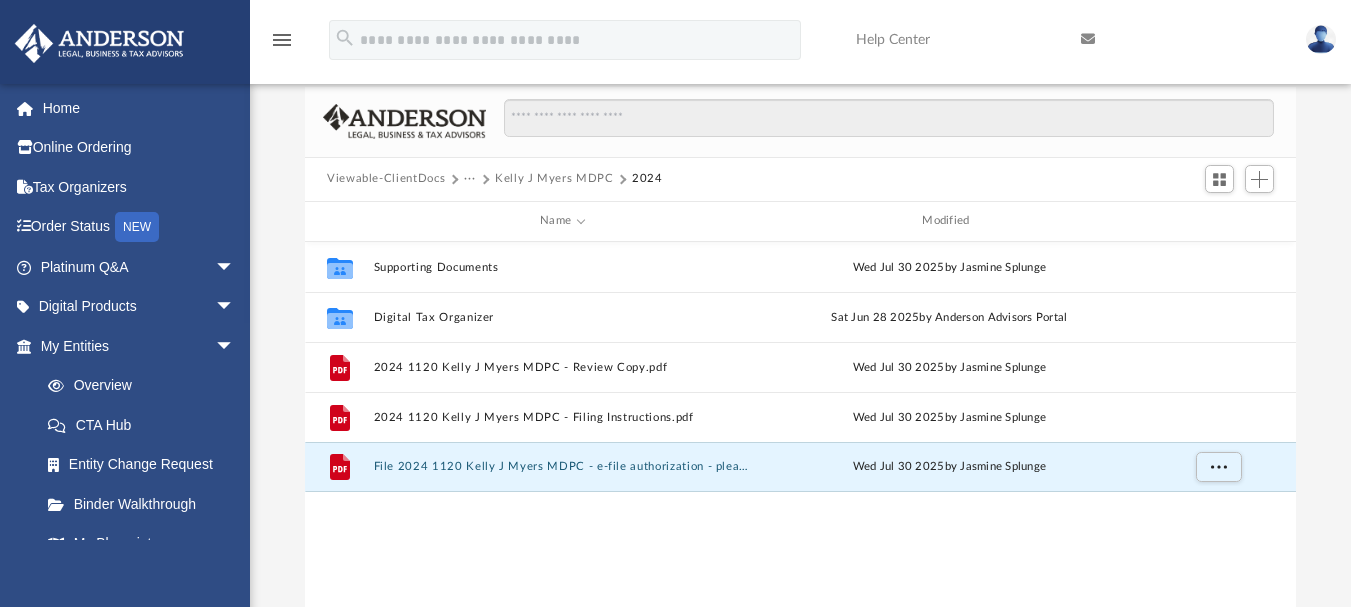 click on "···" at bounding box center [470, 179] 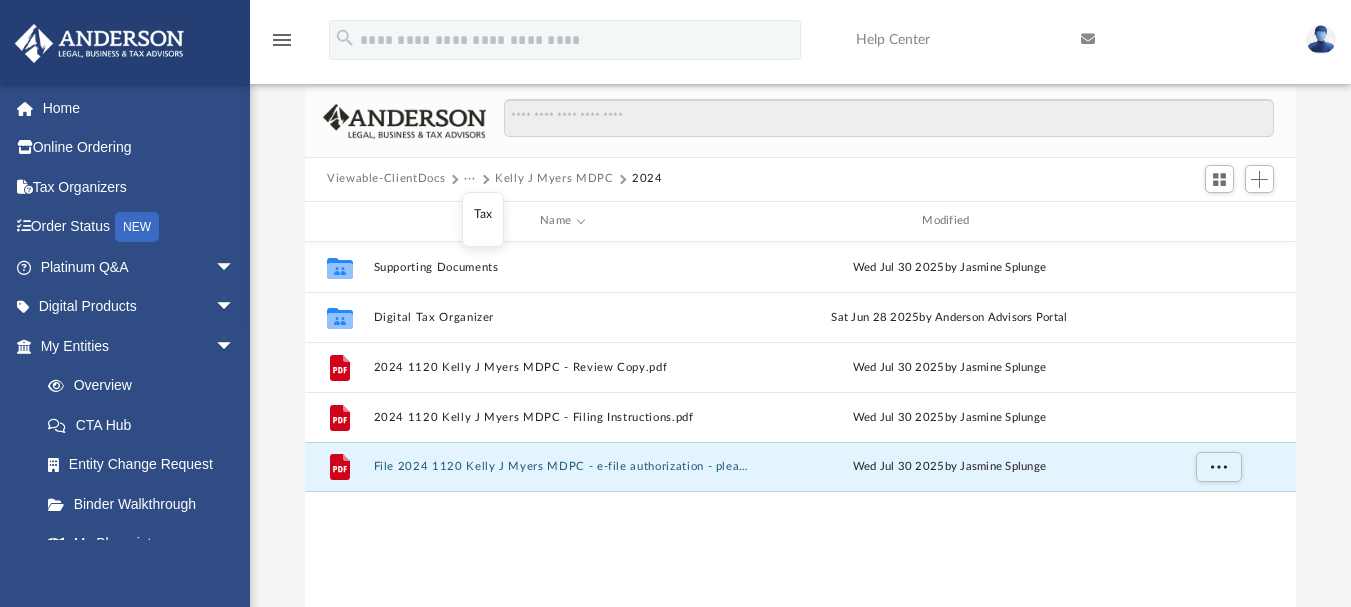 click on "Tax" at bounding box center (483, 214) 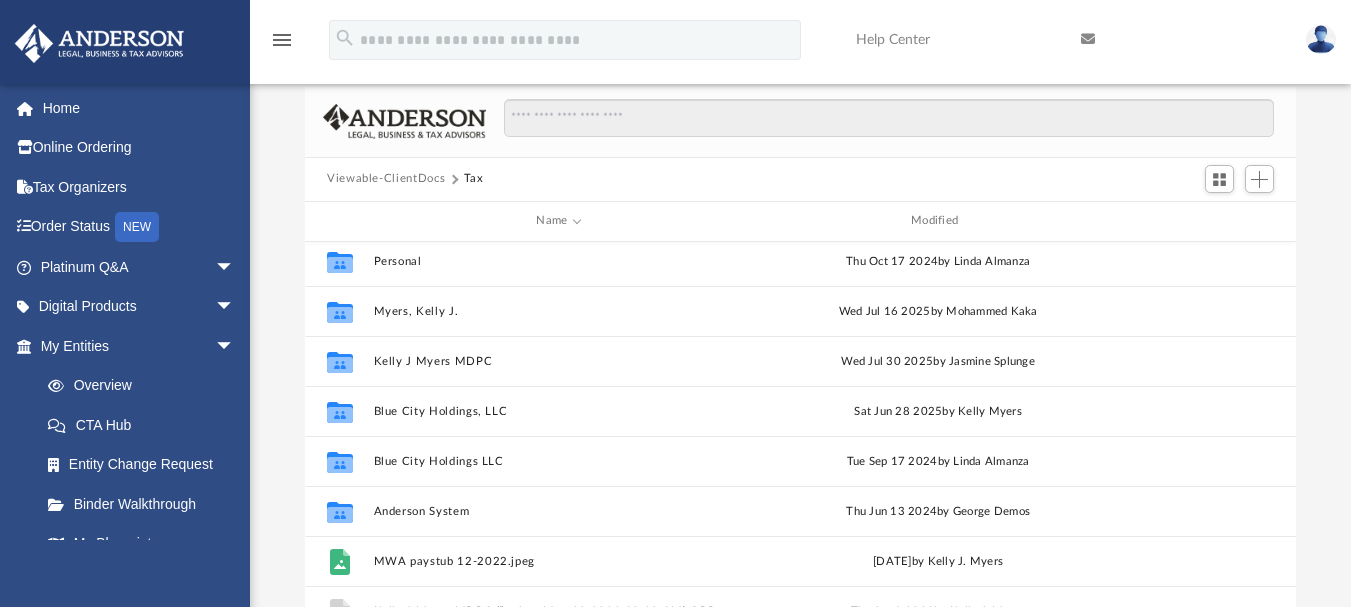 scroll, scrollTop: 186, scrollLeft: 0, axis: vertical 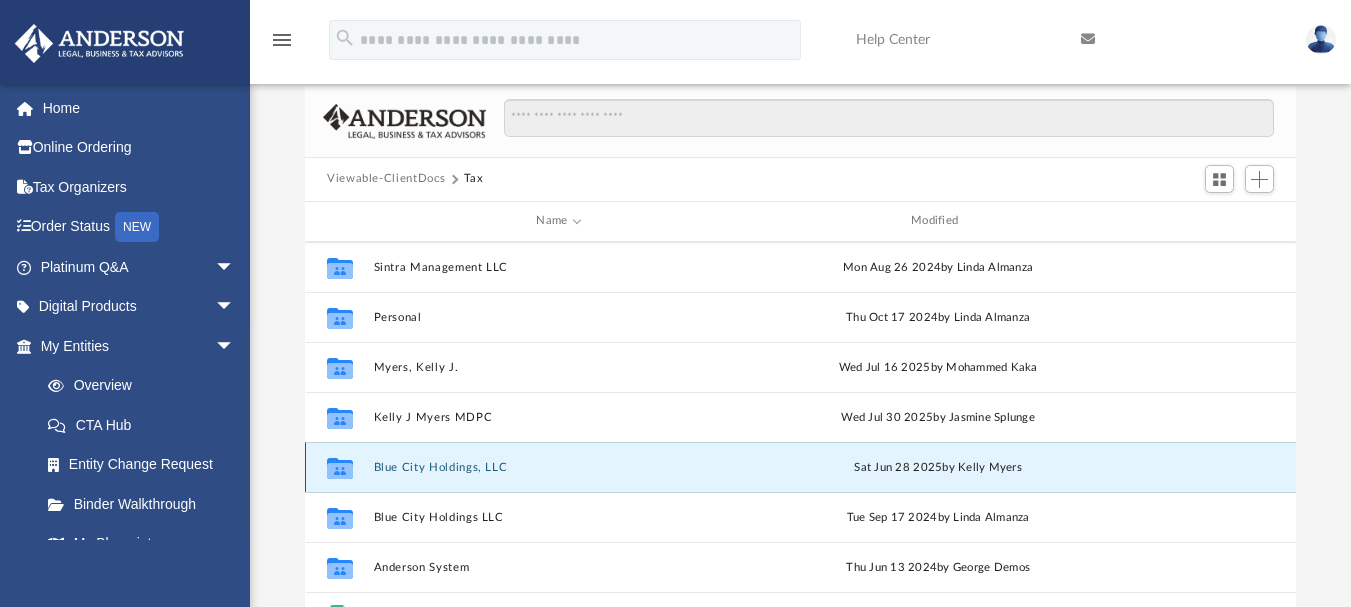 click on "Blue City Holdings, LLC" at bounding box center [559, 466] 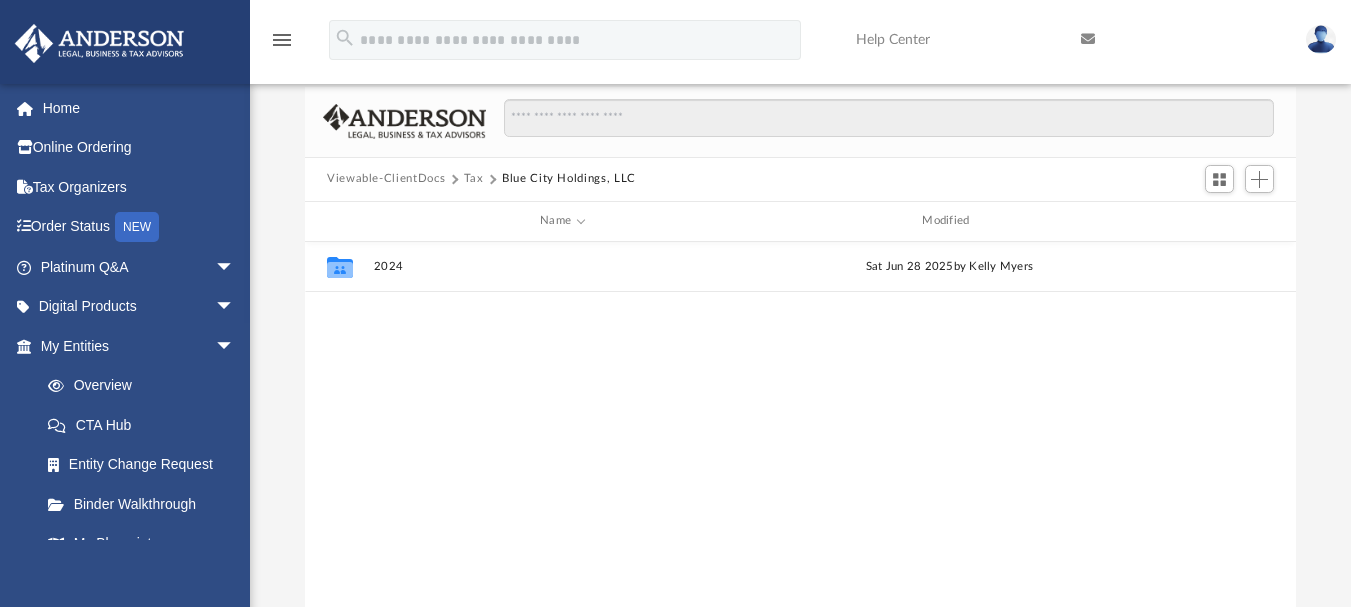 scroll, scrollTop: 0, scrollLeft: 0, axis: both 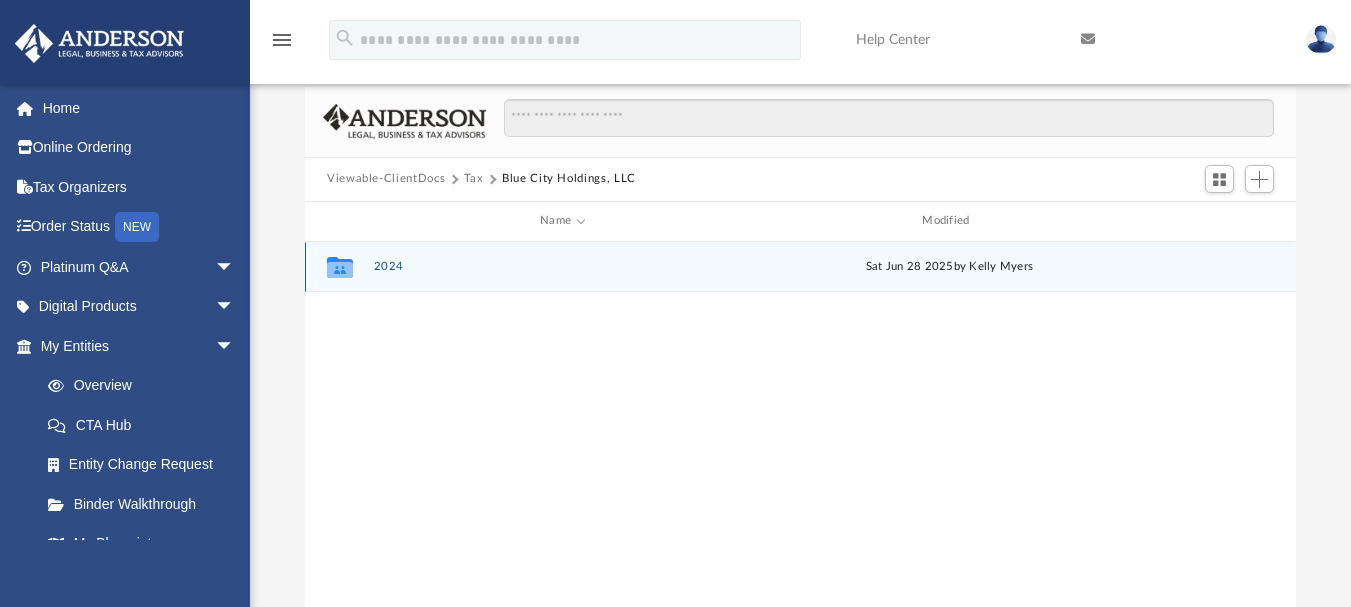 click on "2024" at bounding box center [563, 266] 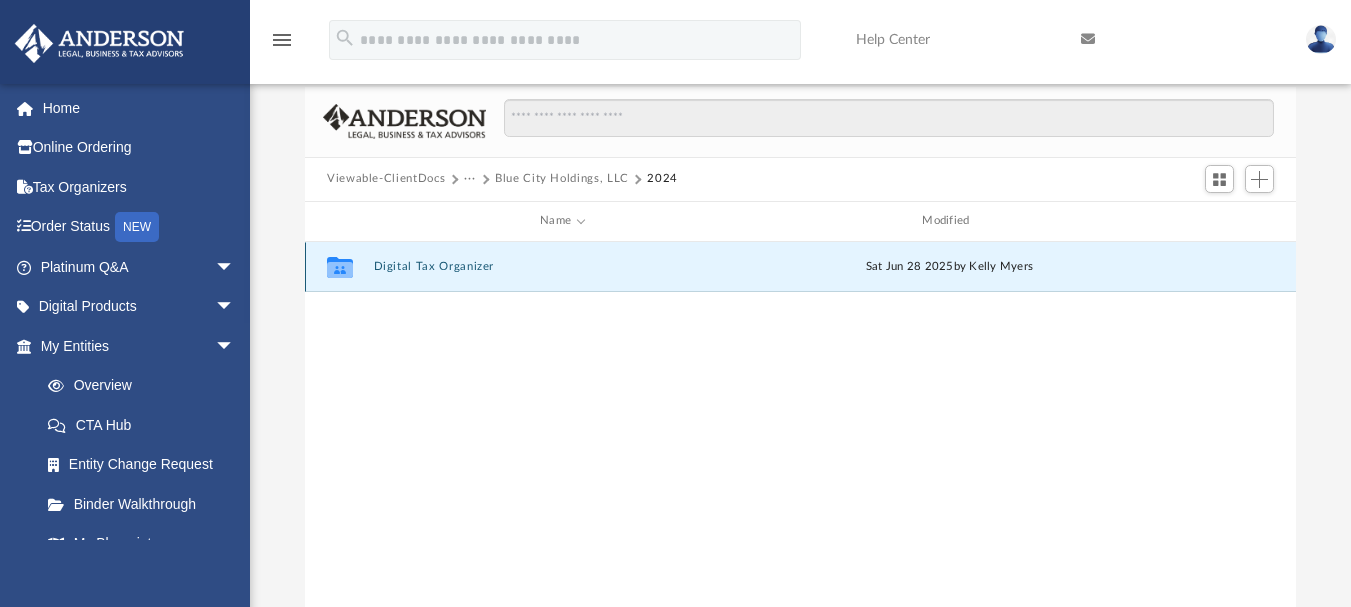 click on "Digital Tax Organizer" at bounding box center (563, 266) 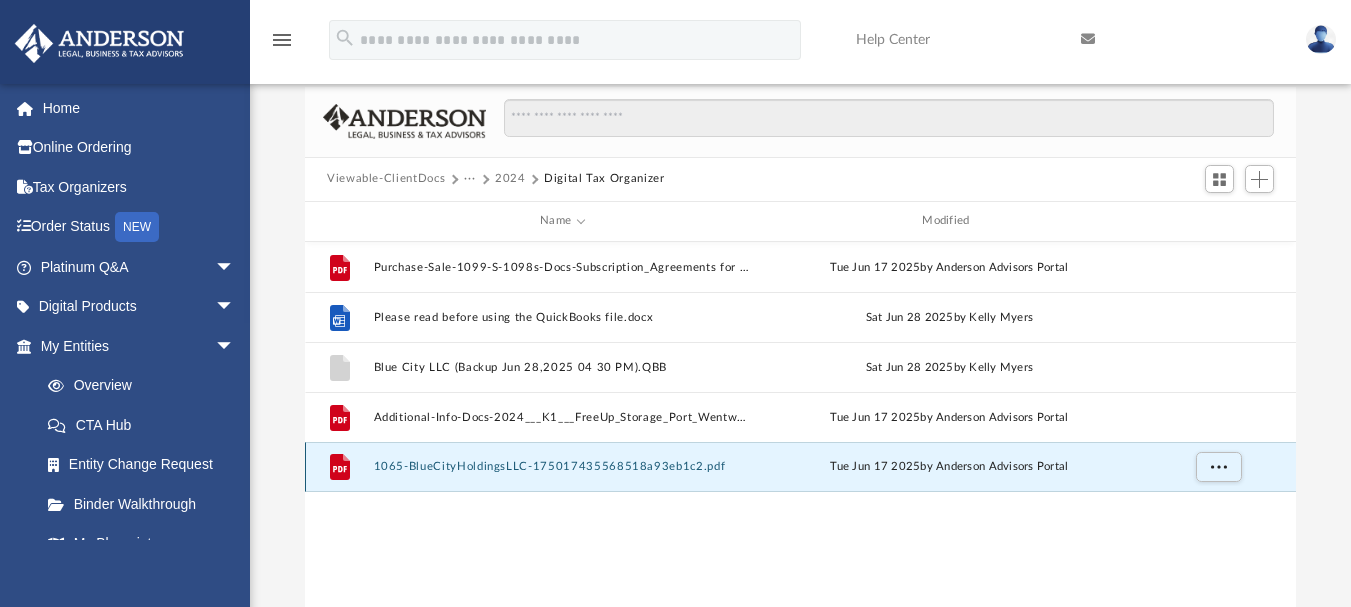 click on "1065-BlueCityHoldingsLLC-175017435568518a93eb1c2.pdf" at bounding box center (563, 466) 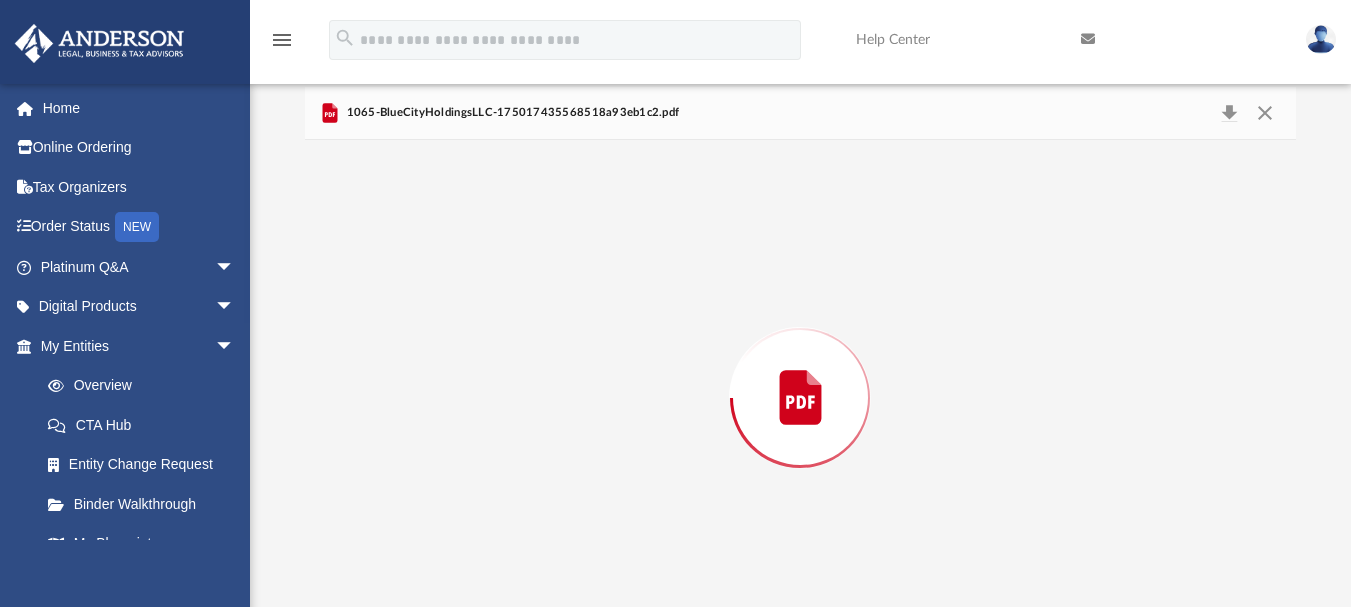 scroll, scrollTop: 149, scrollLeft: 0, axis: vertical 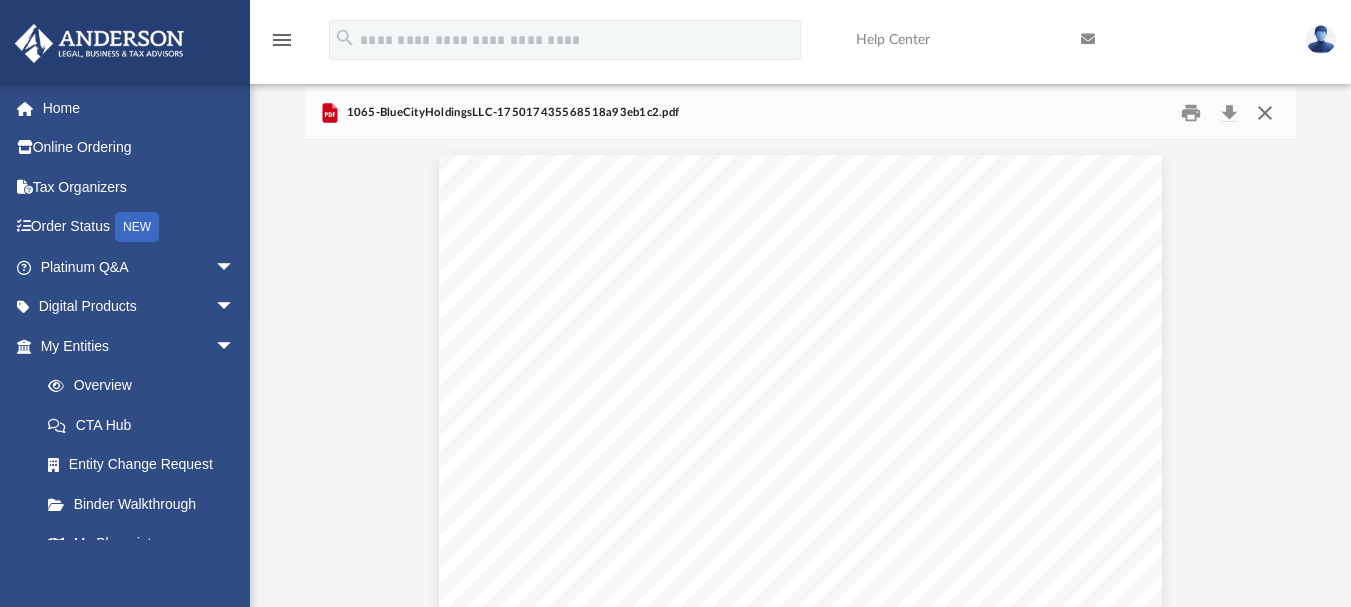 click at bounding box center (1265, 112) 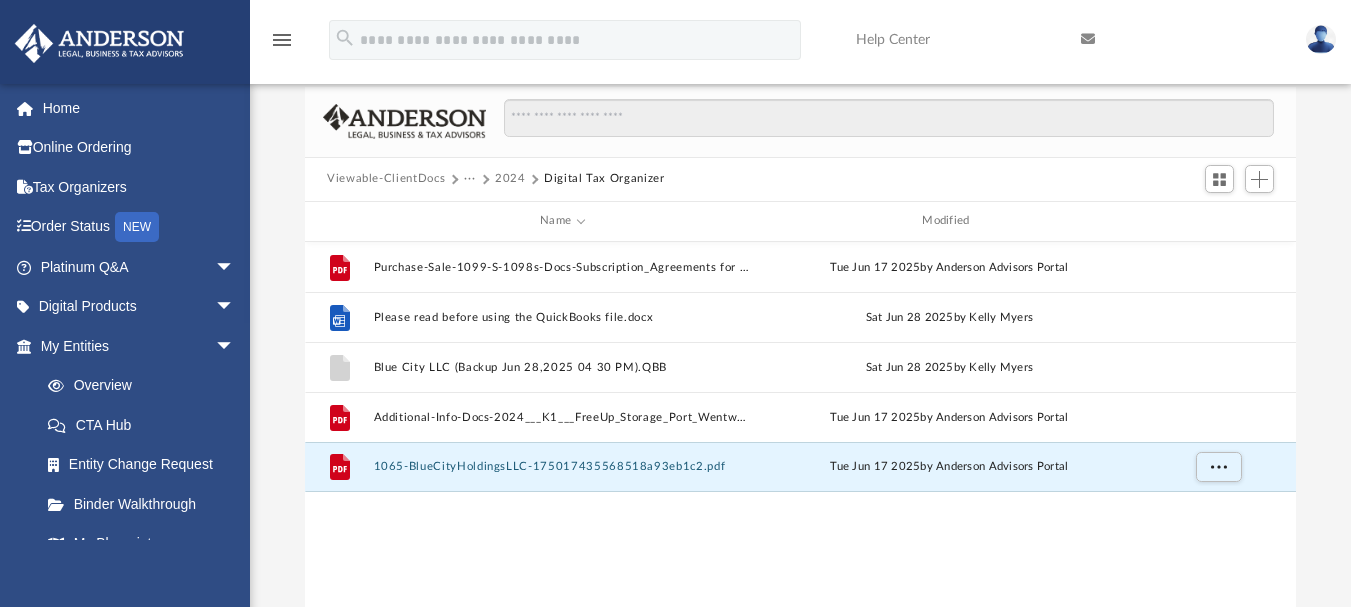 click on "···" at bounding box center [470, 179] 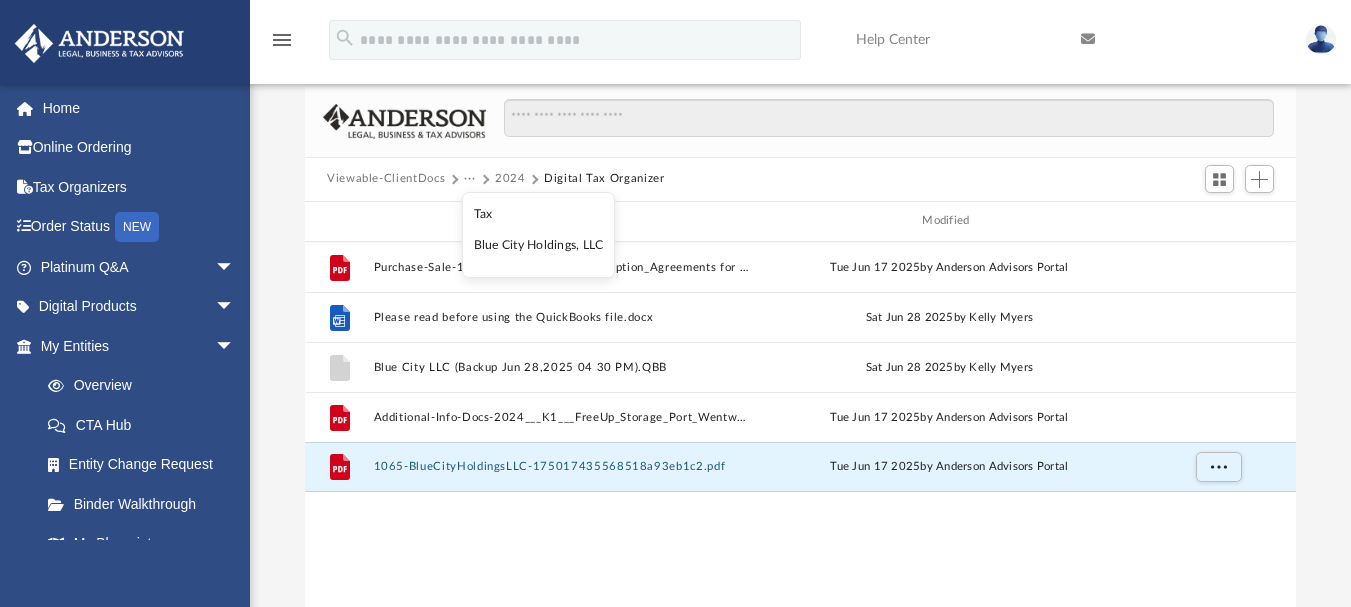 click on "Tax" at bounding box center [539, 214] 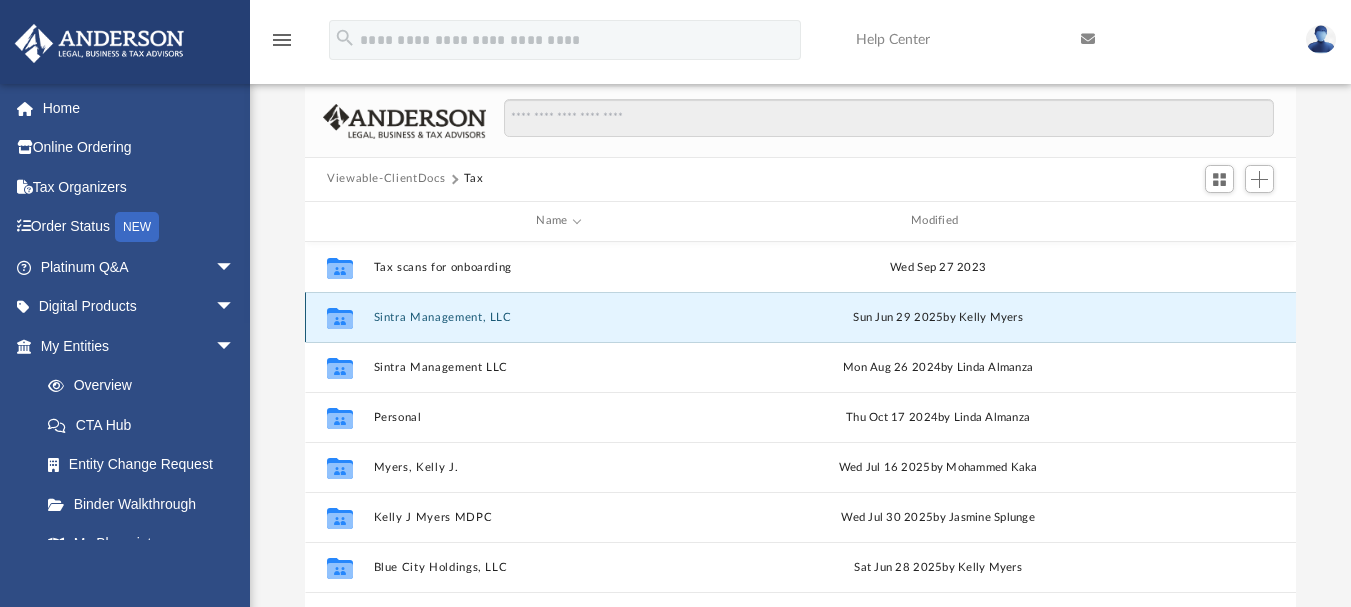 click on "Sintra Management, LLC" at bounding box center (559, 316) 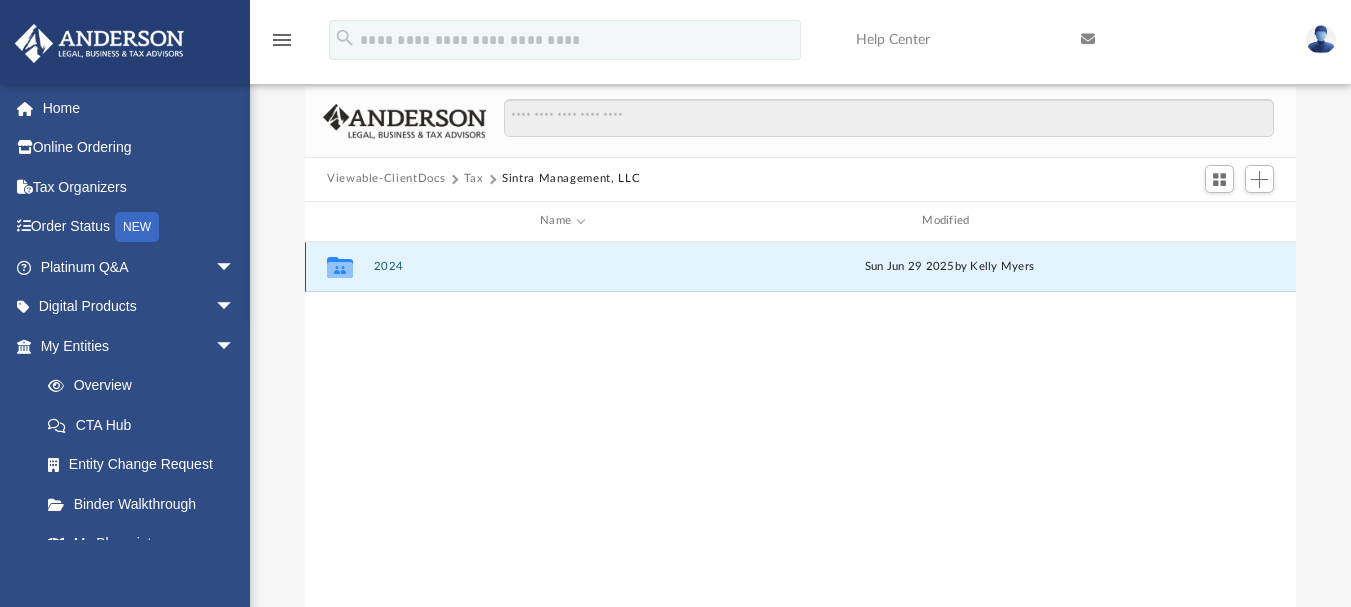 click on "2024" at bounding box center (563, 266) 